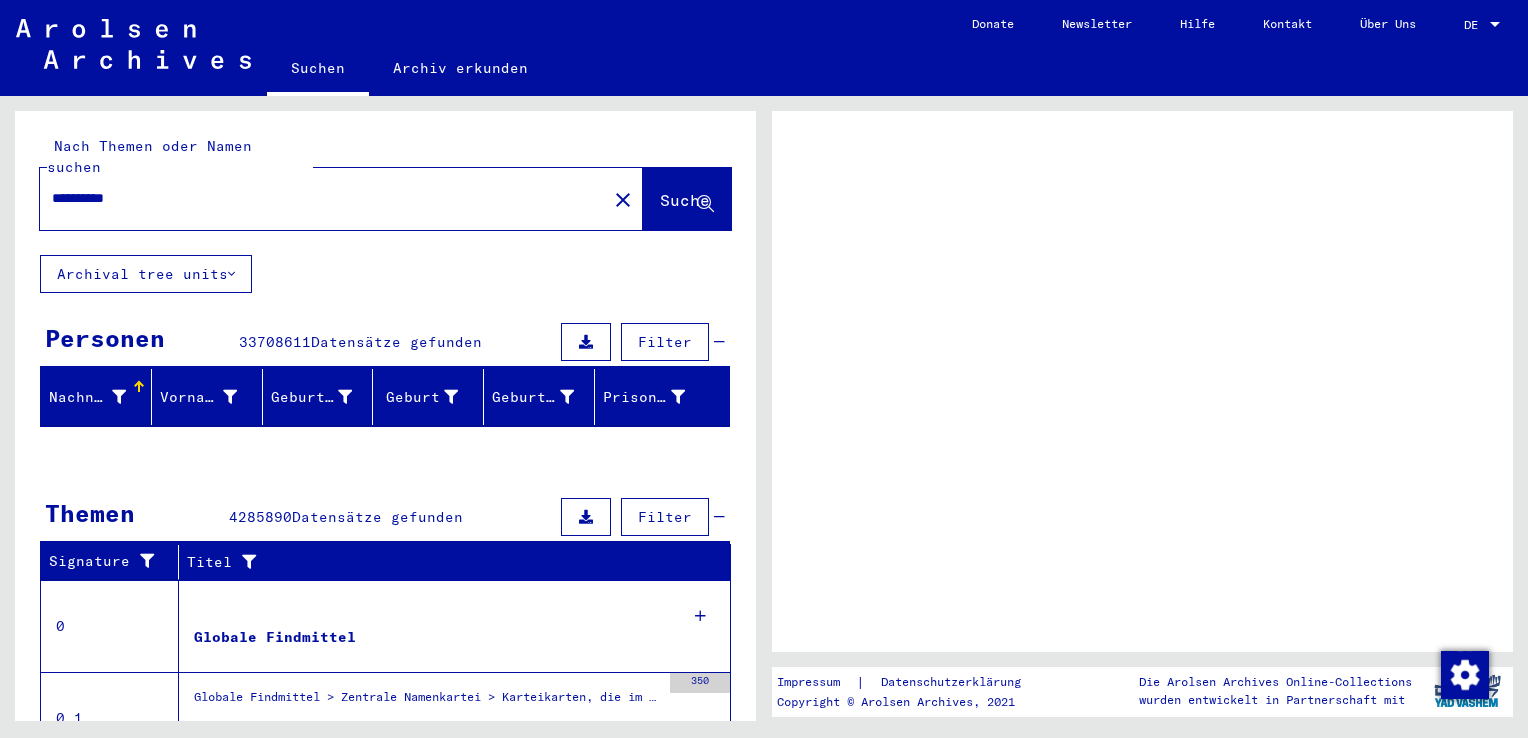 scroll, scrollTop: 0, scrollLeft: 0, axis: both 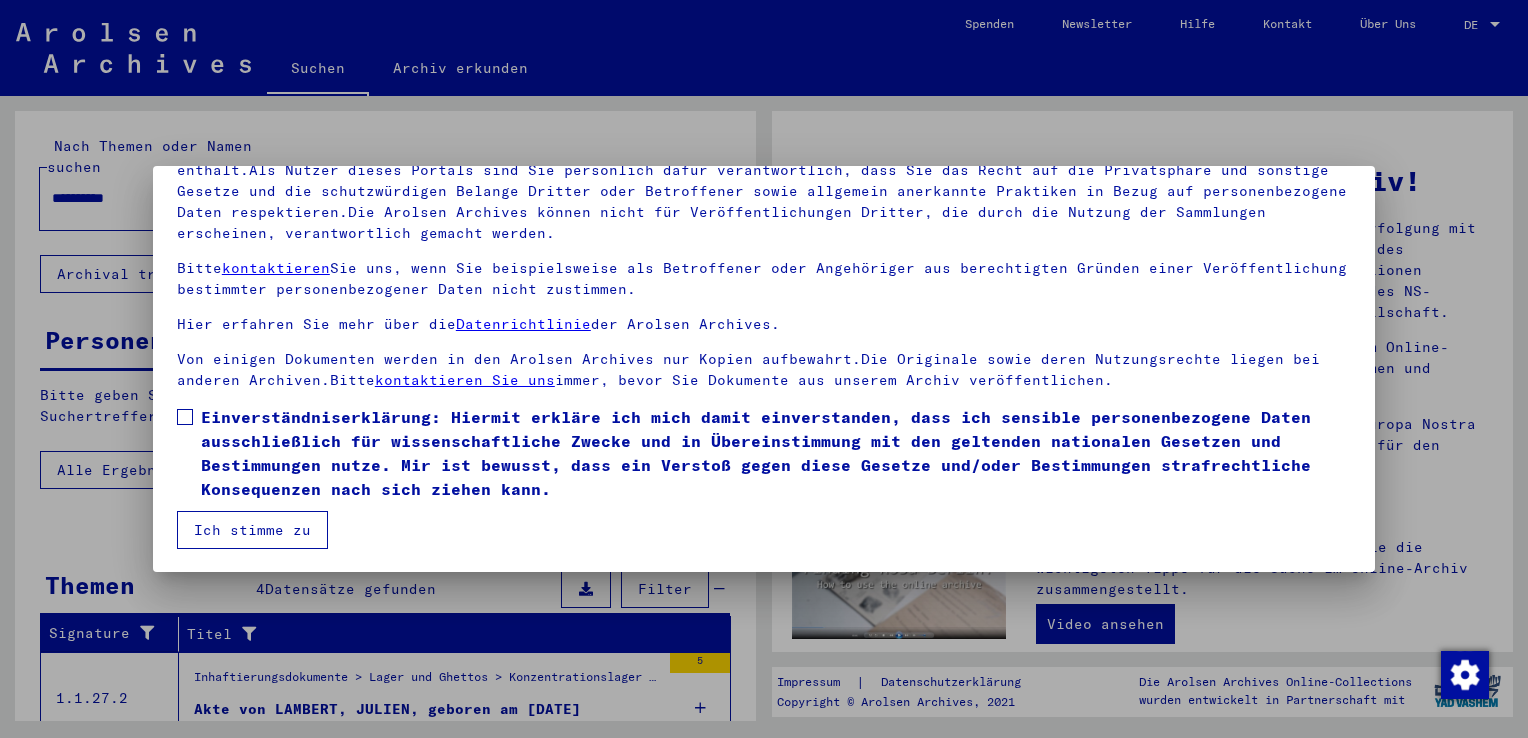 click at bounding box center [185, 417] 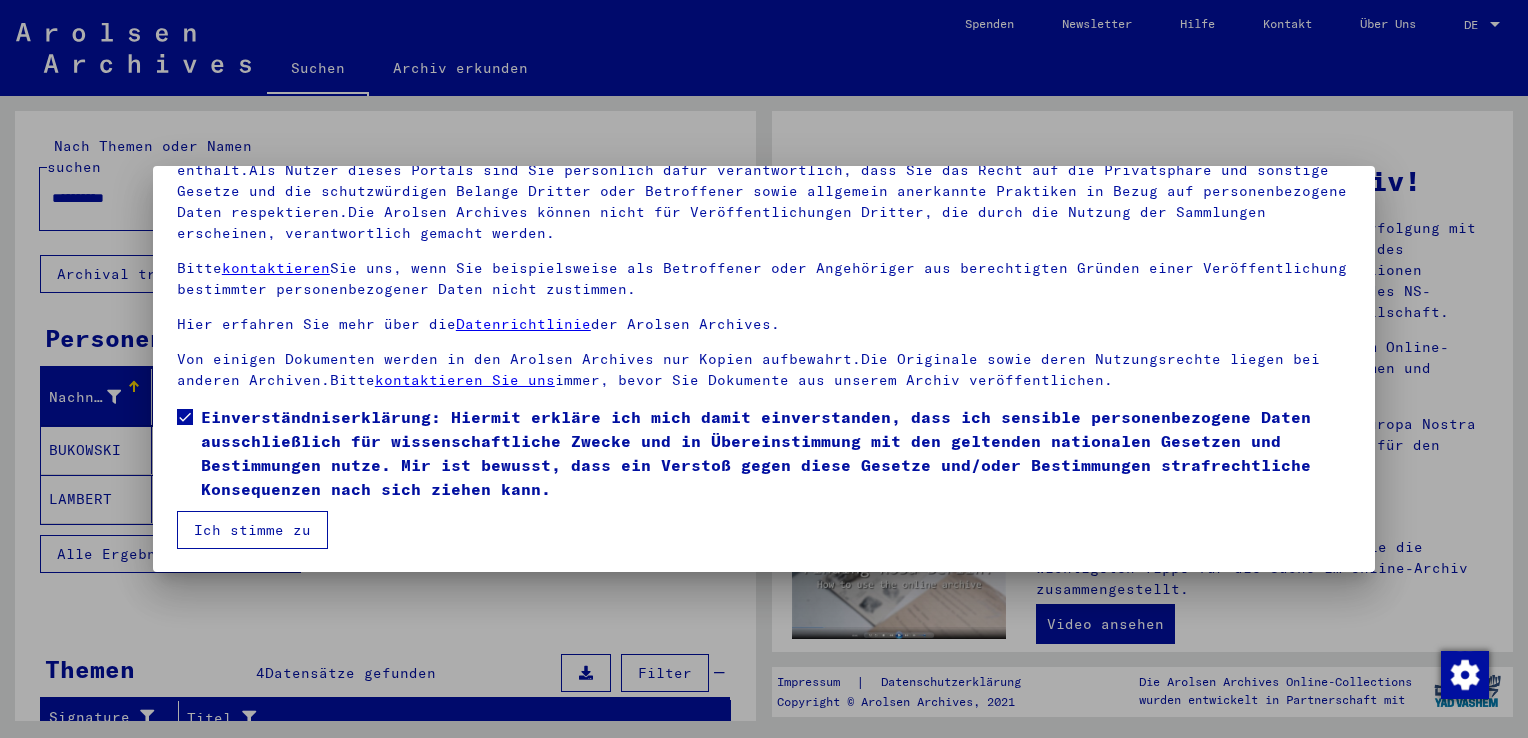 click on "Ich stimme zu" at bounding box center (252, 530) 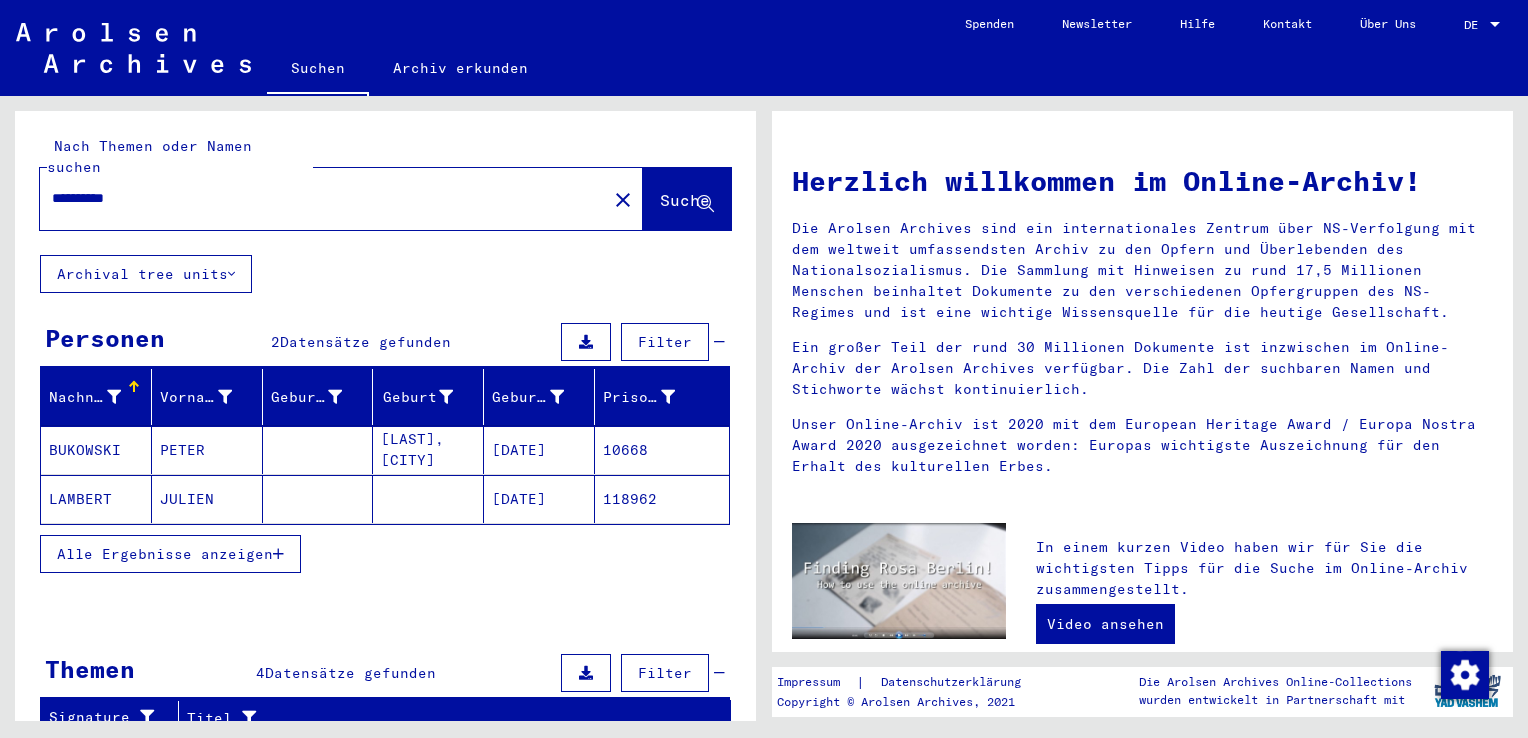 click on "PETER" at bounding box center [207, 499] 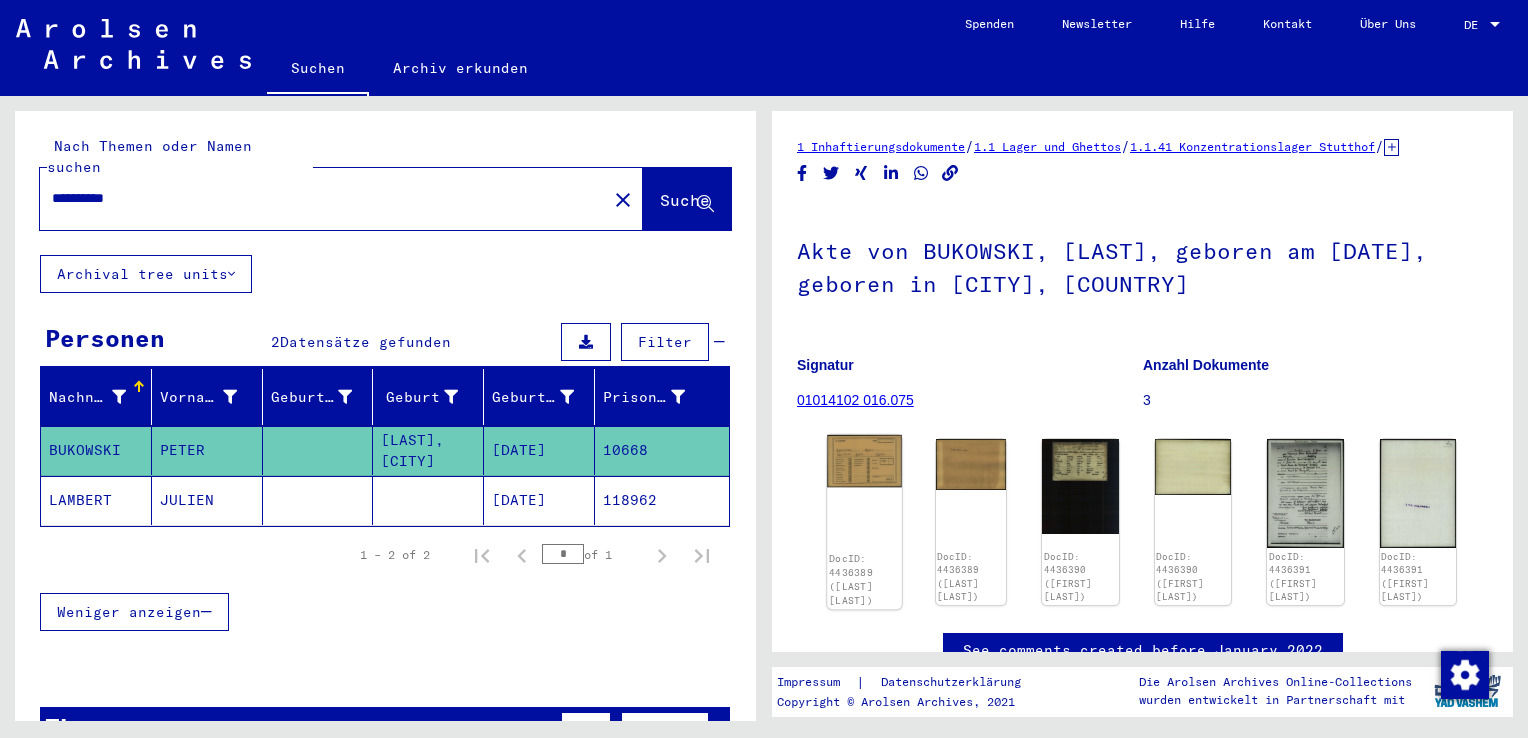 scroll, scrollTop: 0, scrollLeft: 0, axis: both 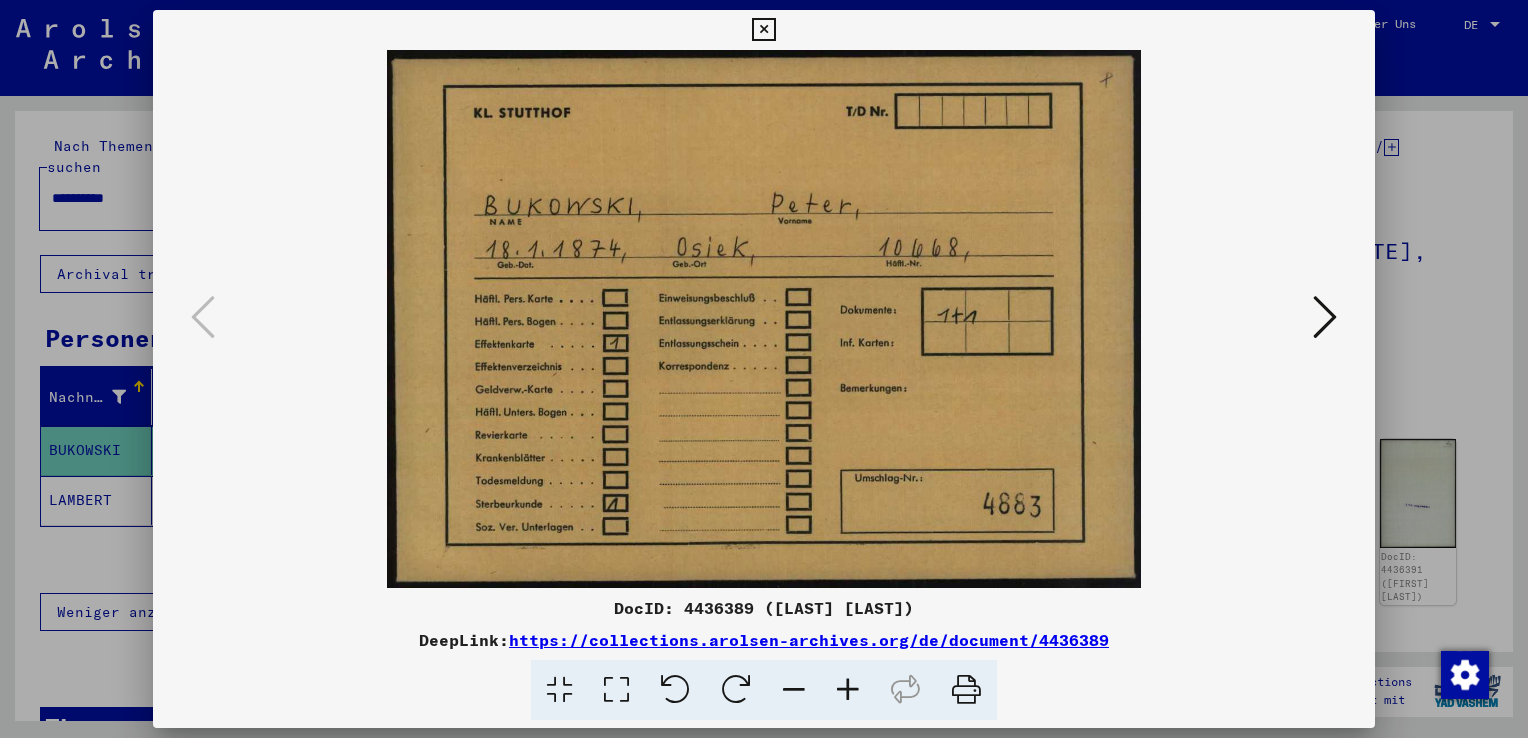 click at bounding box center (1325, 317) 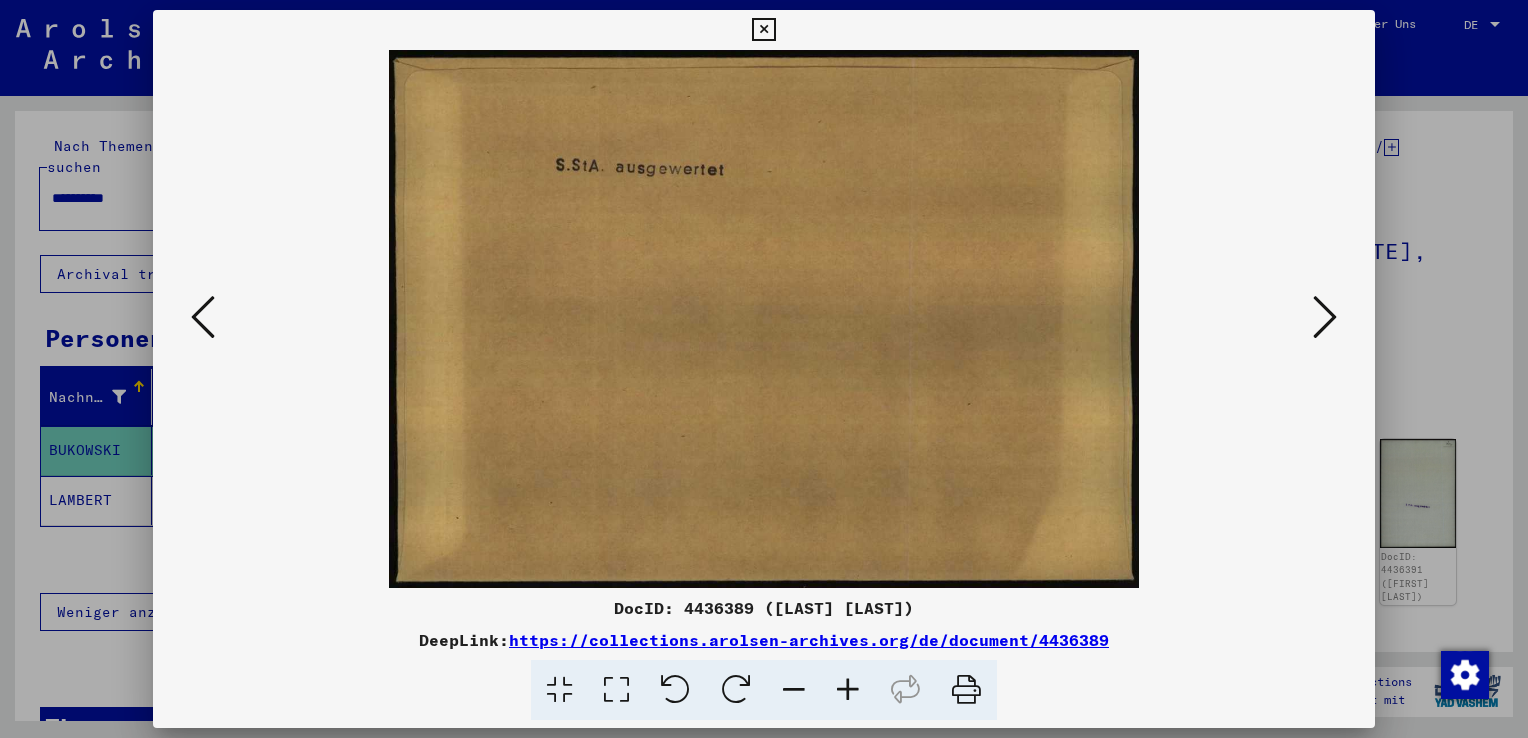 click at bounding box center (1325, 317) 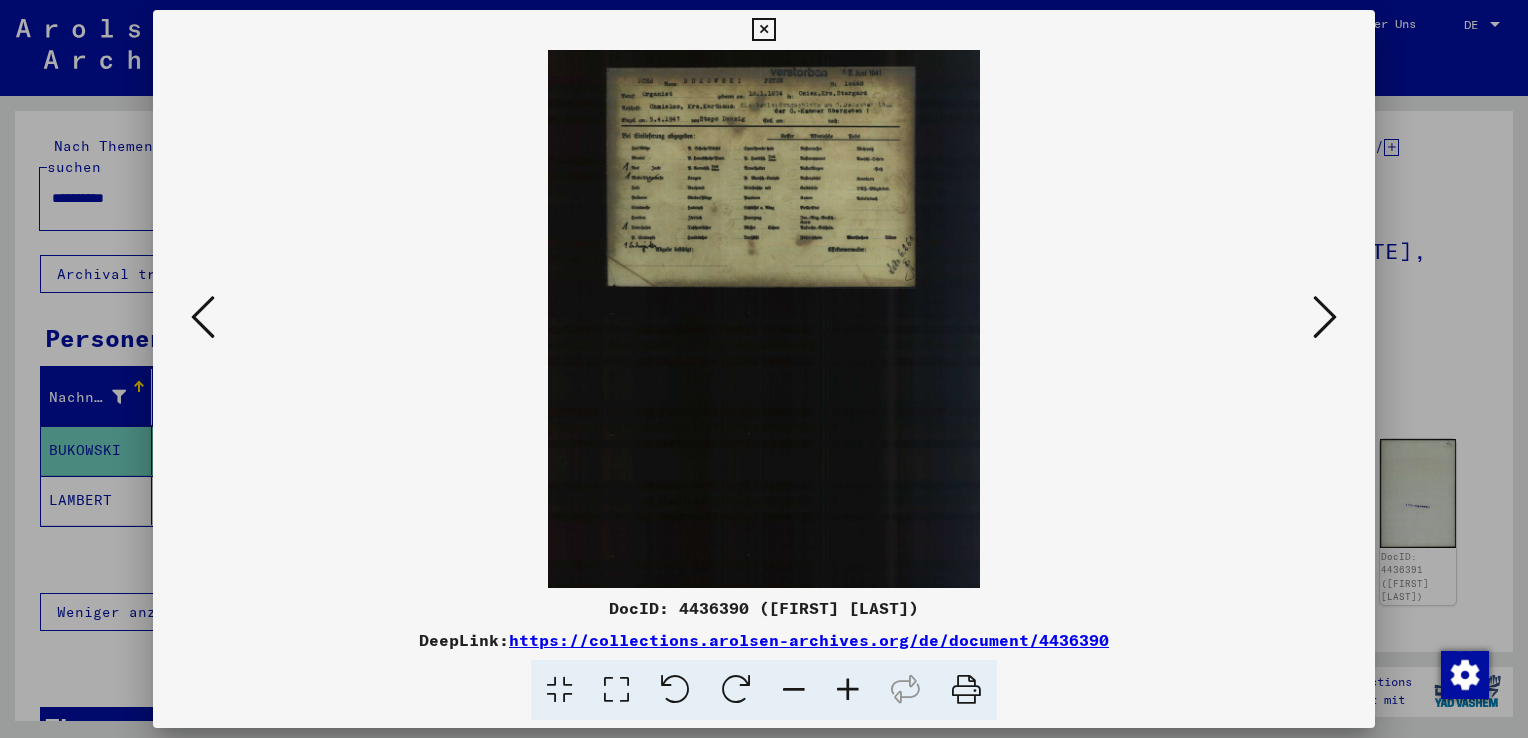 click at bounding box center [1325, 317] 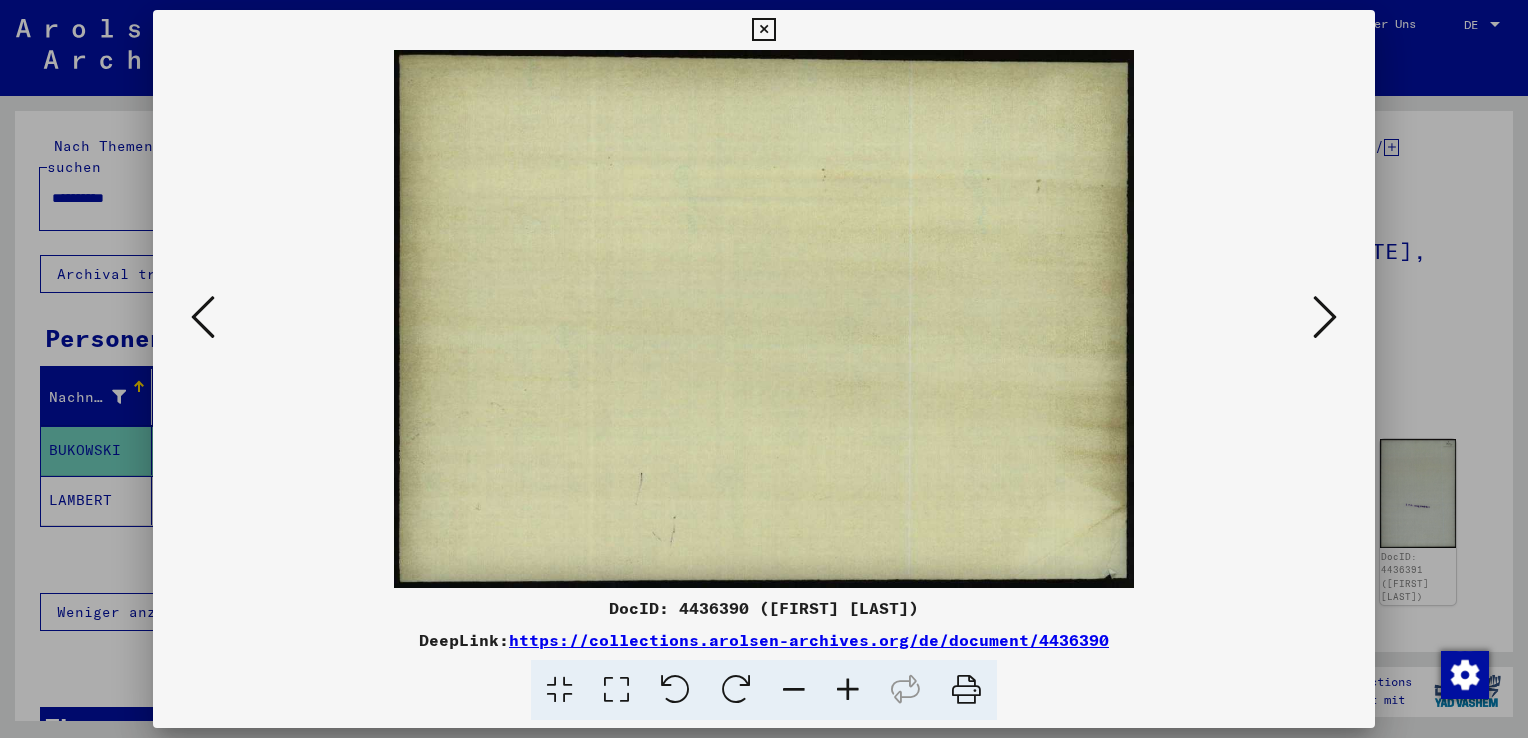 click at bounding box center (1325, 317) 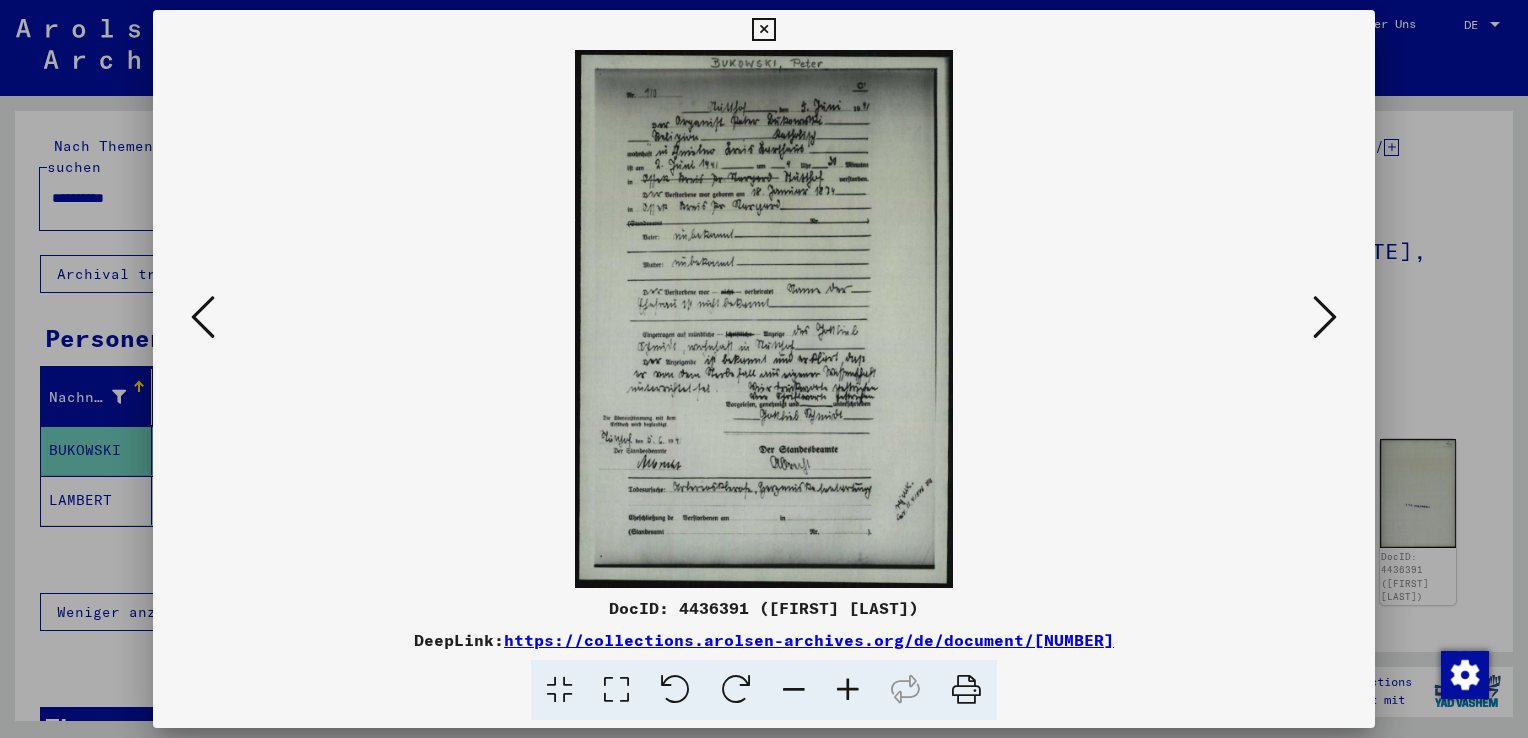 click at bounding box center (203, 317) 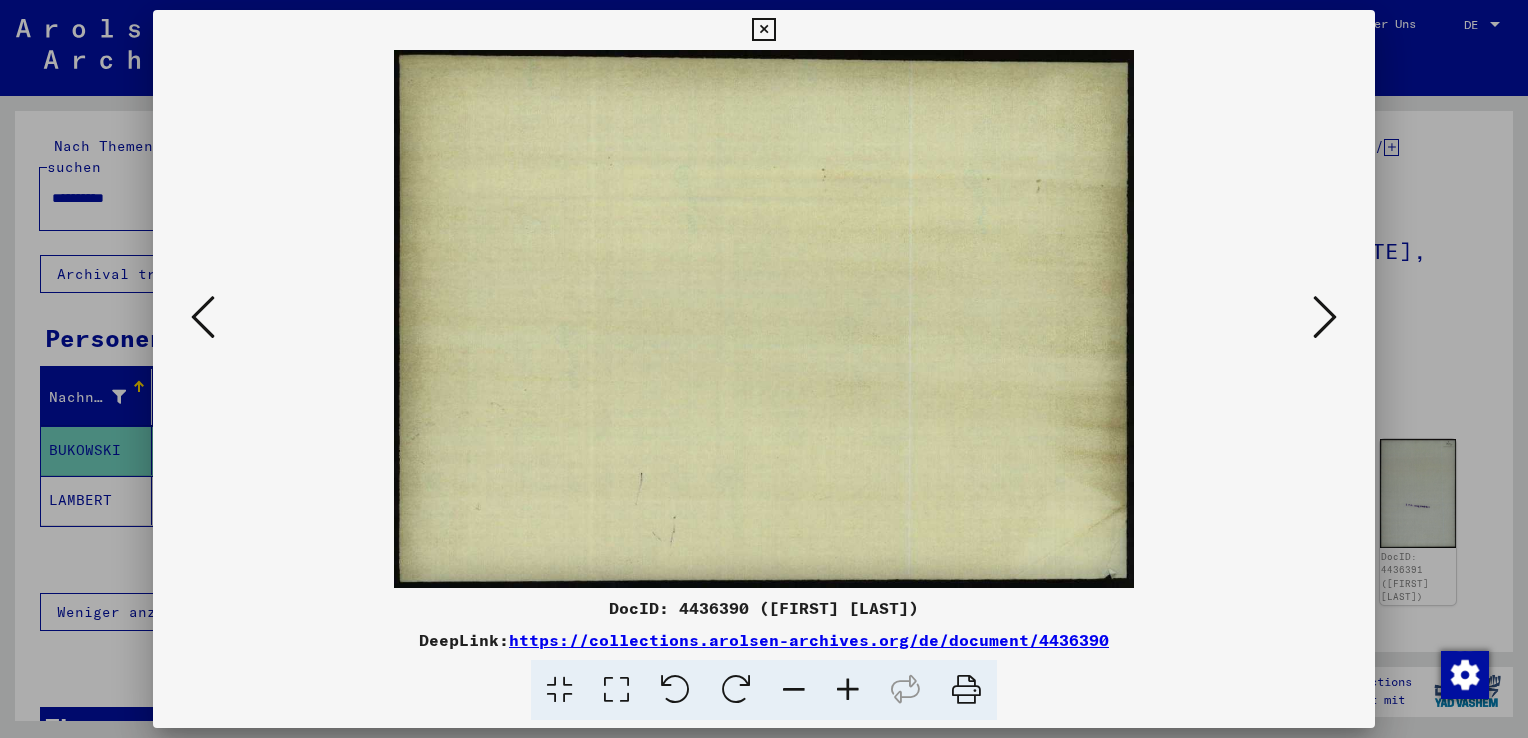 click at bounding box center [203, 317] 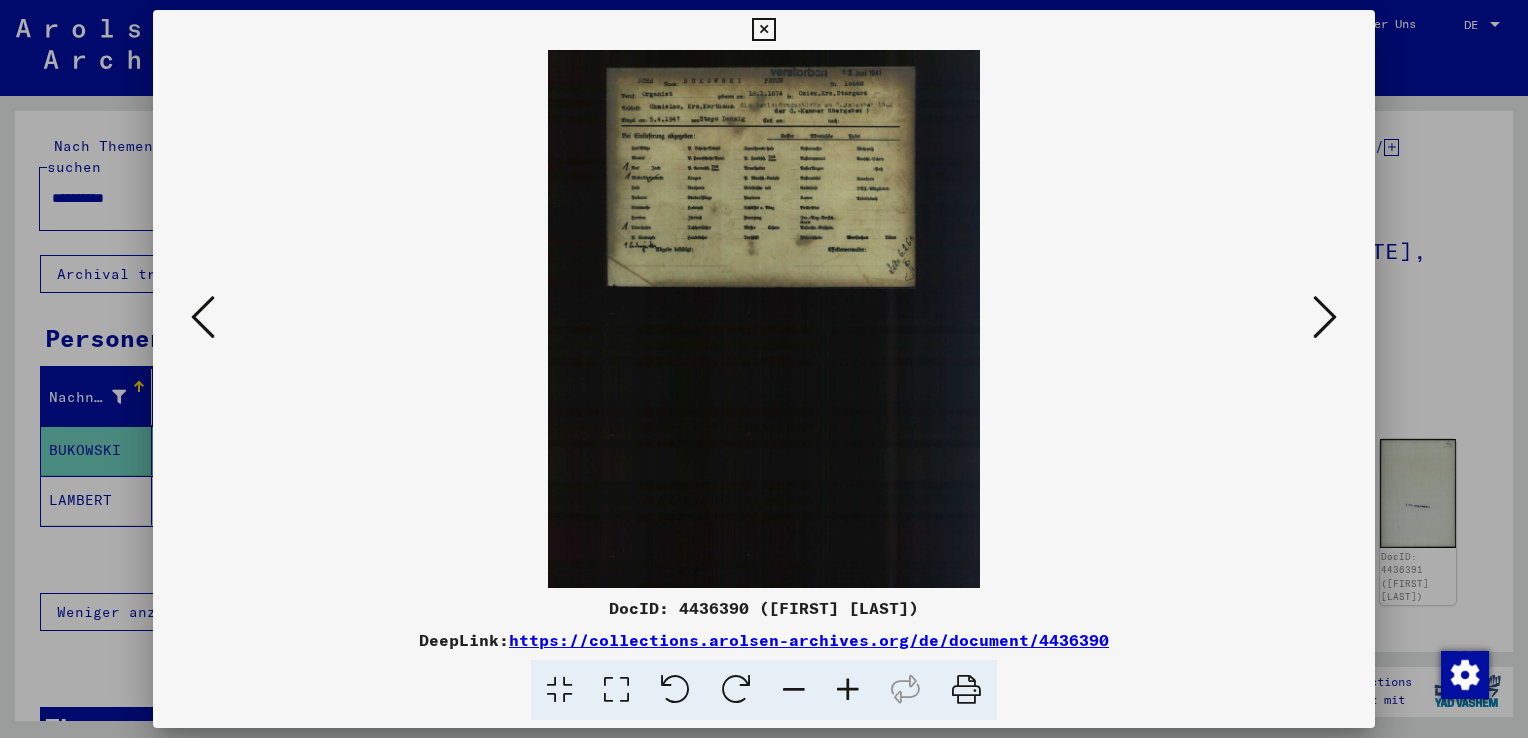 click at bounding box center (764, 319) 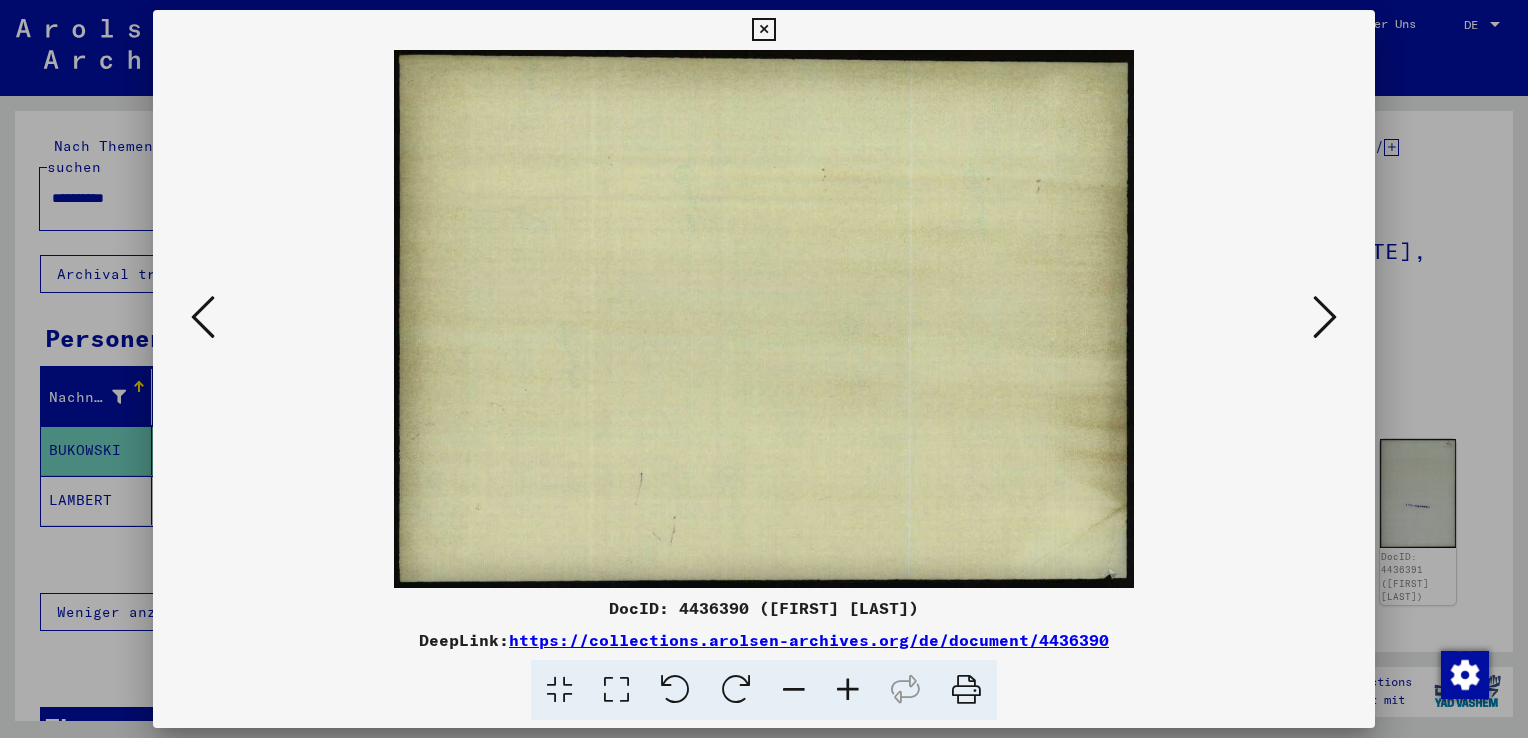 click at bounding box center (1325, 317) 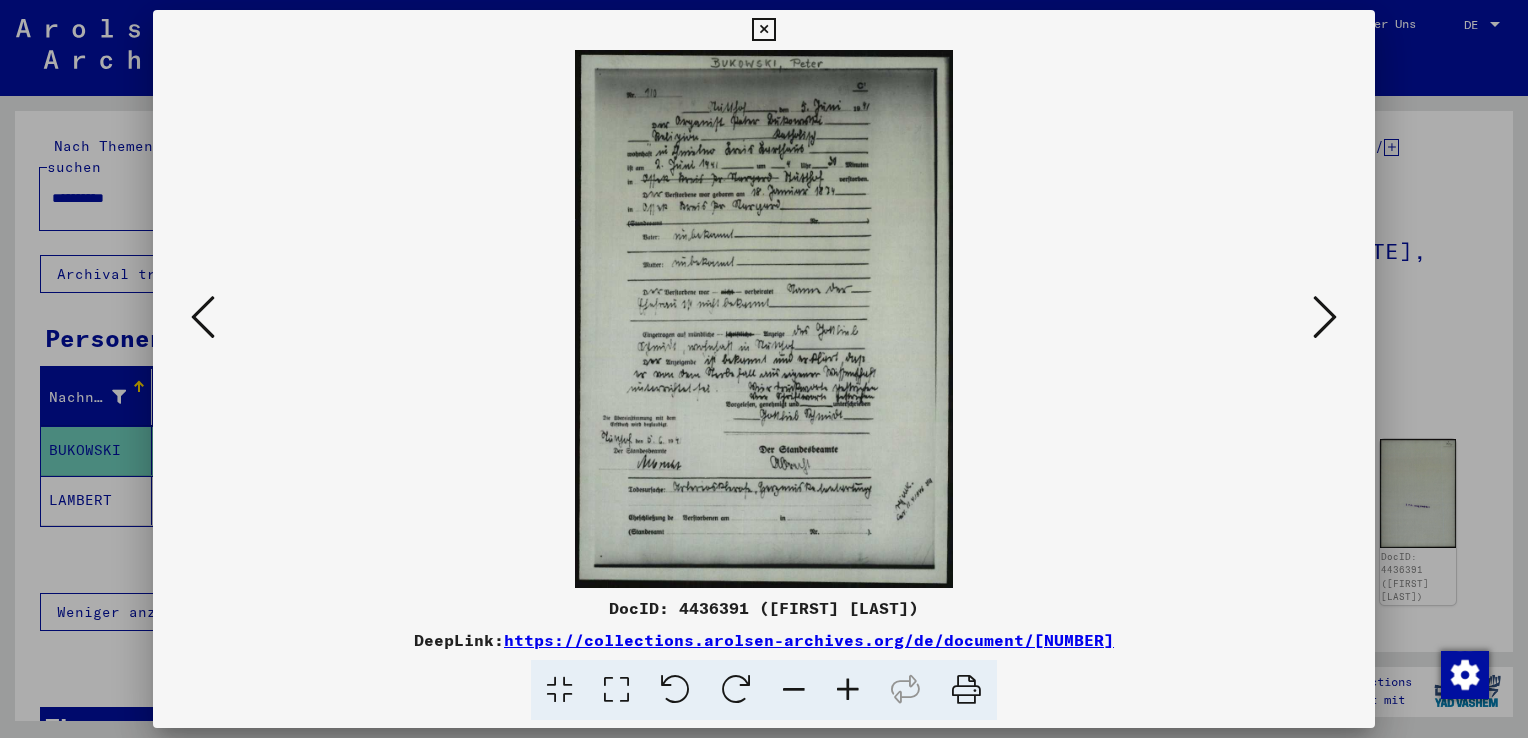 click at bounding box center [763, 30] 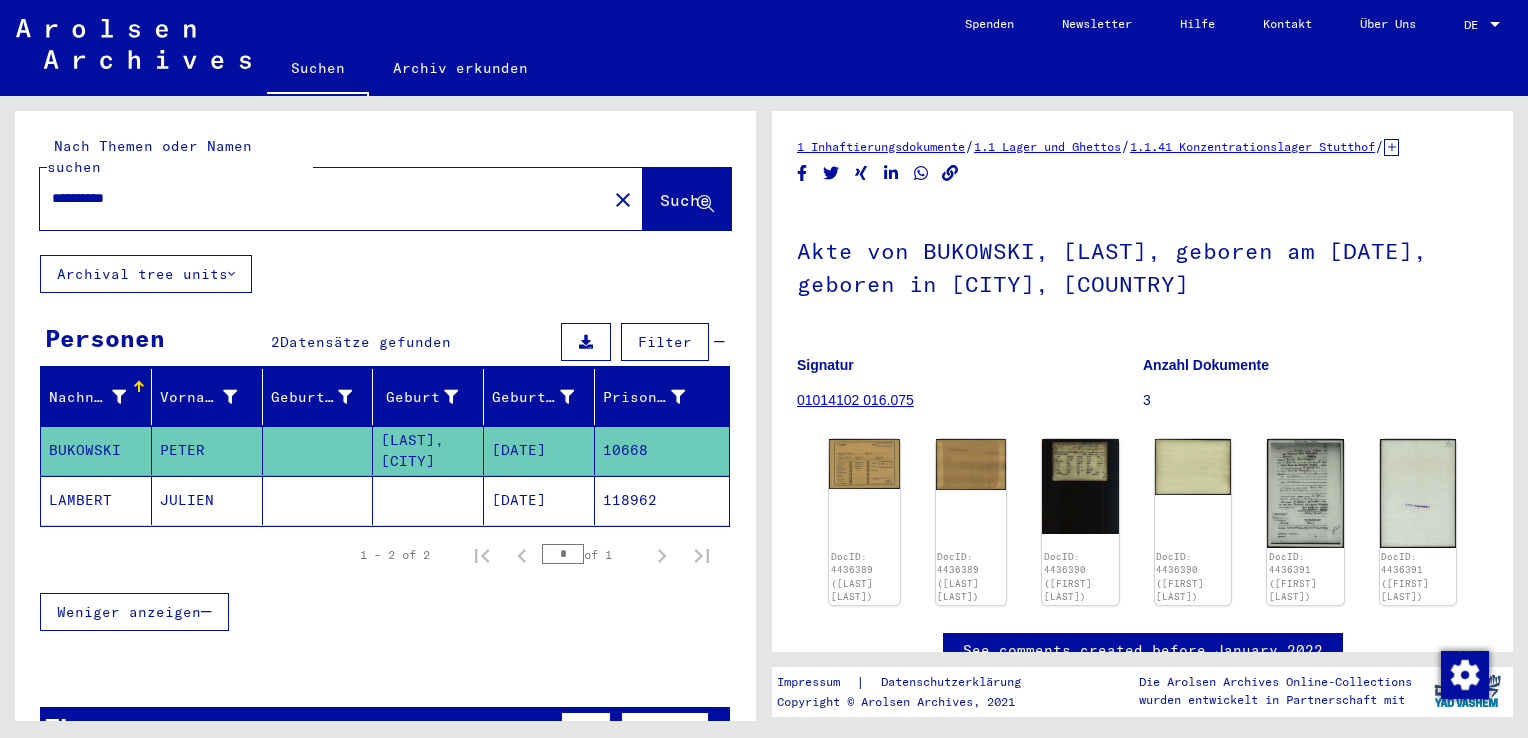 drag, startPoint x: 138, startPoint y: 177, endPoint x: -4, endPoint y: 161, distance: 142.89856 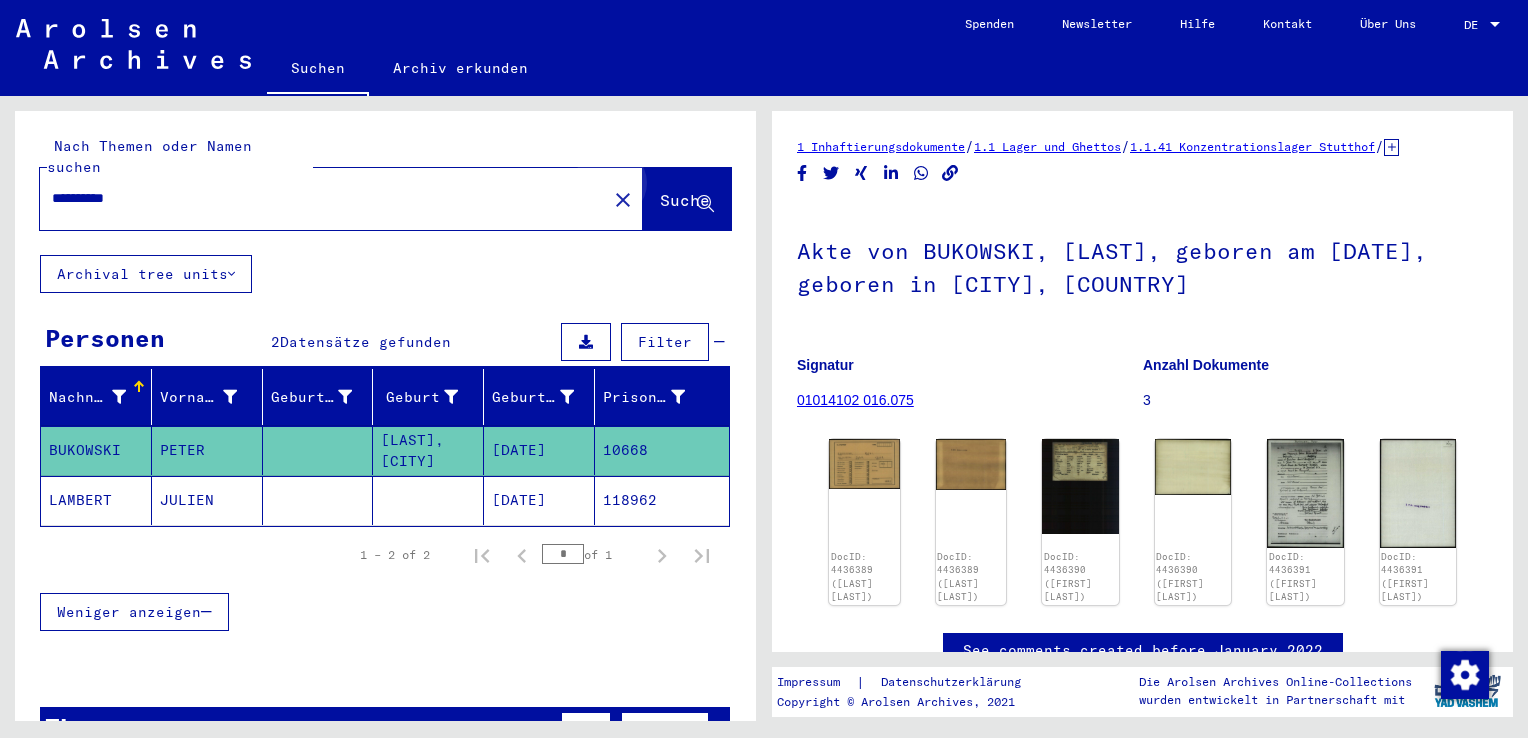 click on "Suche" 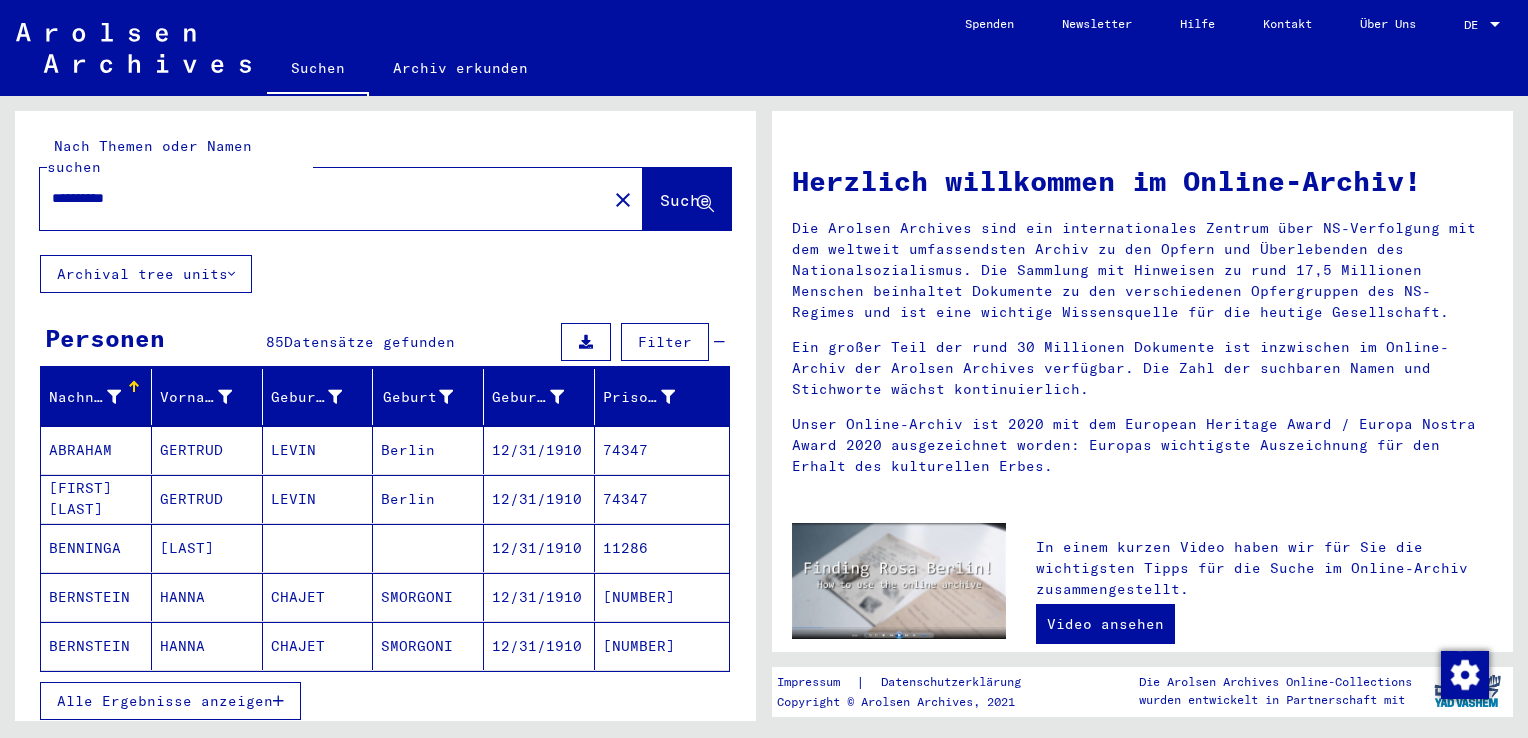 click on "Alle Ergebnisse anzeigen" at bounding box center [170, 701] 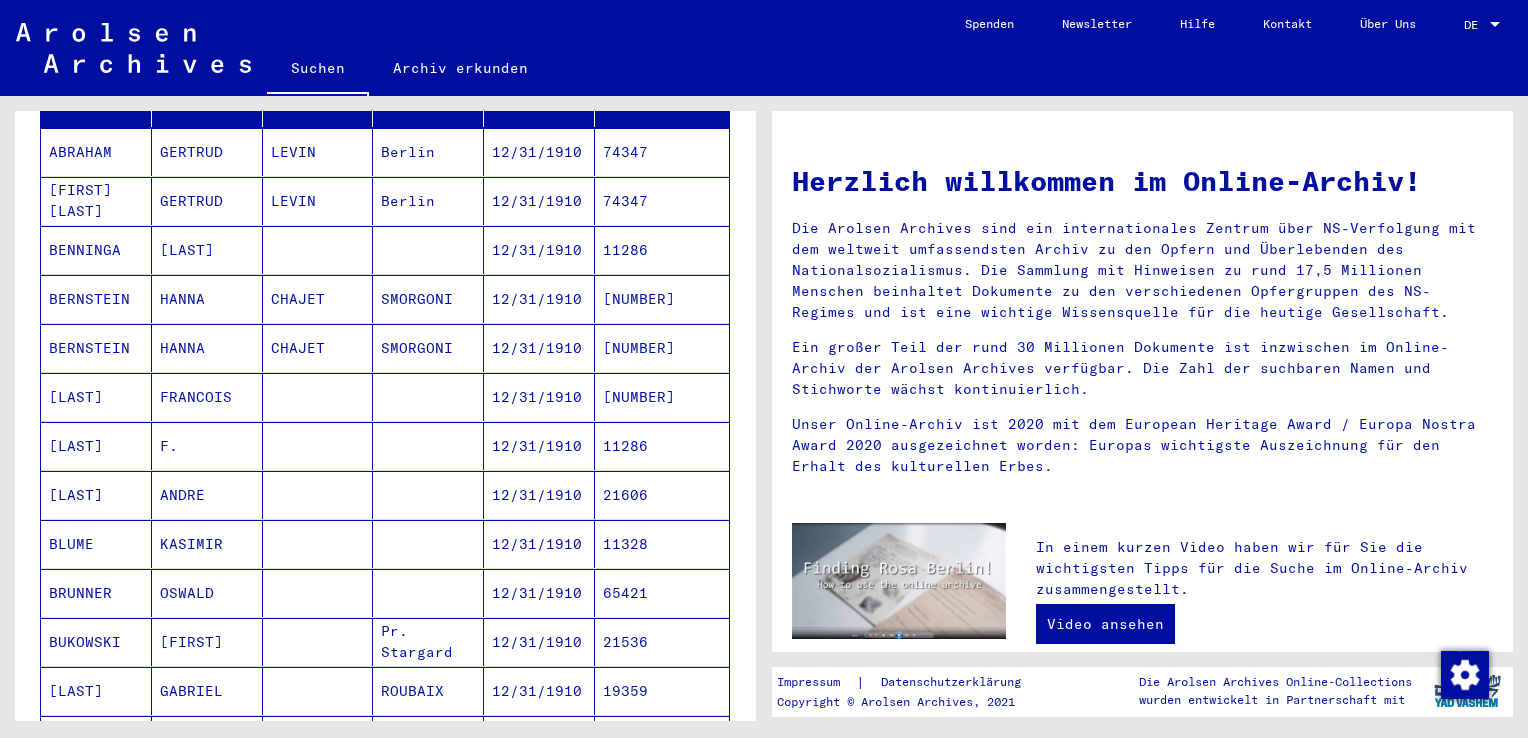 scroll, scrollTop: 300, scrollLeft: 0, axis: vertical 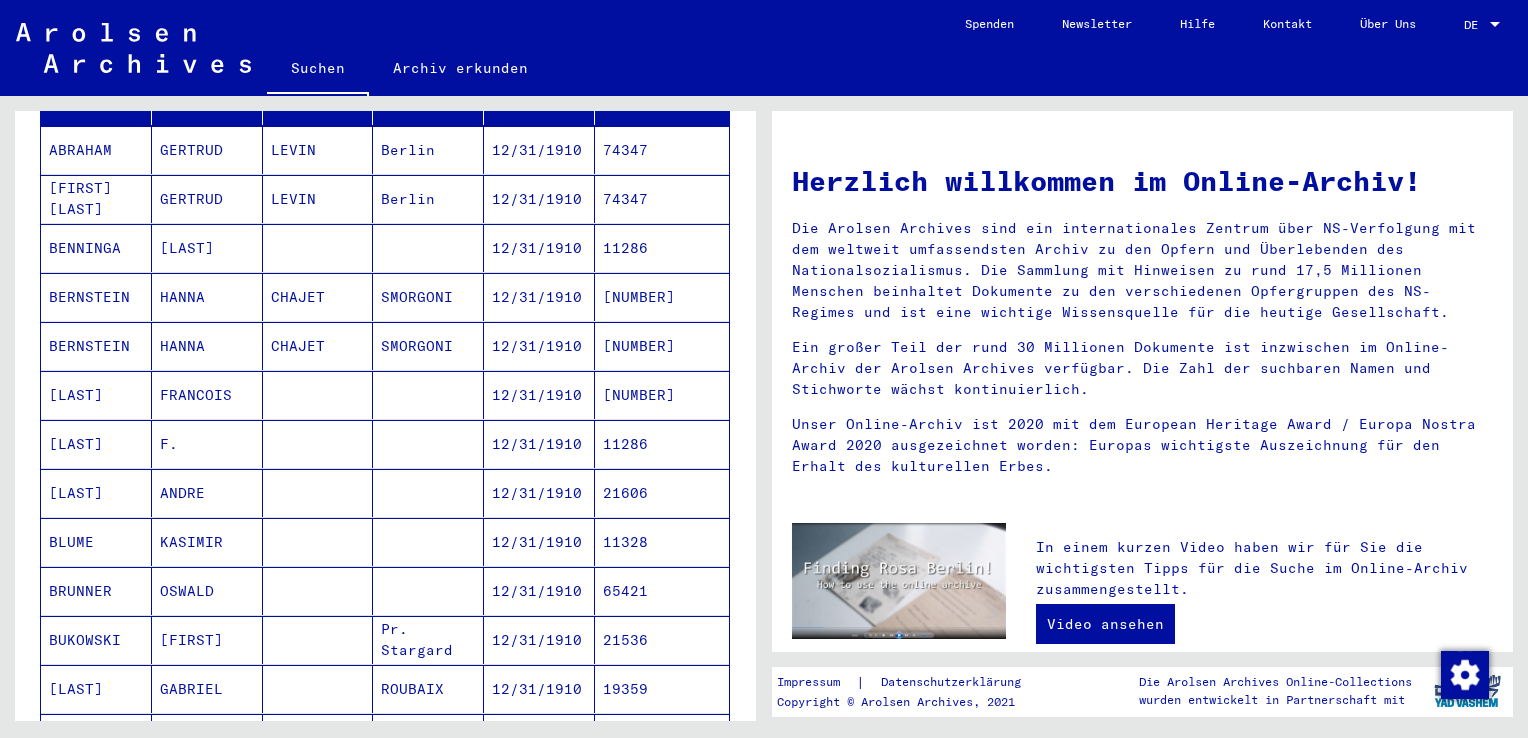 click at bounding box center (318, 689) 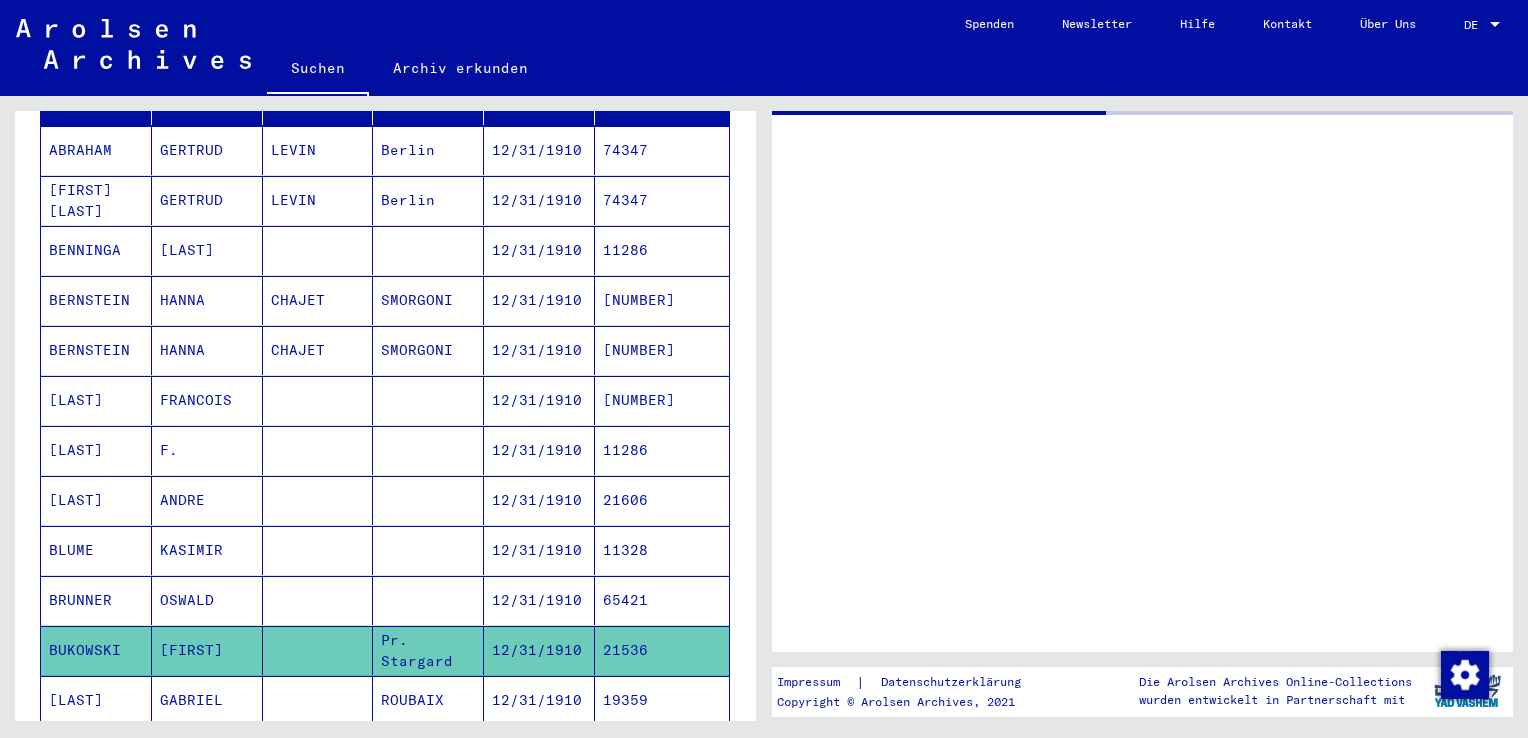 scroll, scrollTop: 300, scrollLeft: 0, axis: vertical 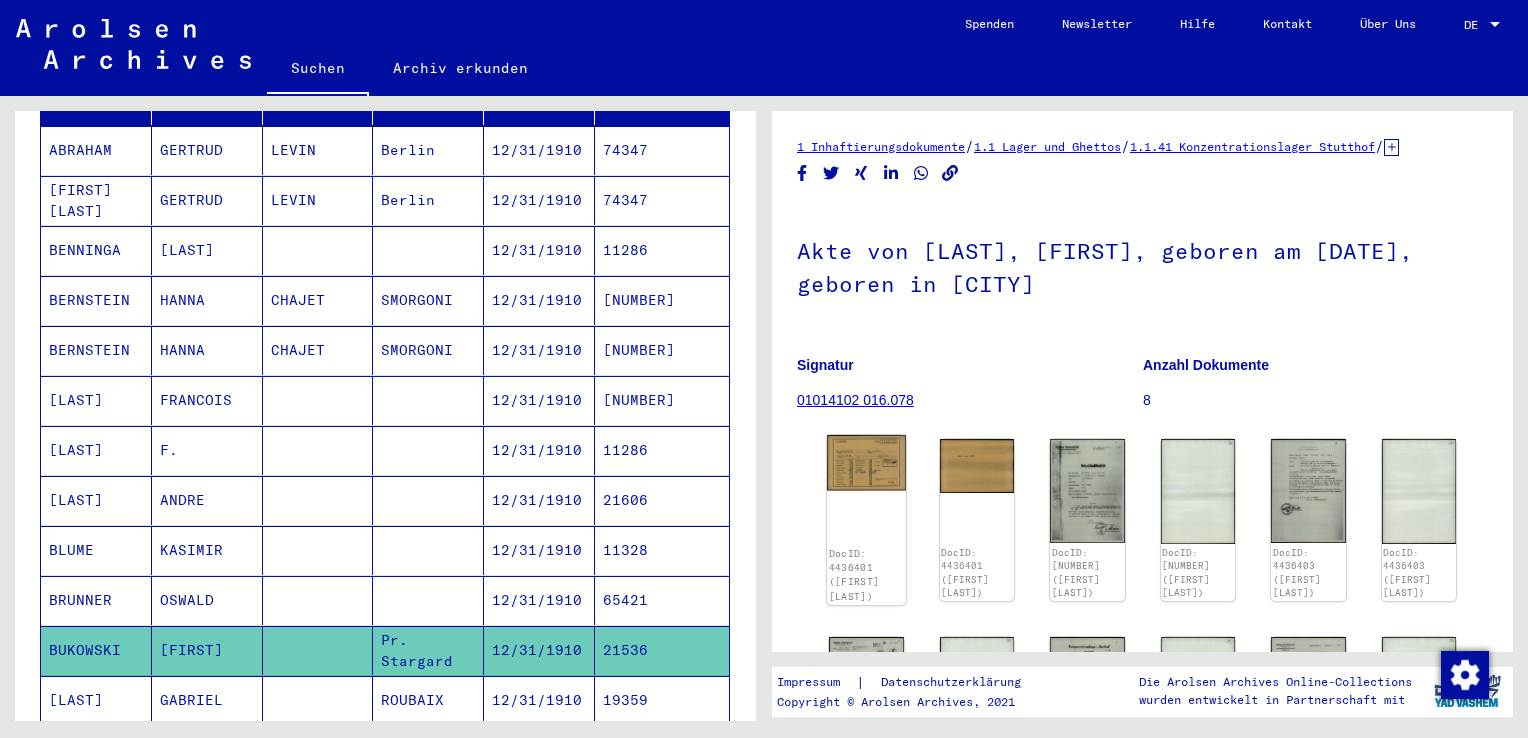 click 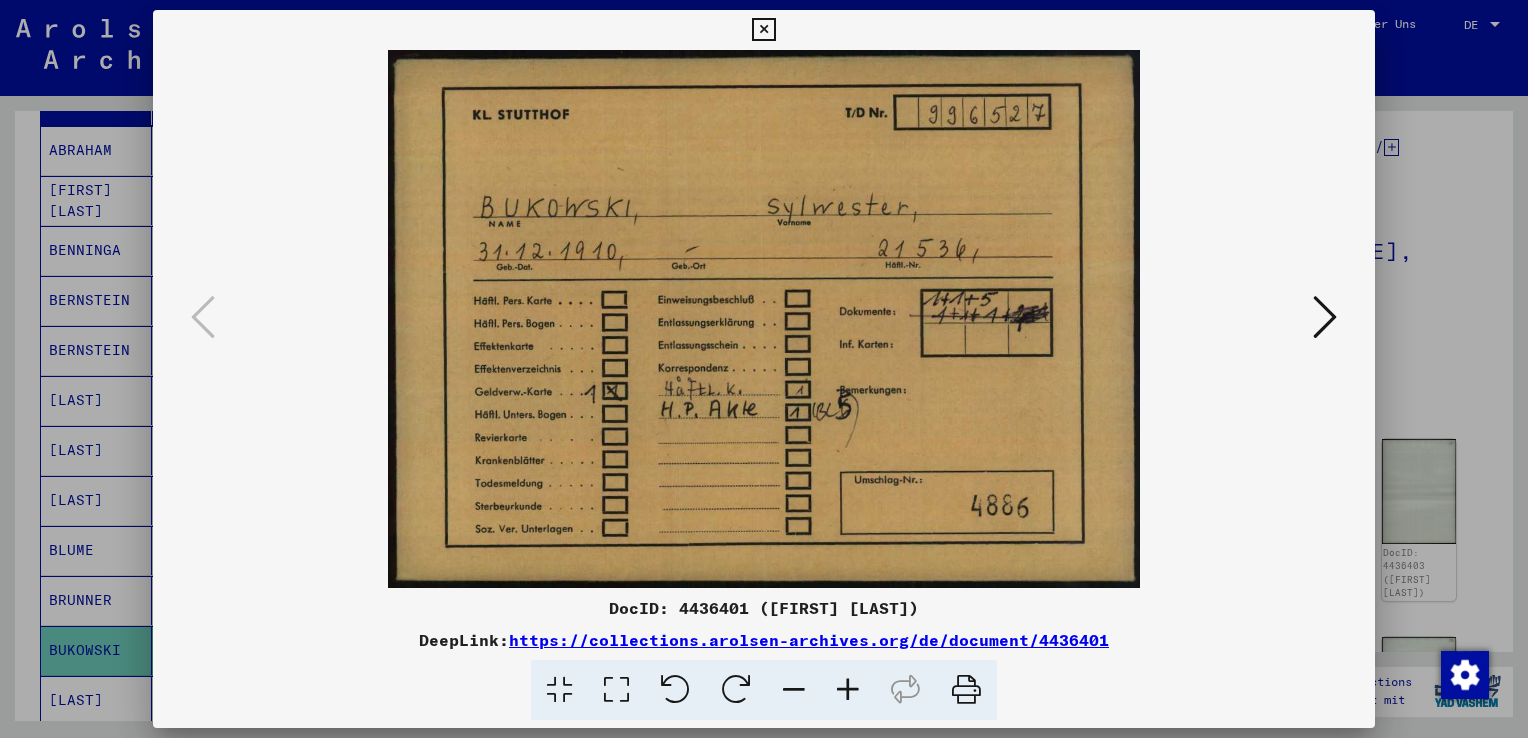 click at bounding box center (1325, 317) 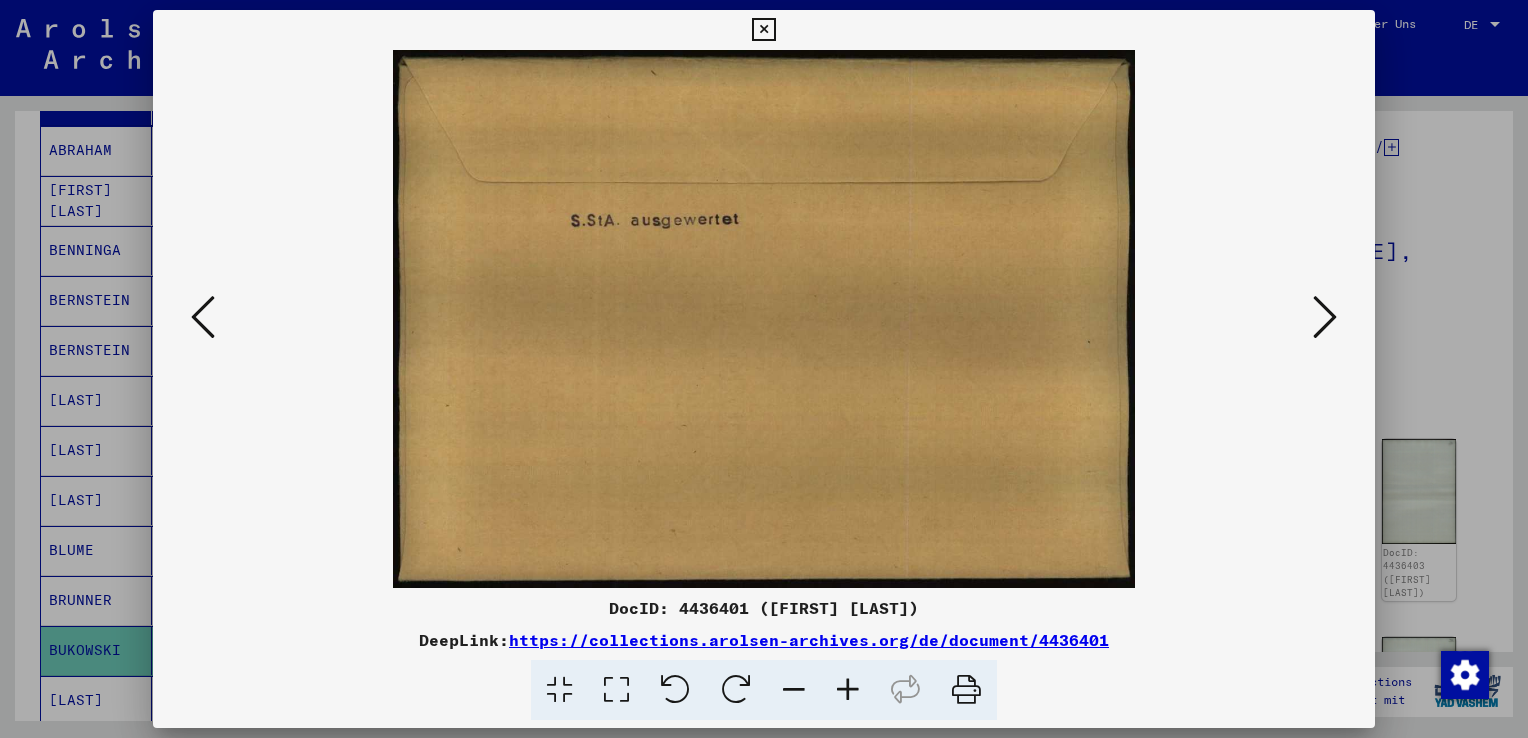 click at bounding box center (1325, 317) 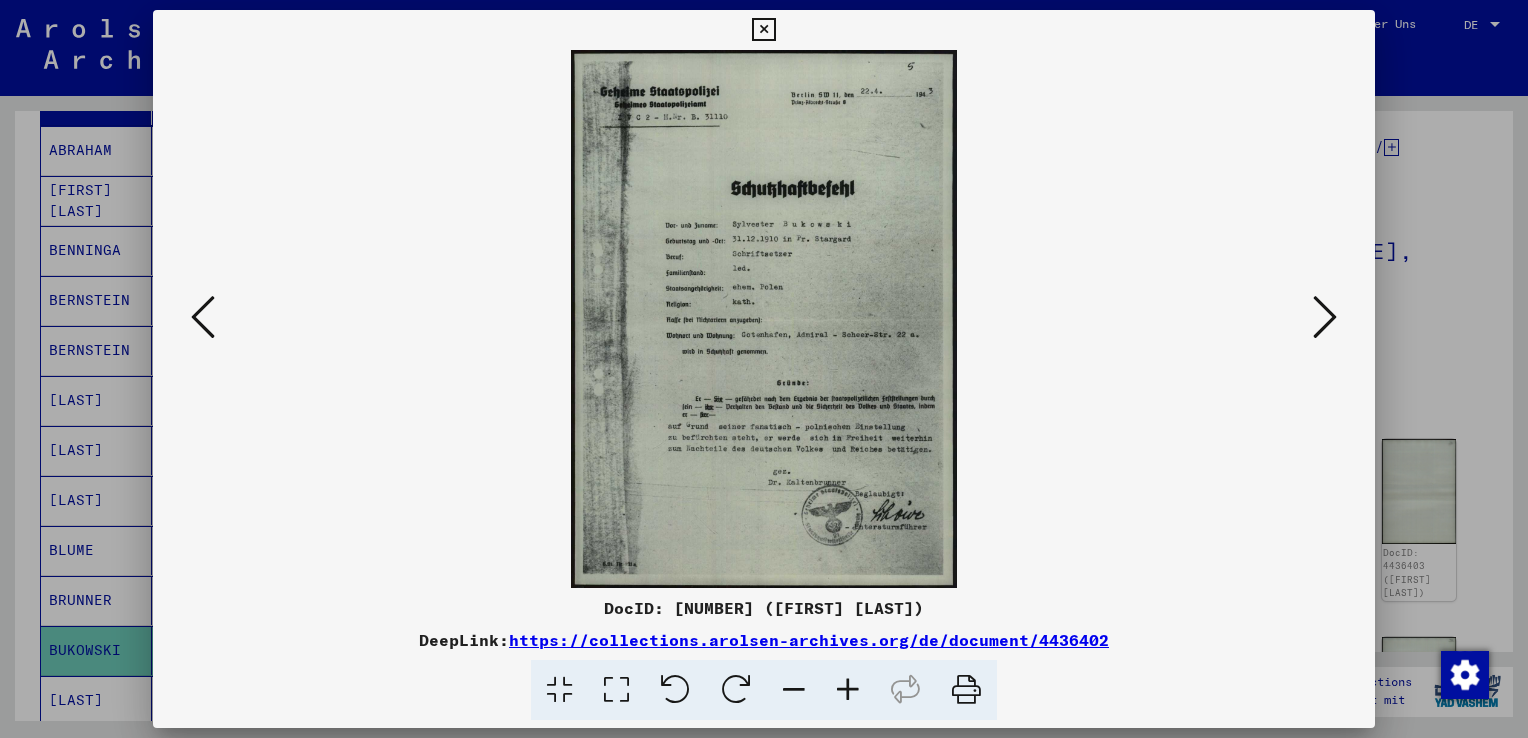 click at bounding box center (1325, 317) 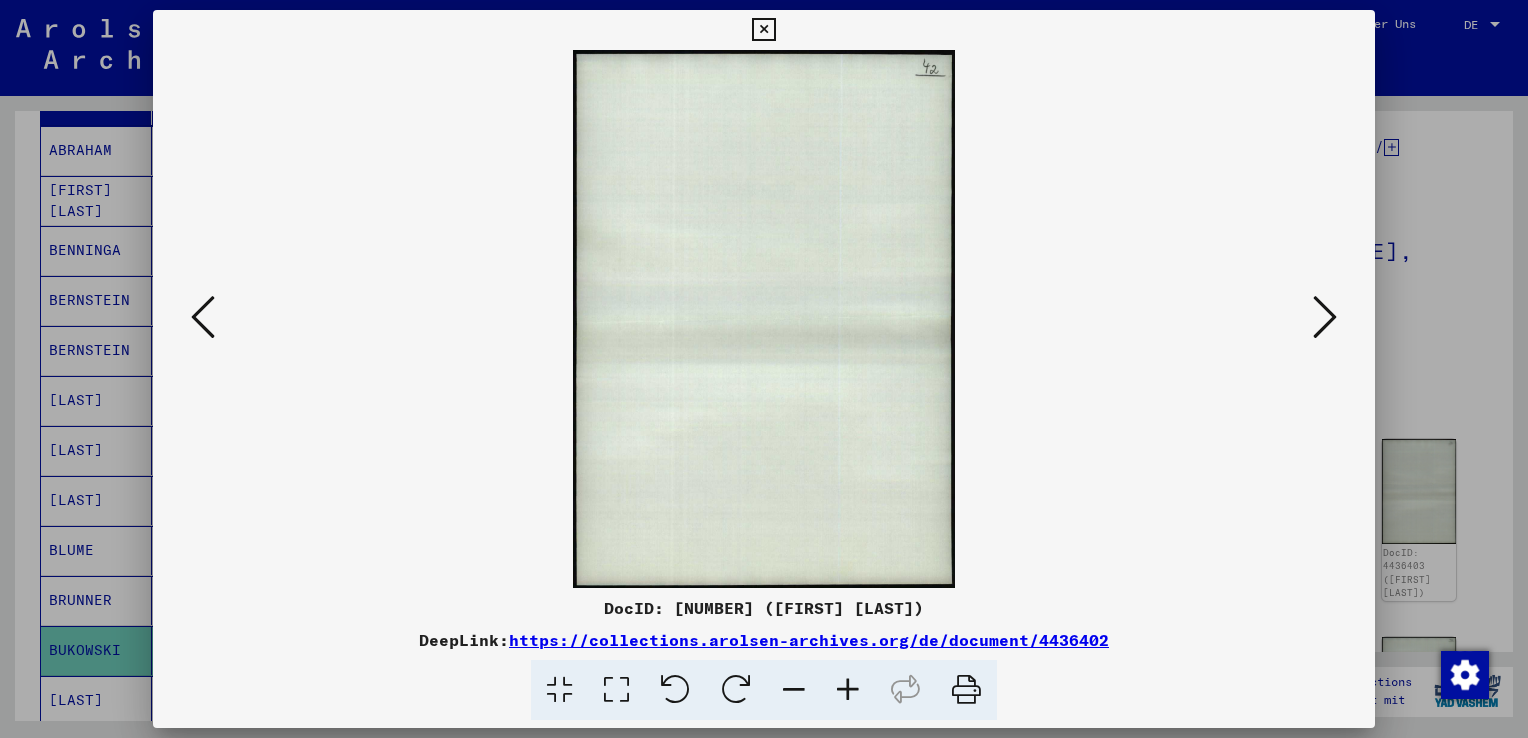 click at bounding box center (1325, 317) 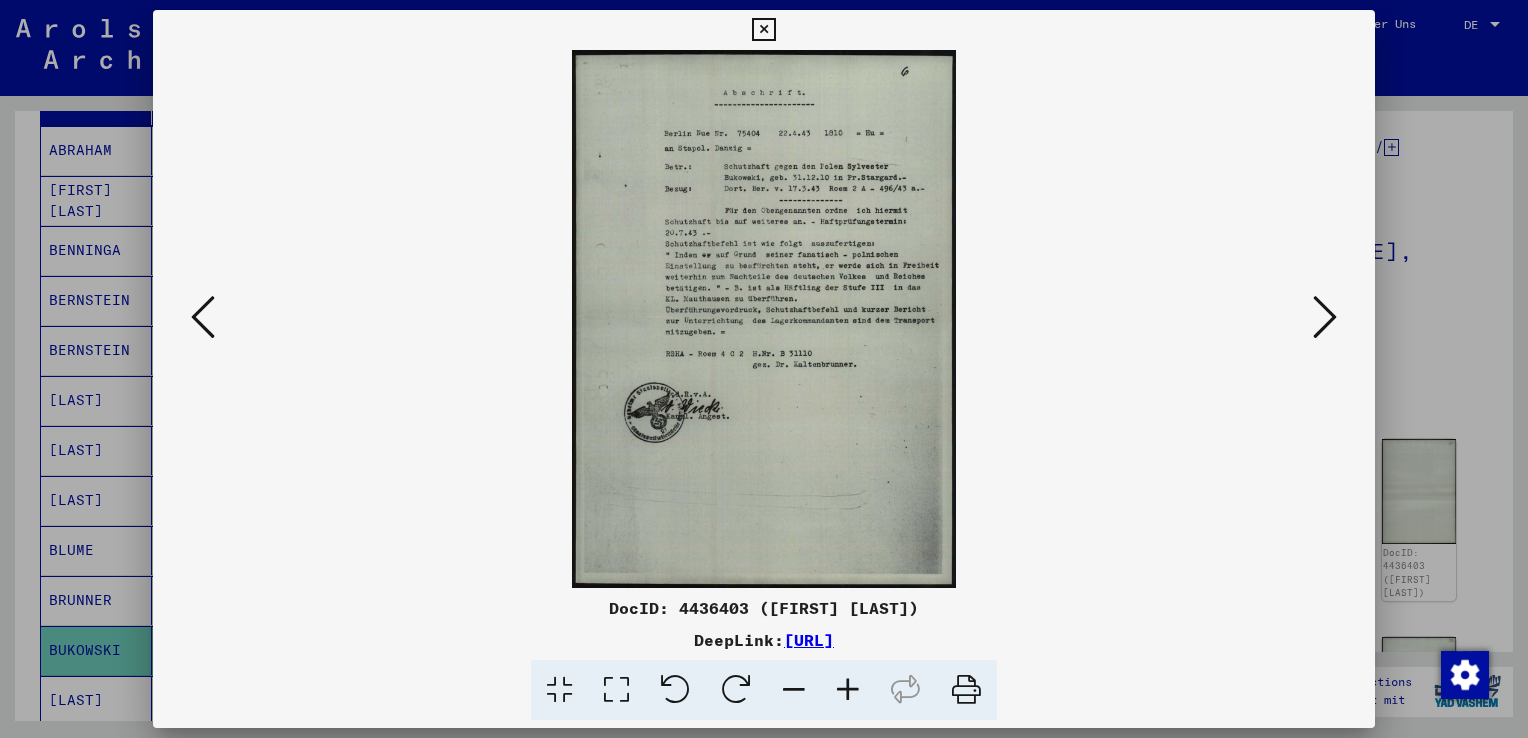 click at bounding box center (1325, 317) 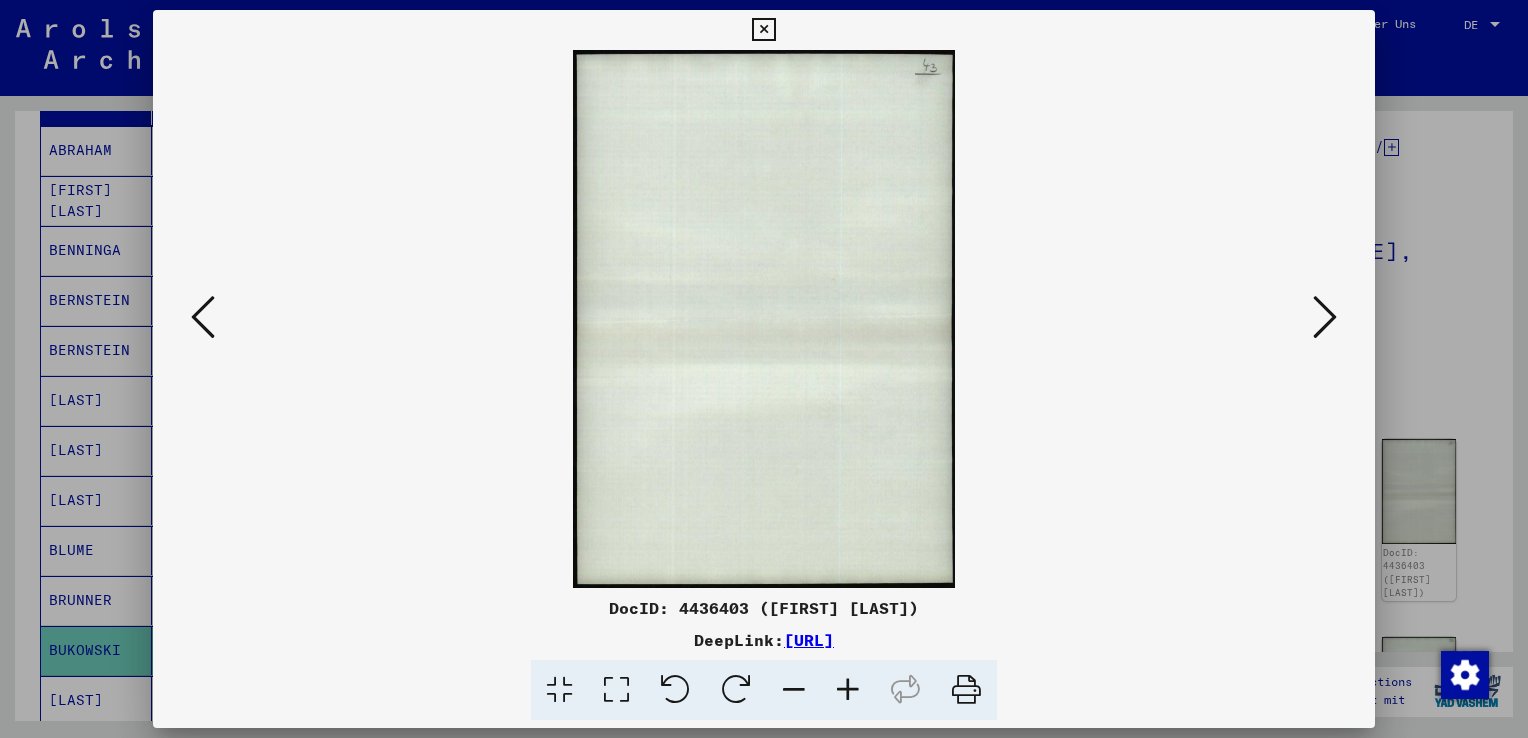 click at bounding box center (1325, 317) 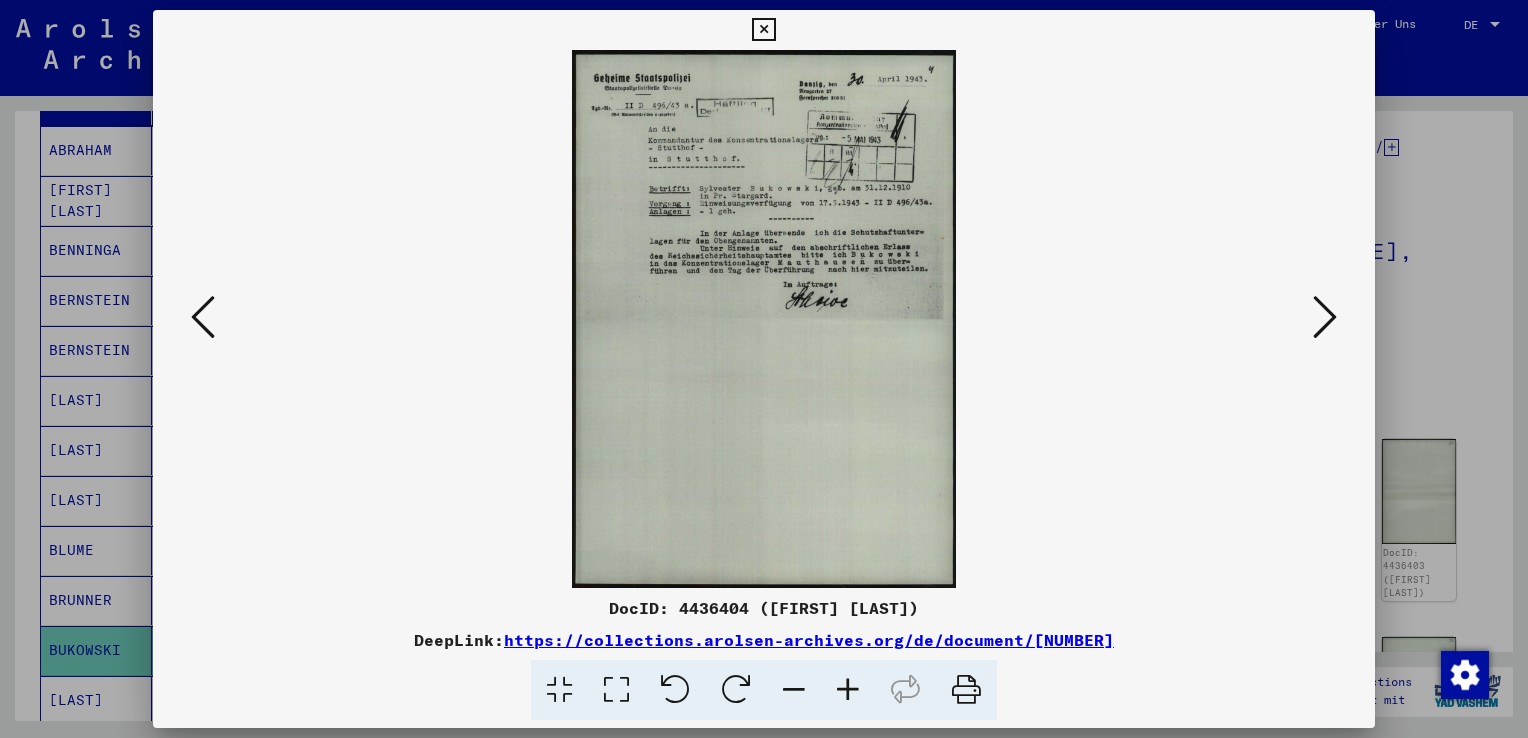 click at bounding box center (1325, 317) 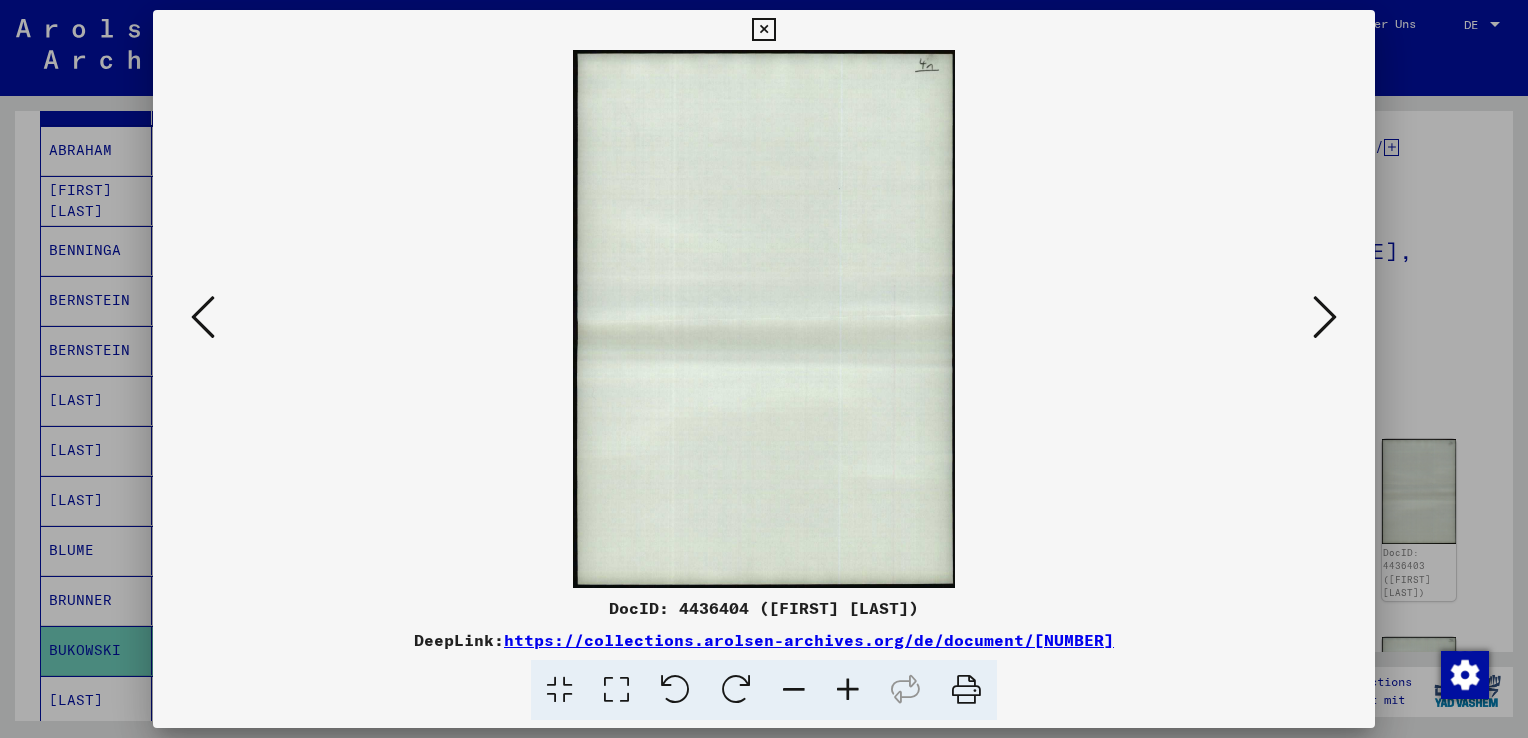 click at bounding box center [1325, 317] 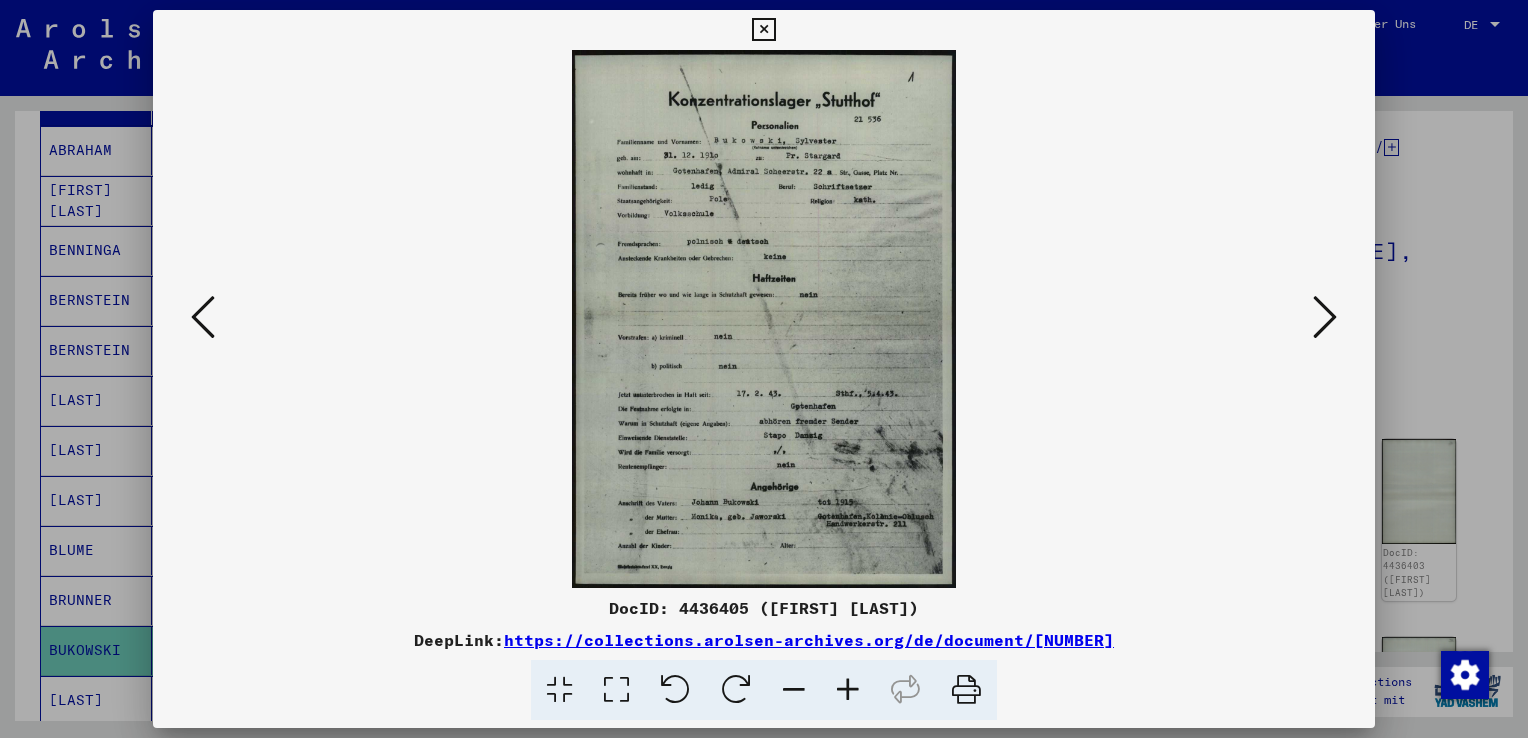 click at bounding box center (764, 319) 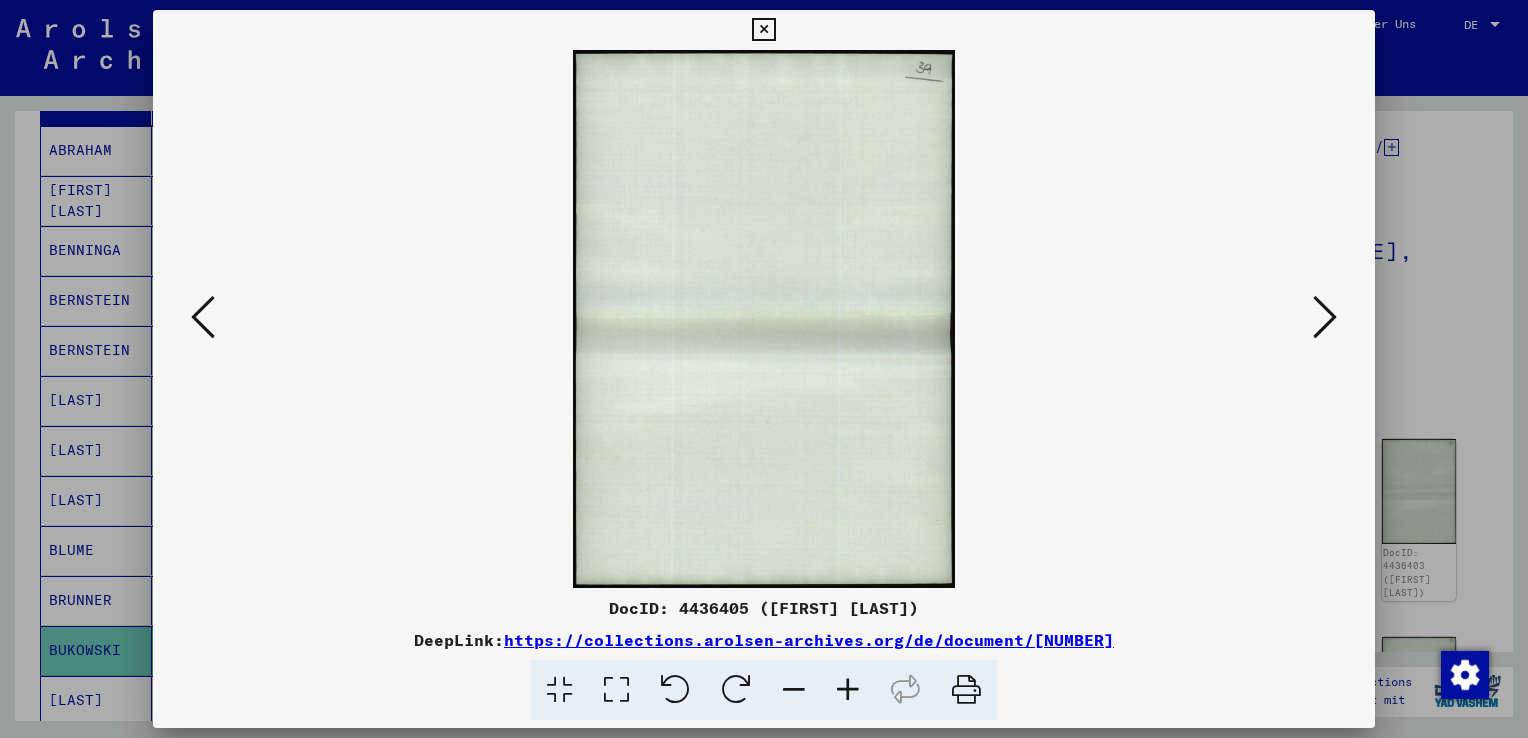 click at bounding box center [1325, 317] 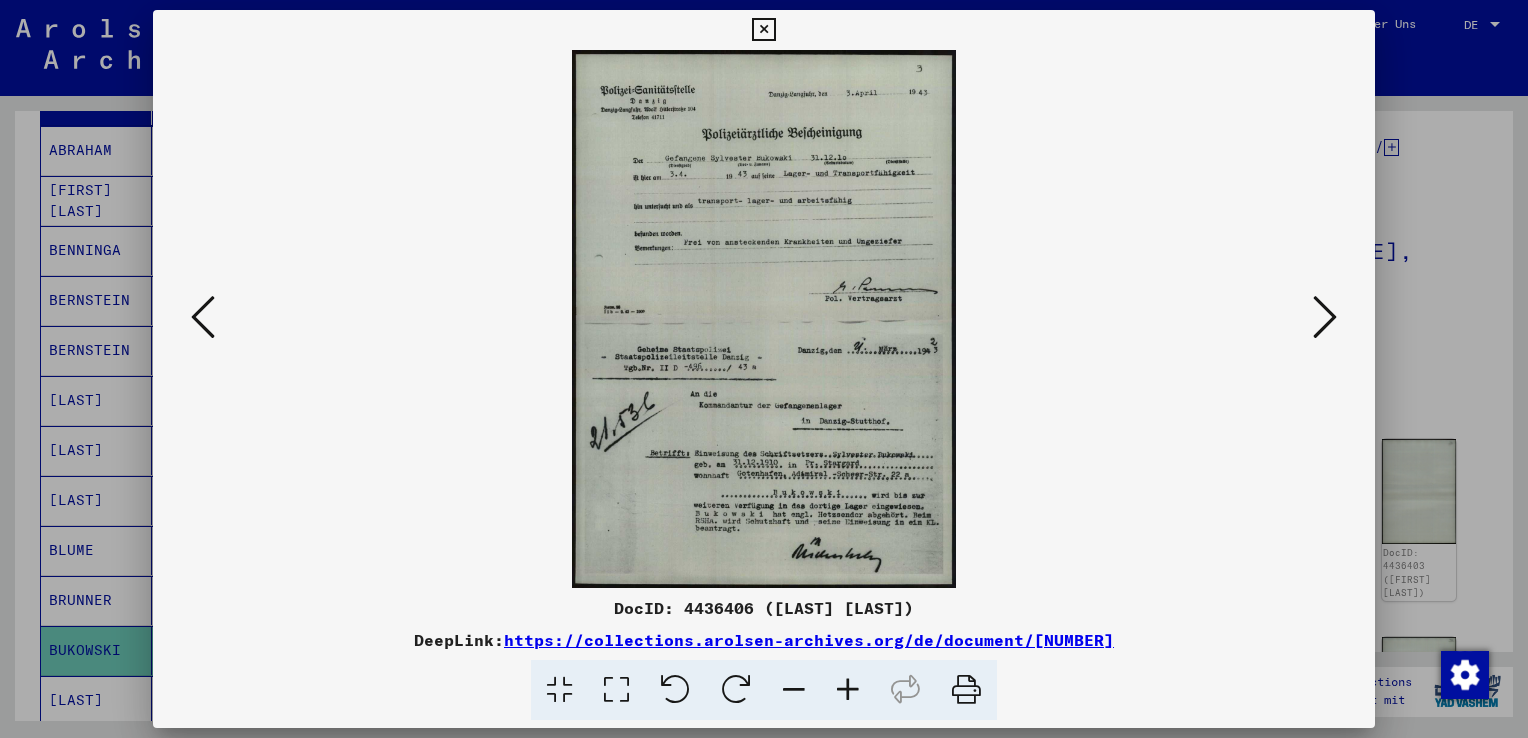 click at bounding box center [1325, 317] 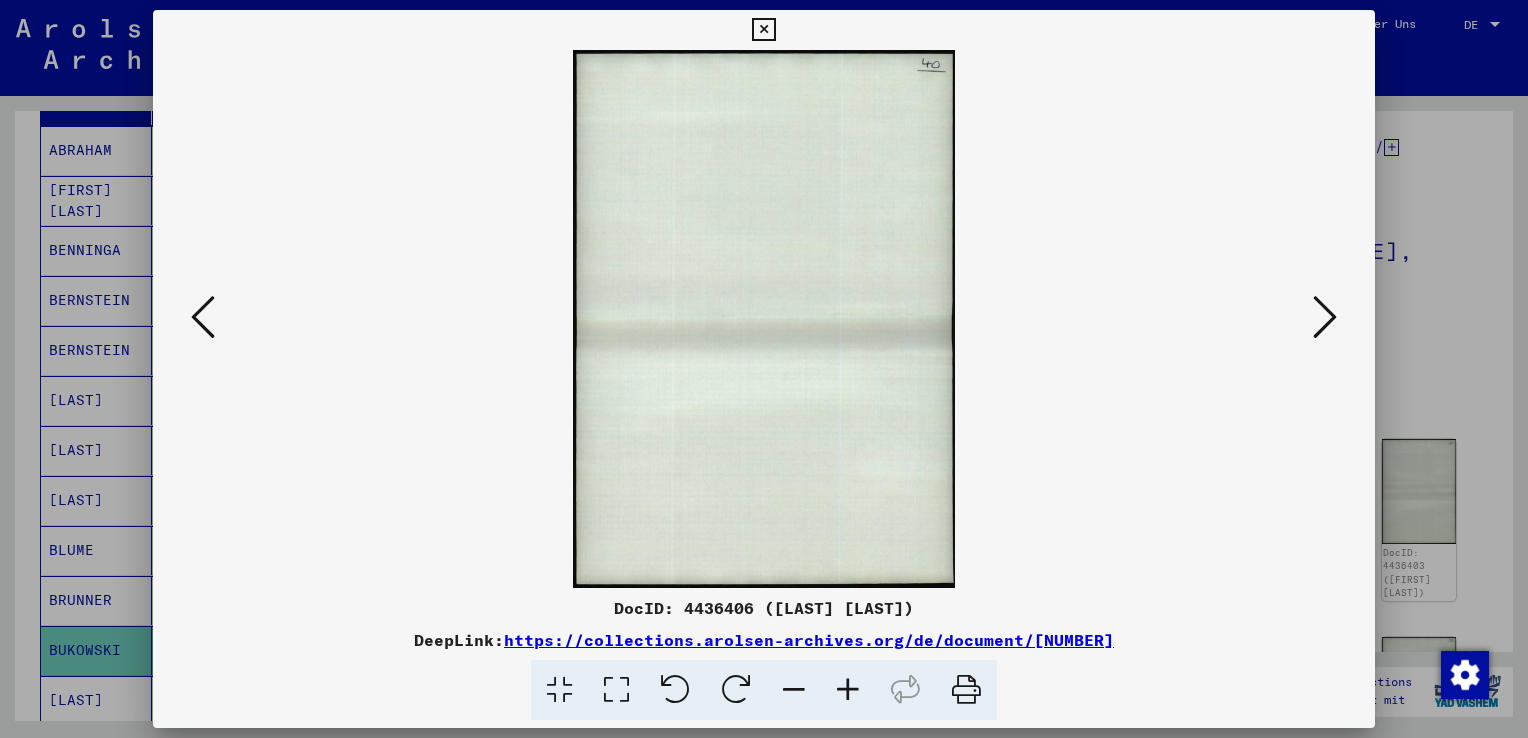 click at bounding box center [1325, 317] 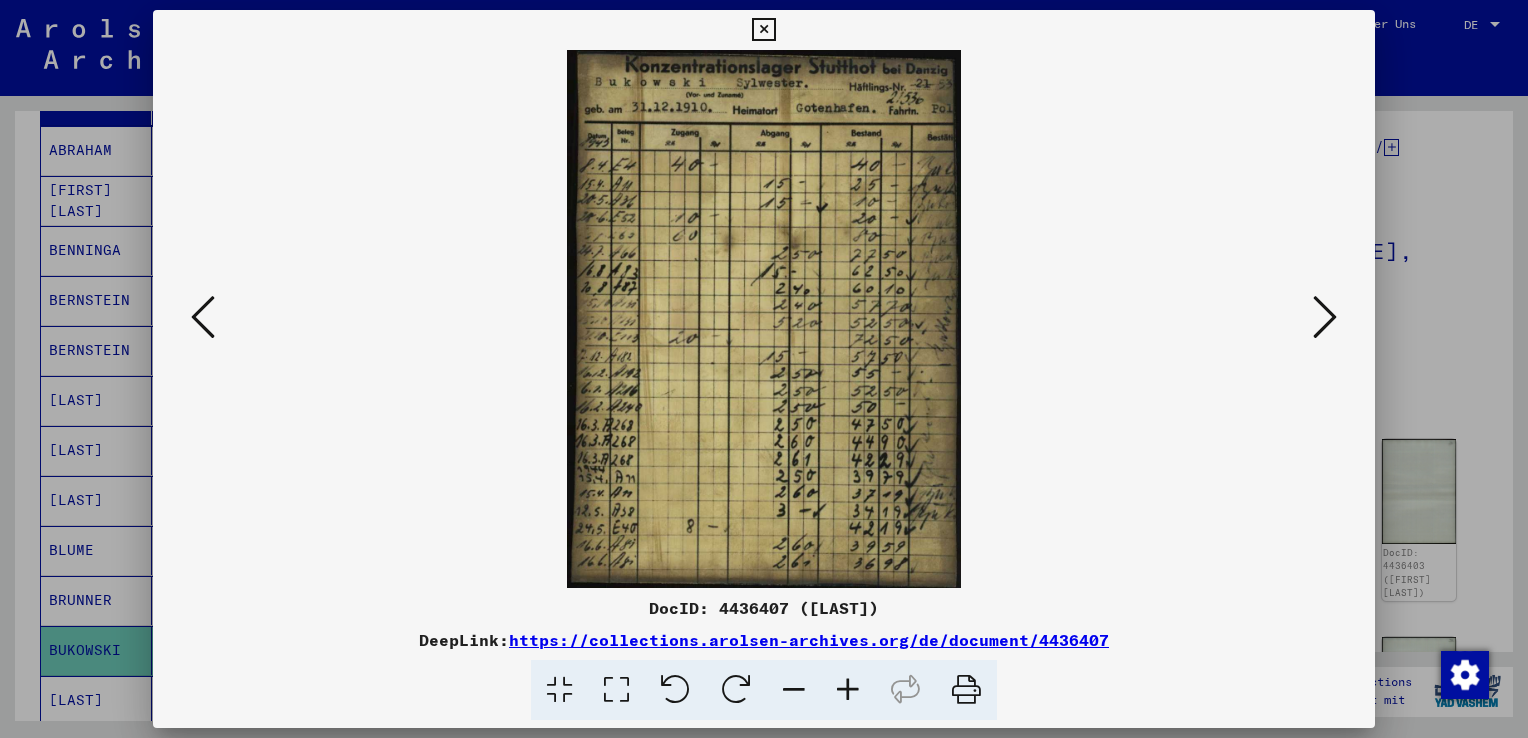 click at bounding box center (1325, 317) 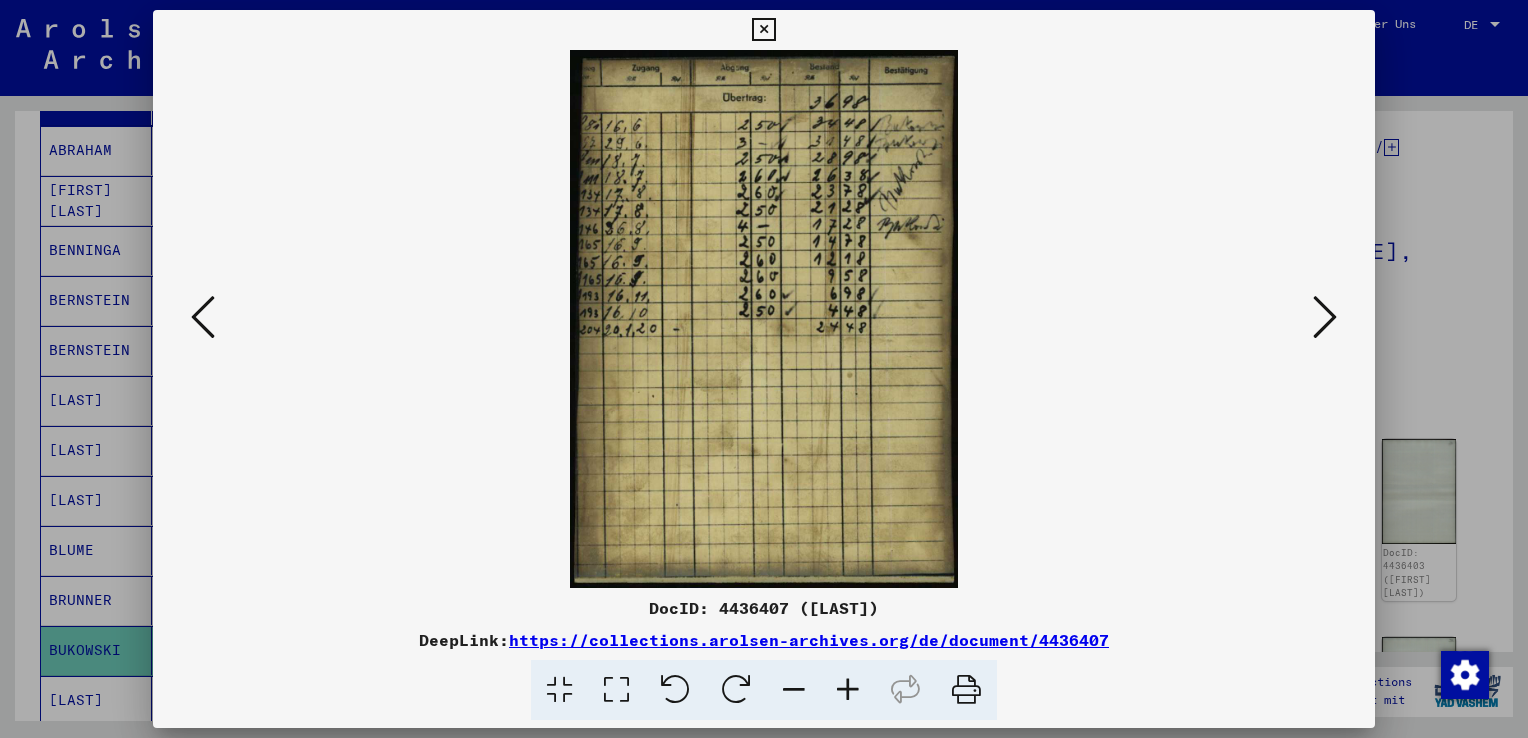 click at bounding box center (1325, 317) 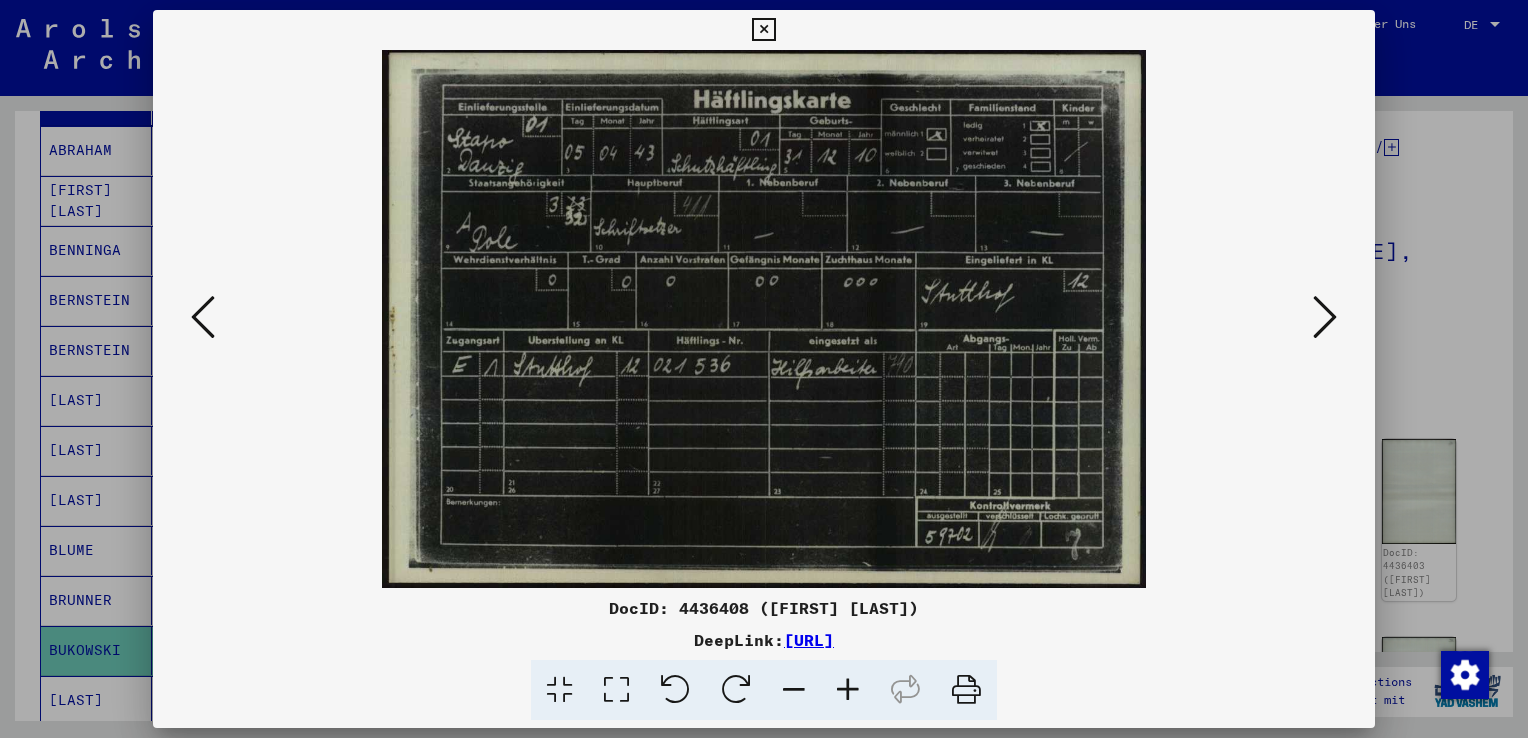 click at bounding box center (1325, 317) 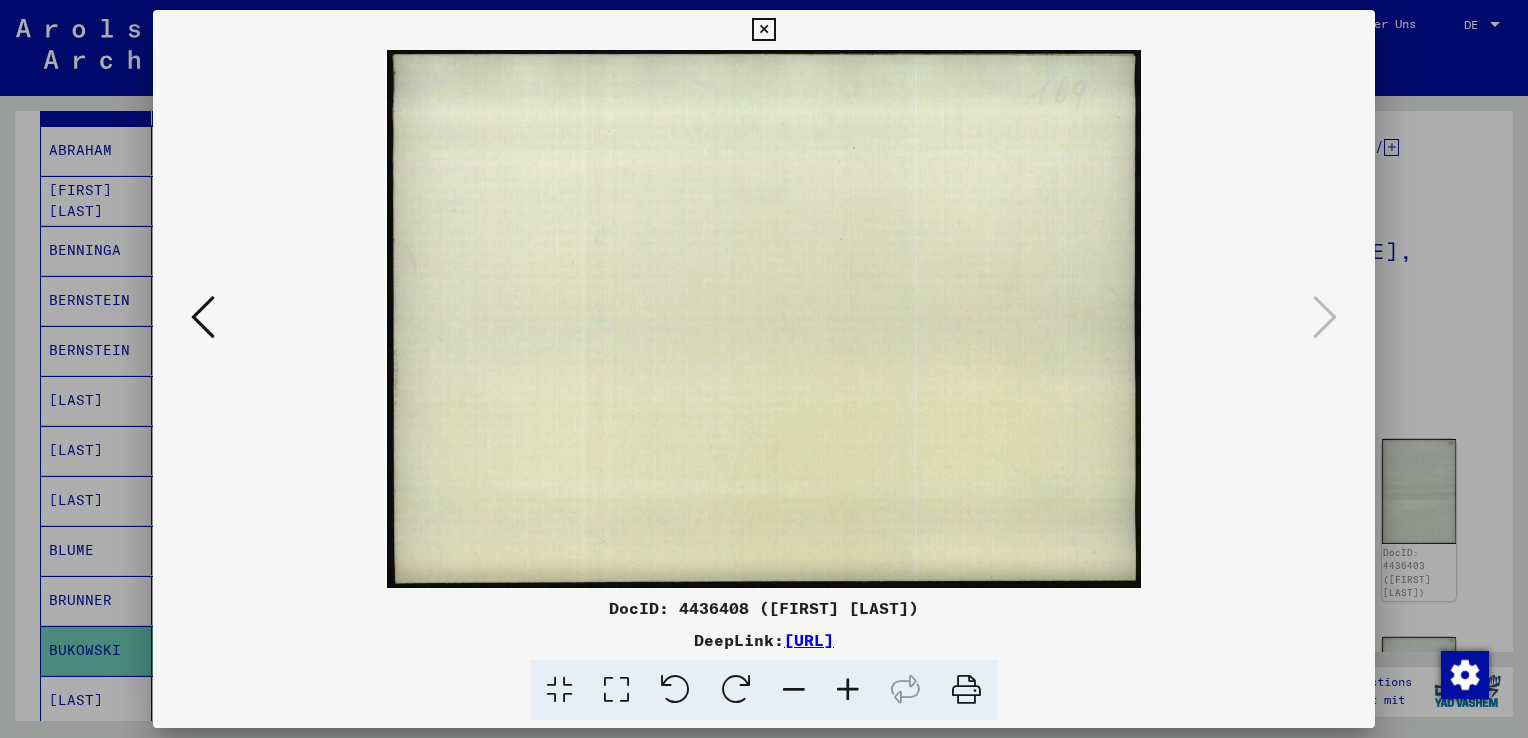 click at bounding box center [203, 317] 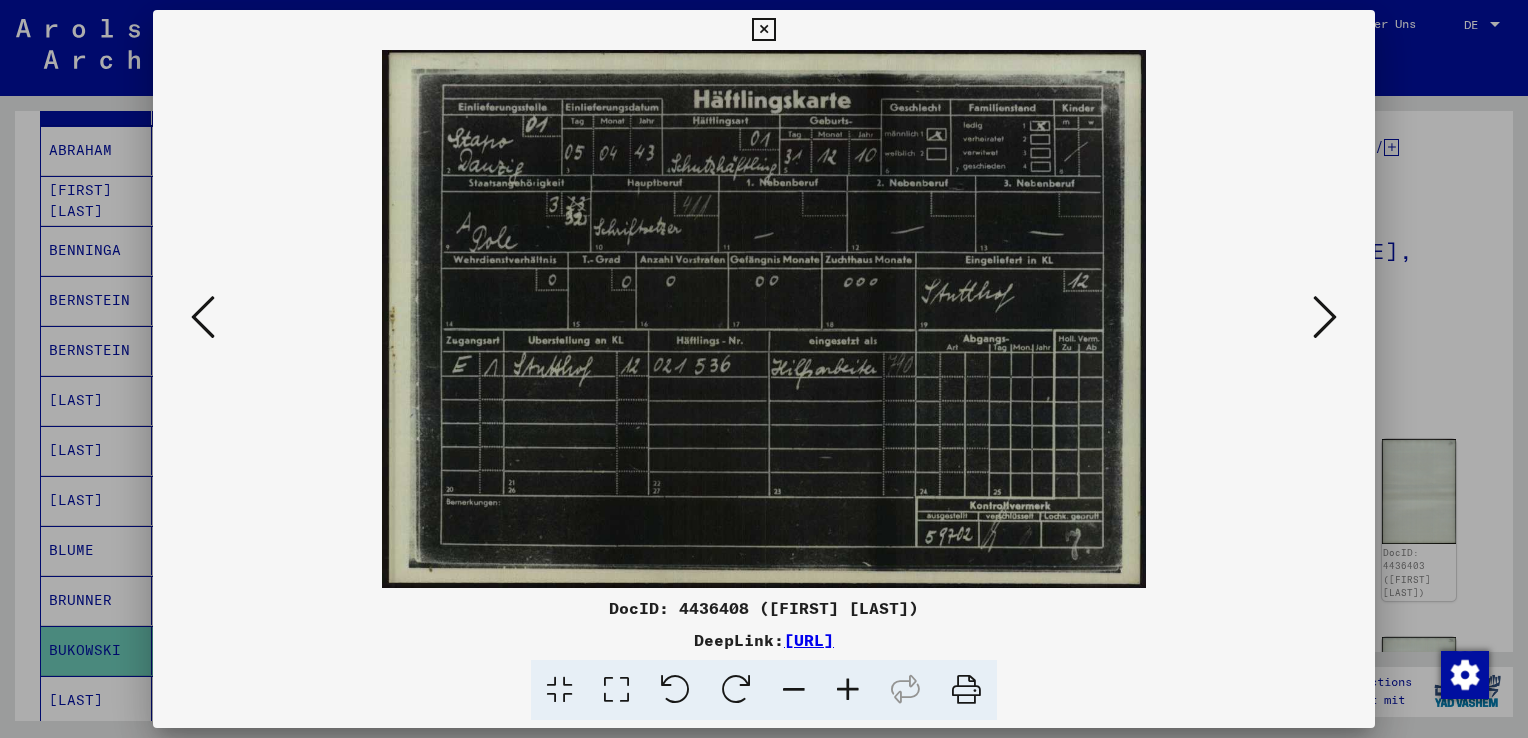 click at bounding box center (203, 317) 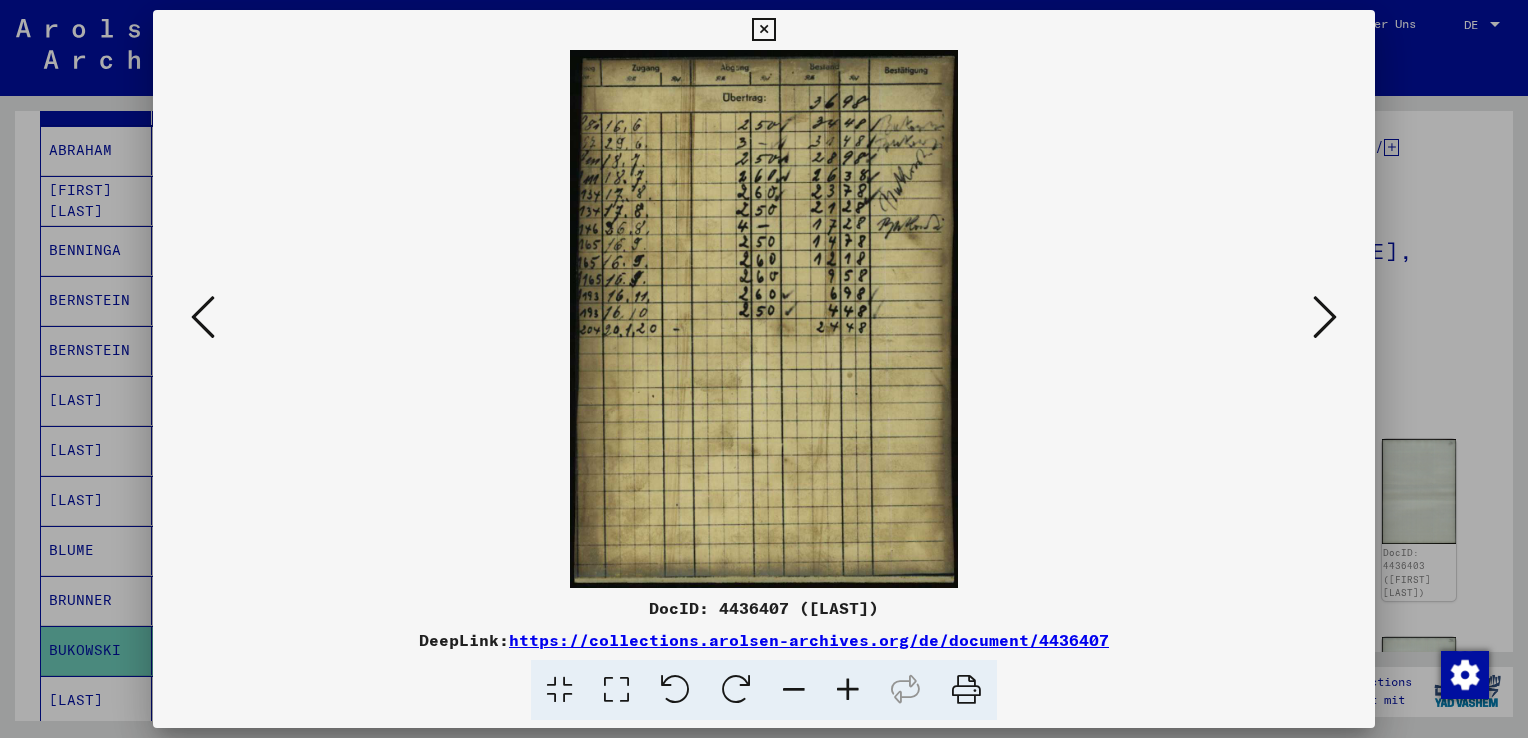 click at bounding box center [203, 317] 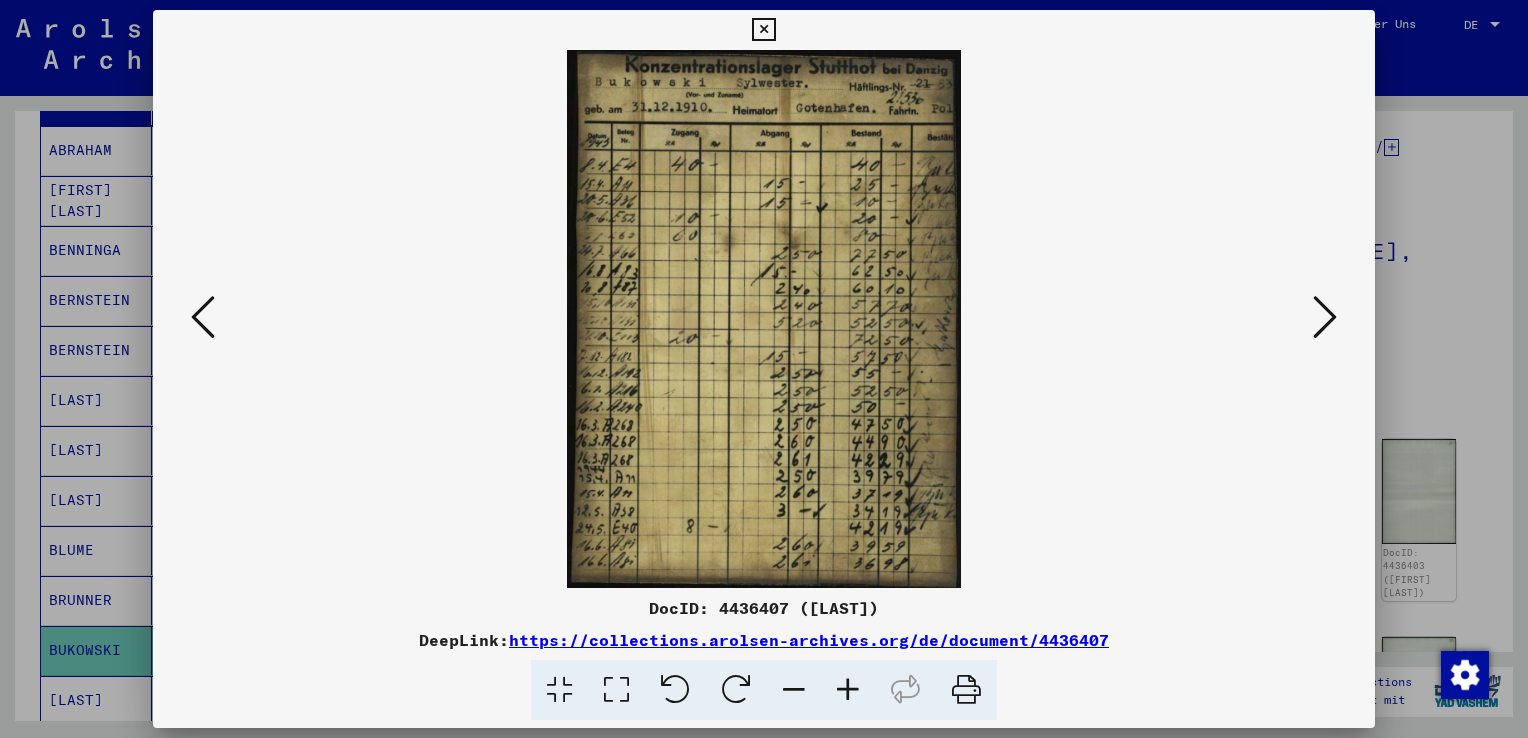 click at bounding box center (203, 317) 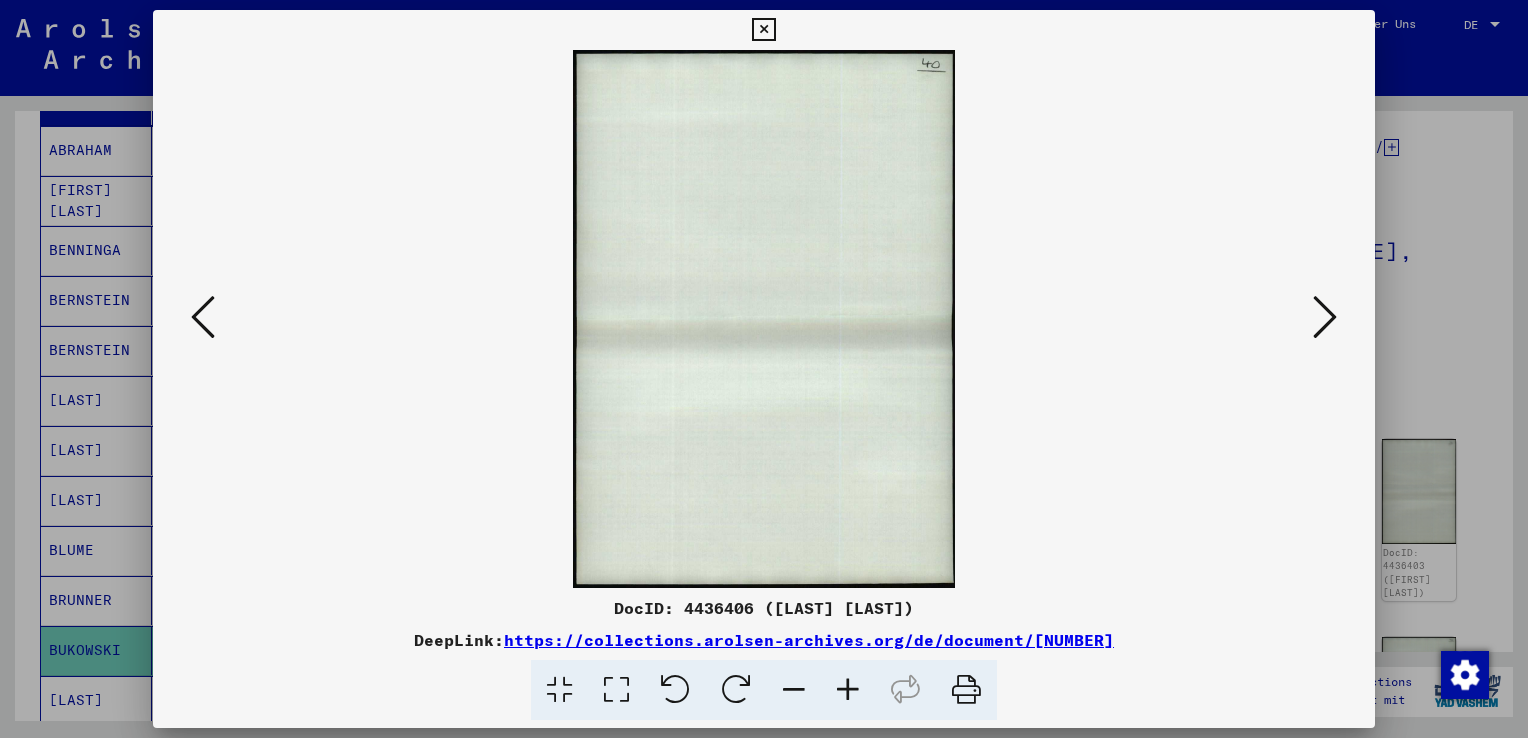 click at bounding box center (203, 317) 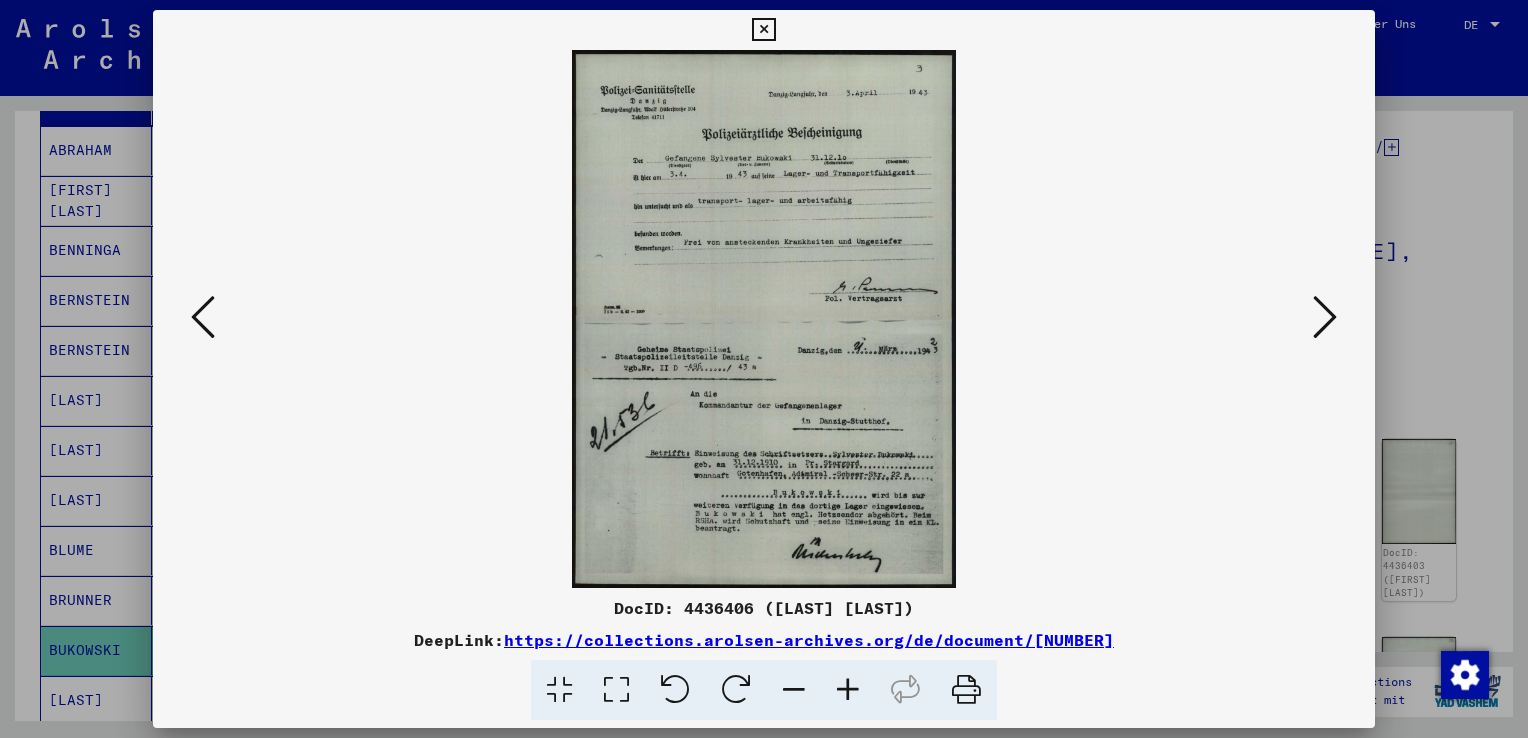 click at bounding box center (203, 317) 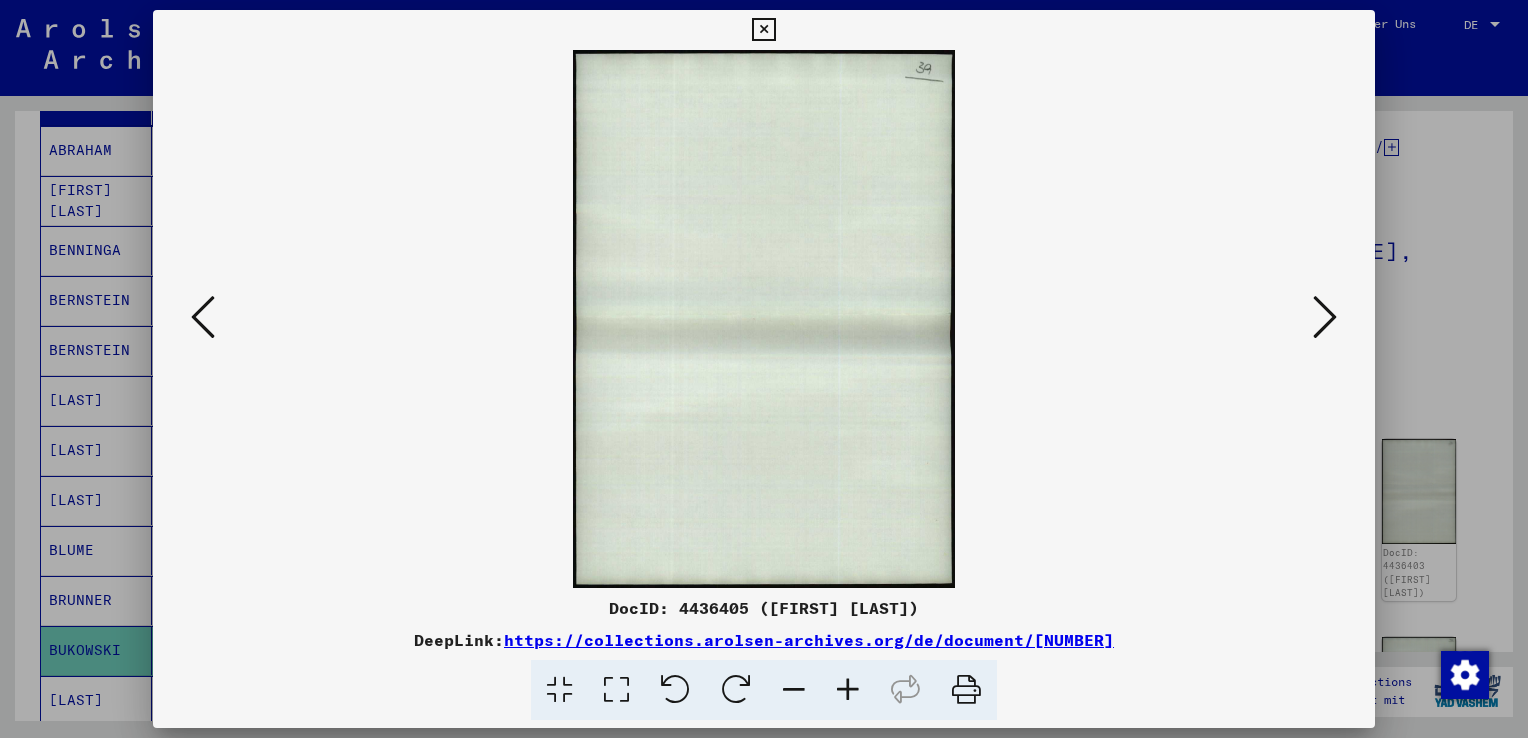 click at bounding box center [203, 317] 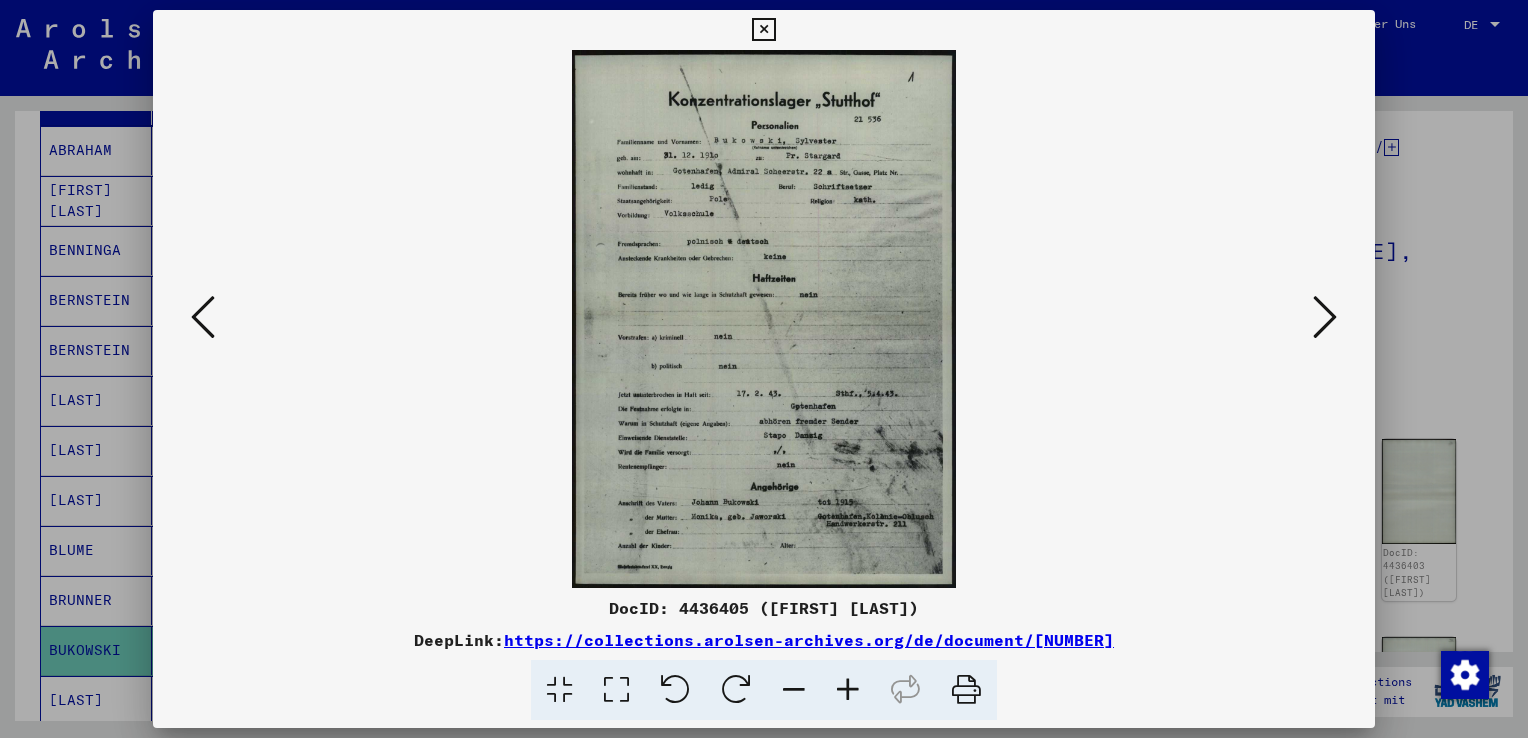 click at bounding box center [203, 317] 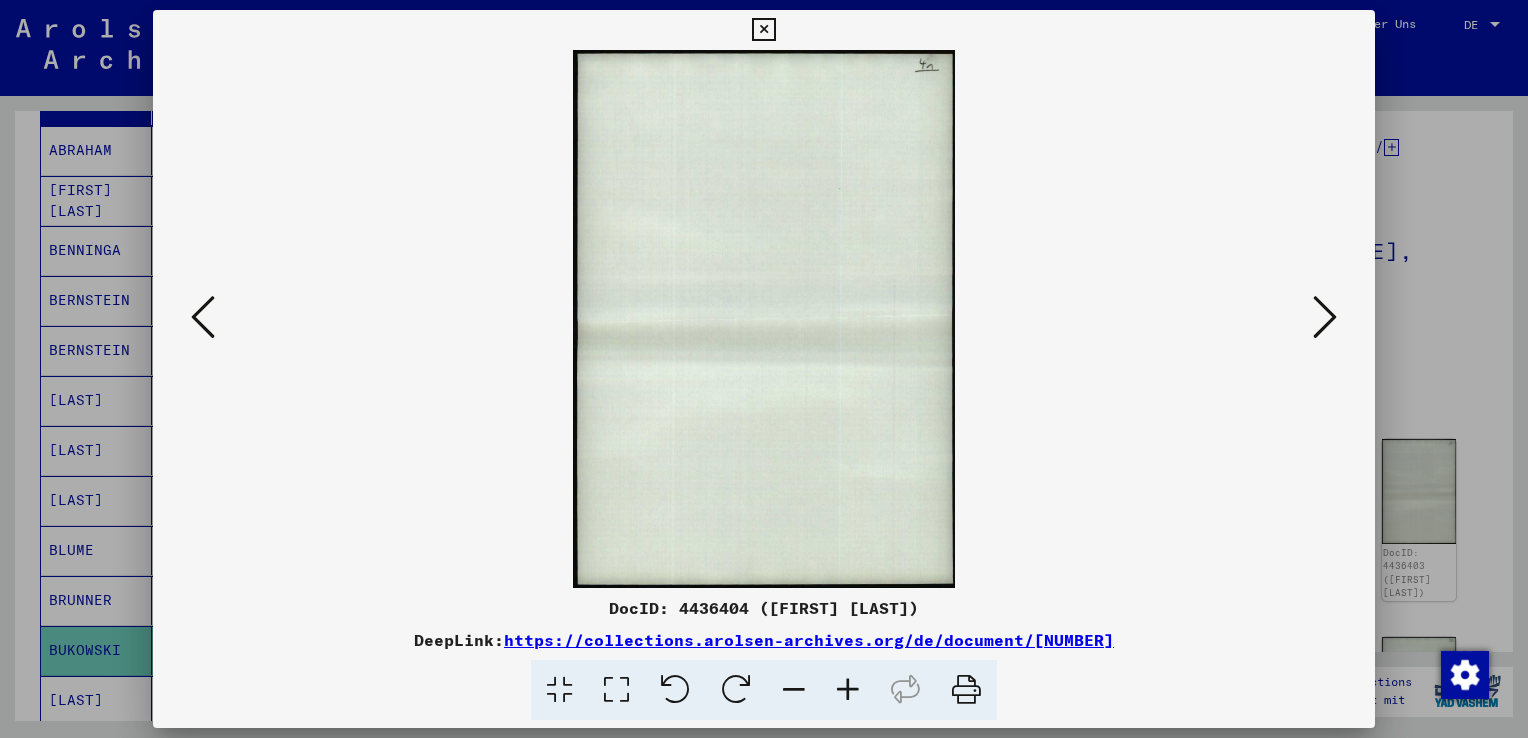 click at bounding box center [203, 317] 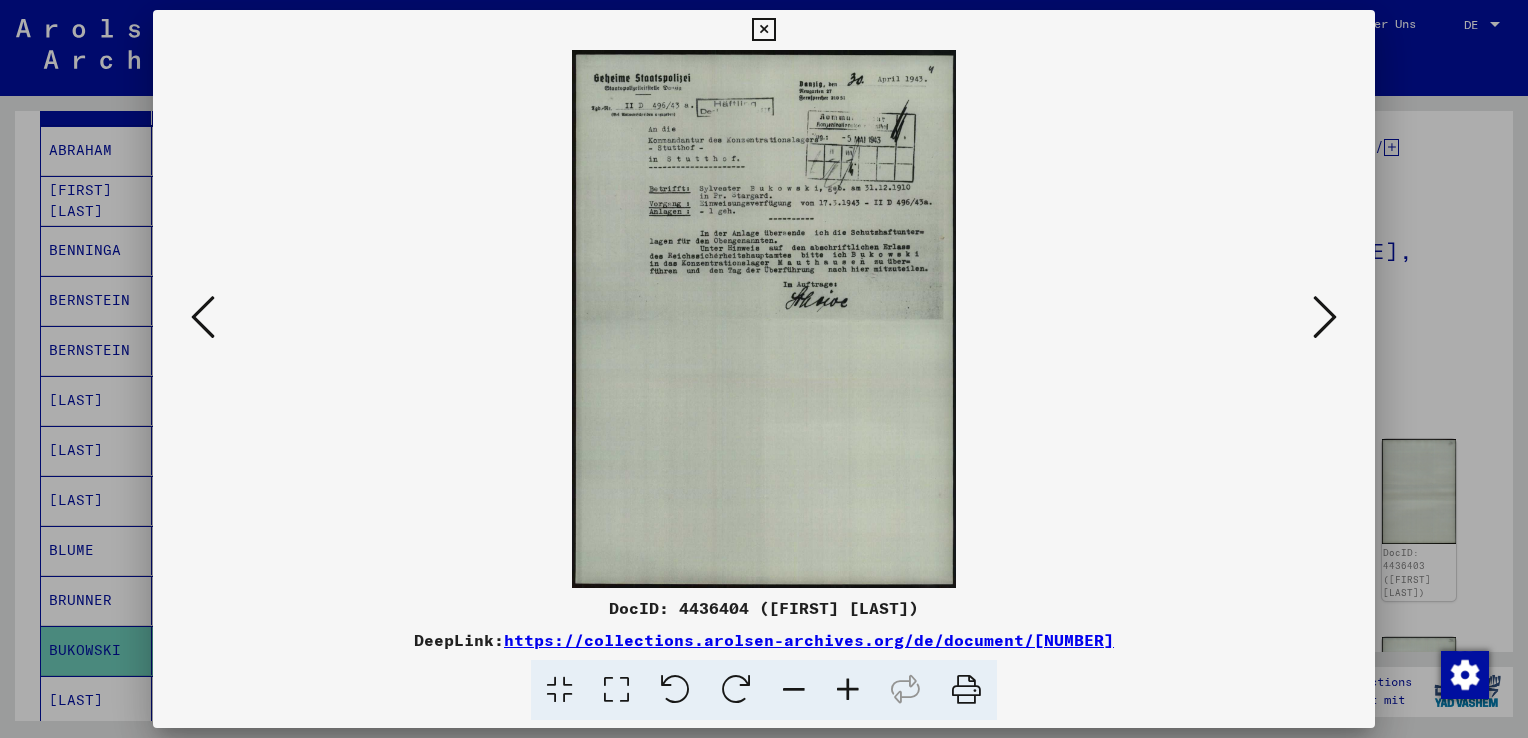 click at bounding box center (203, 317) 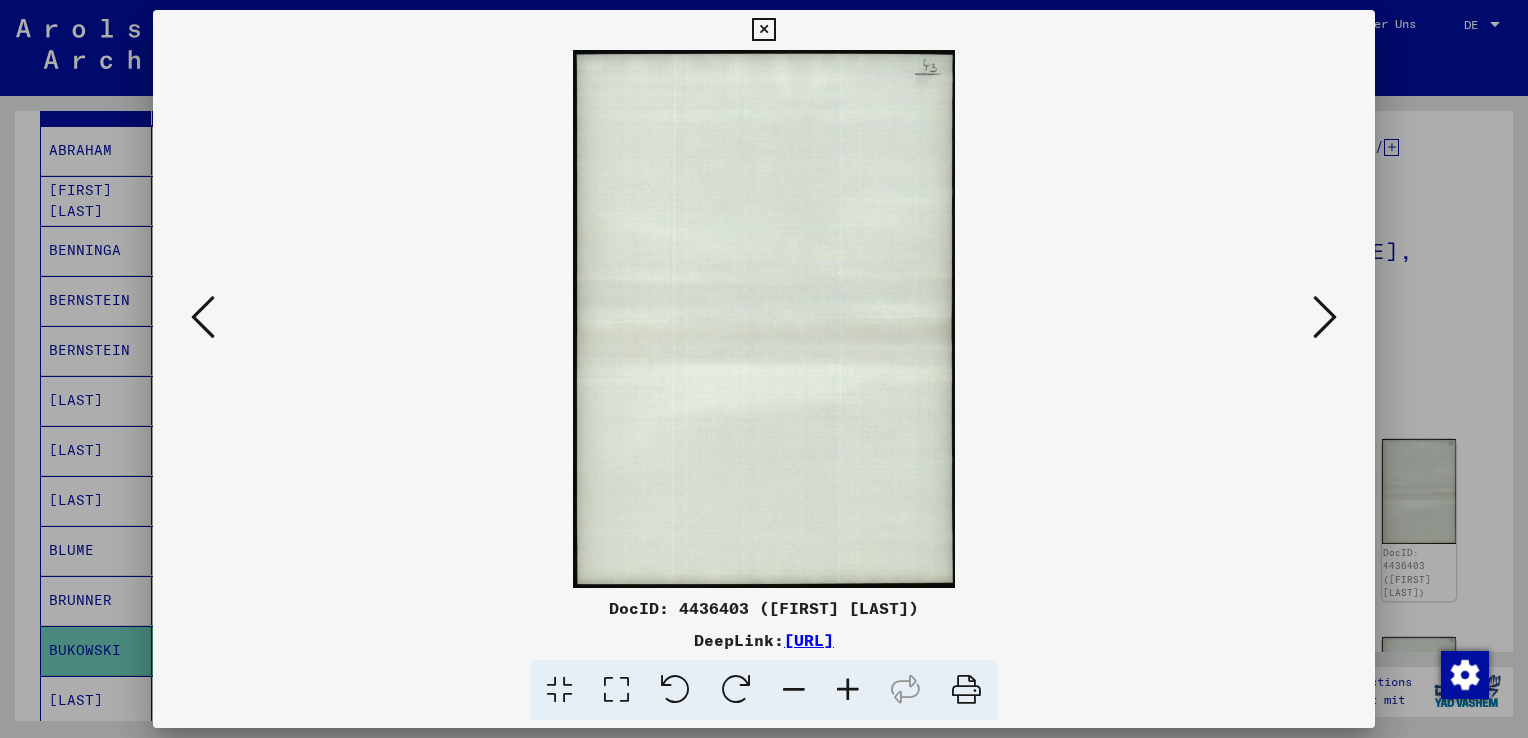click at bounding box center (203, 317) 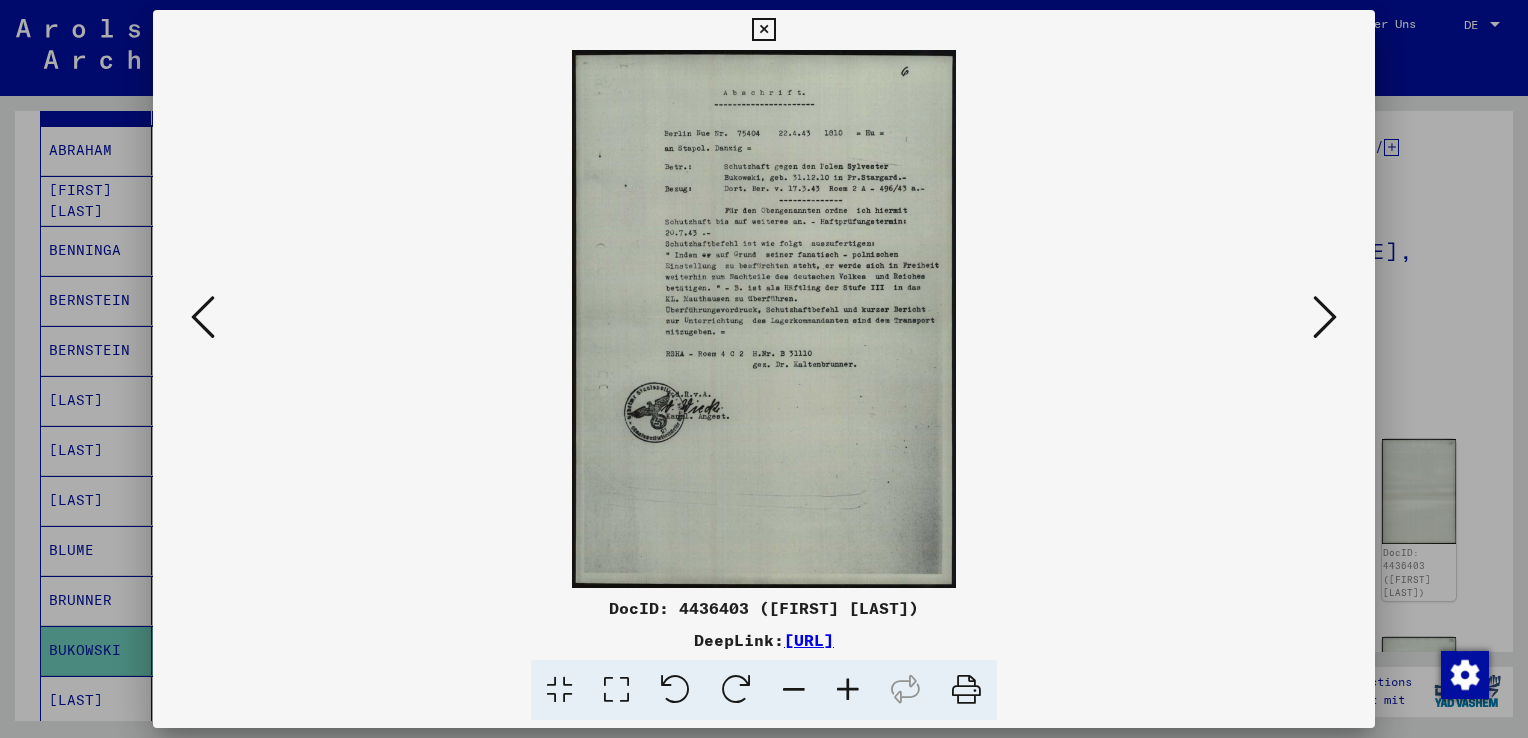 click at bounding box center [203, 317] 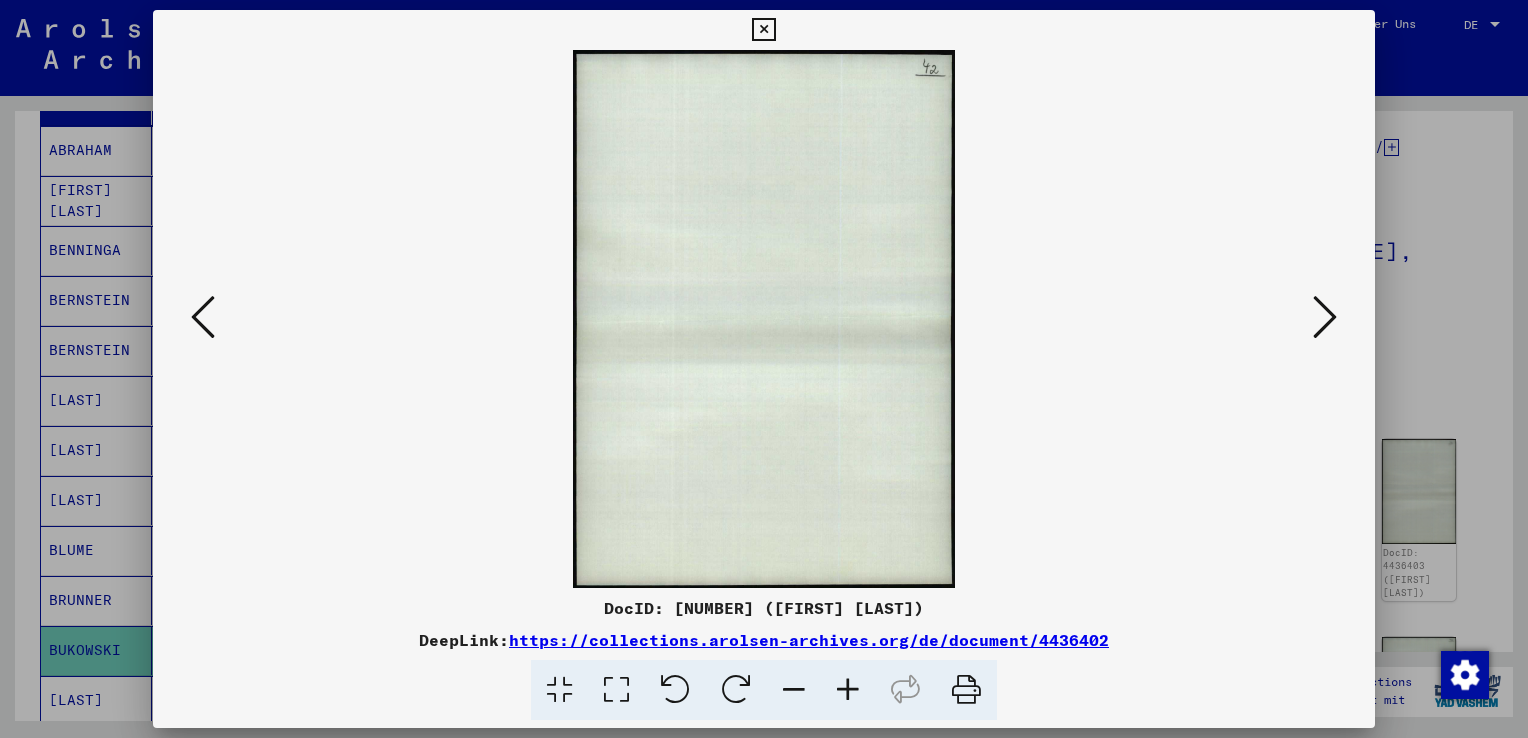 click at bounding box center [203, 317] 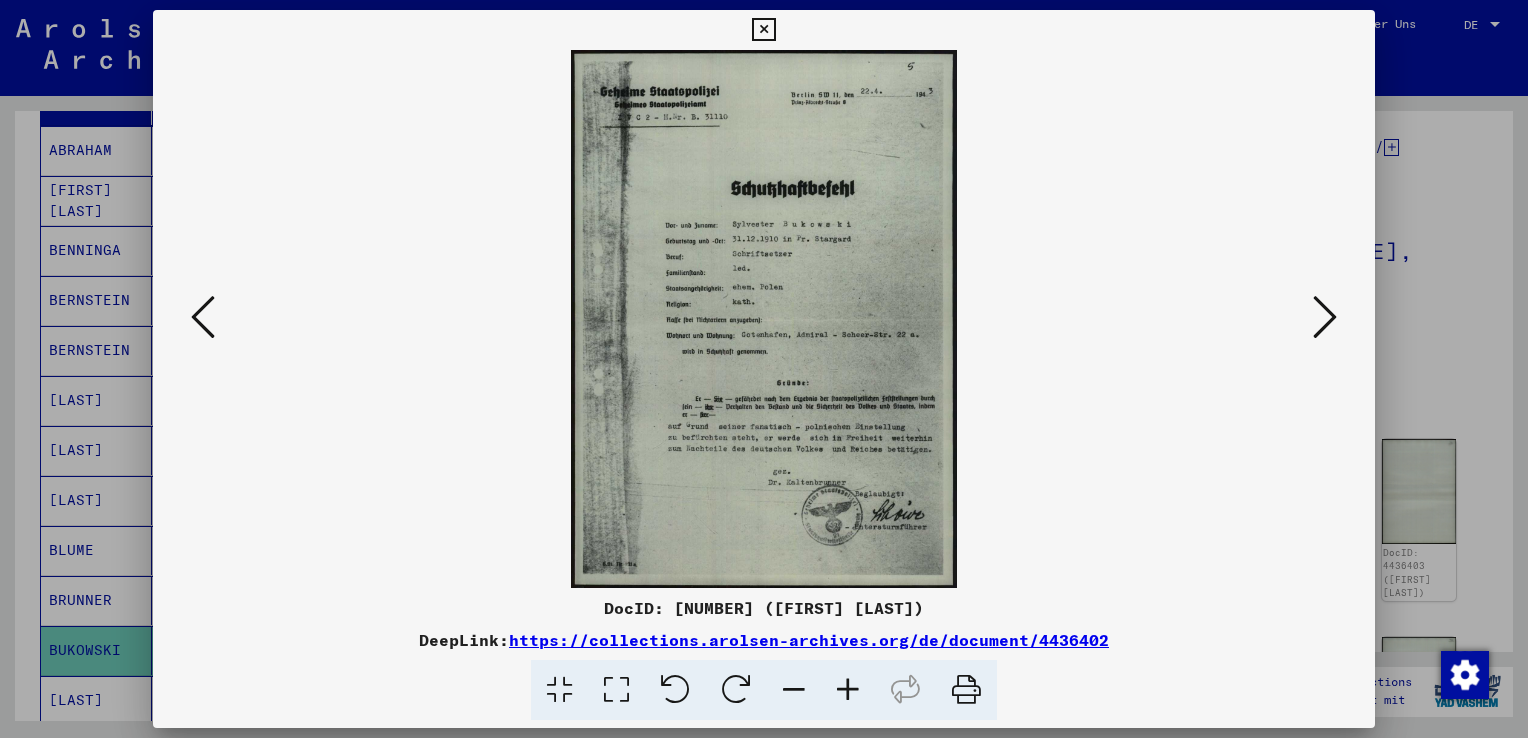 click at bounding box center [203, 317] 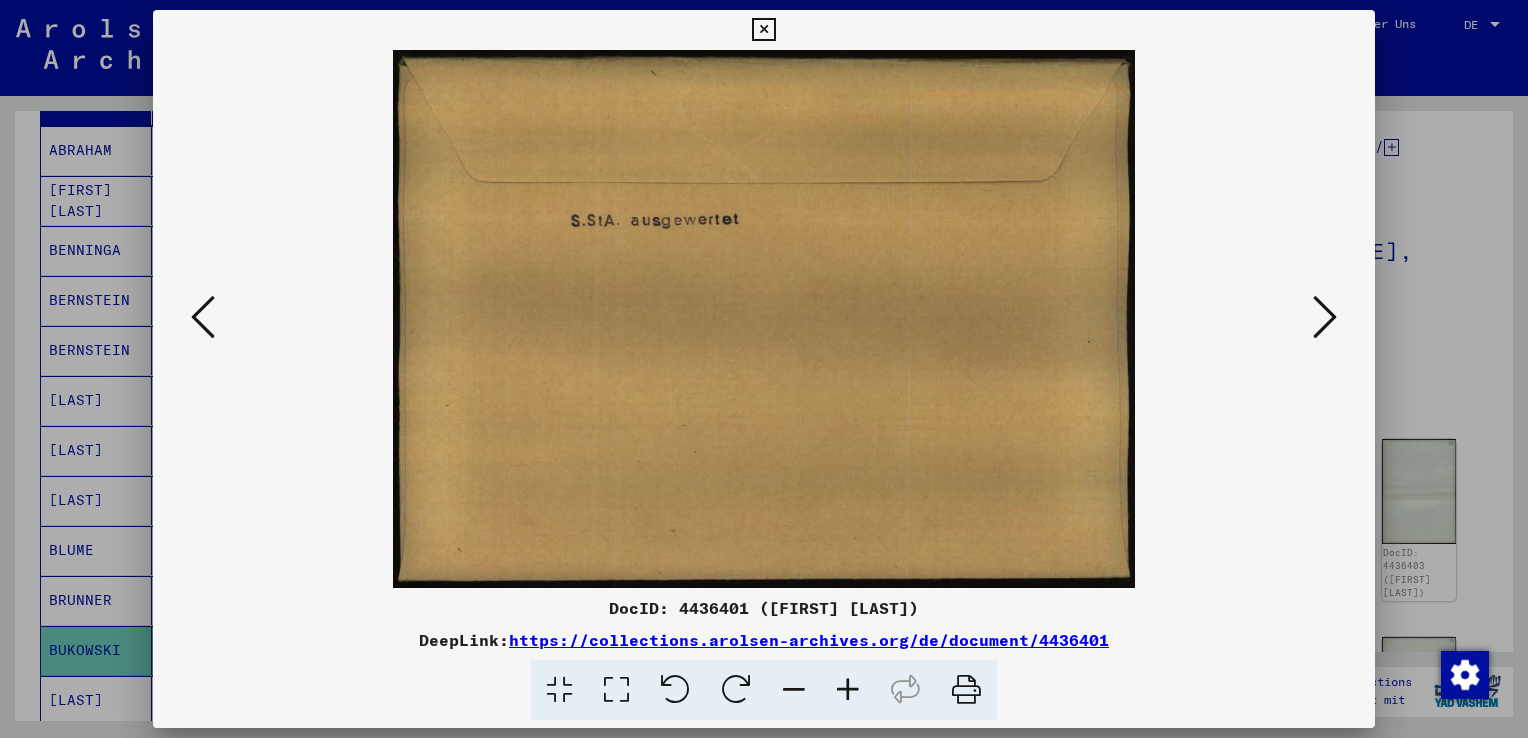 click at bounding box center (203, 317) 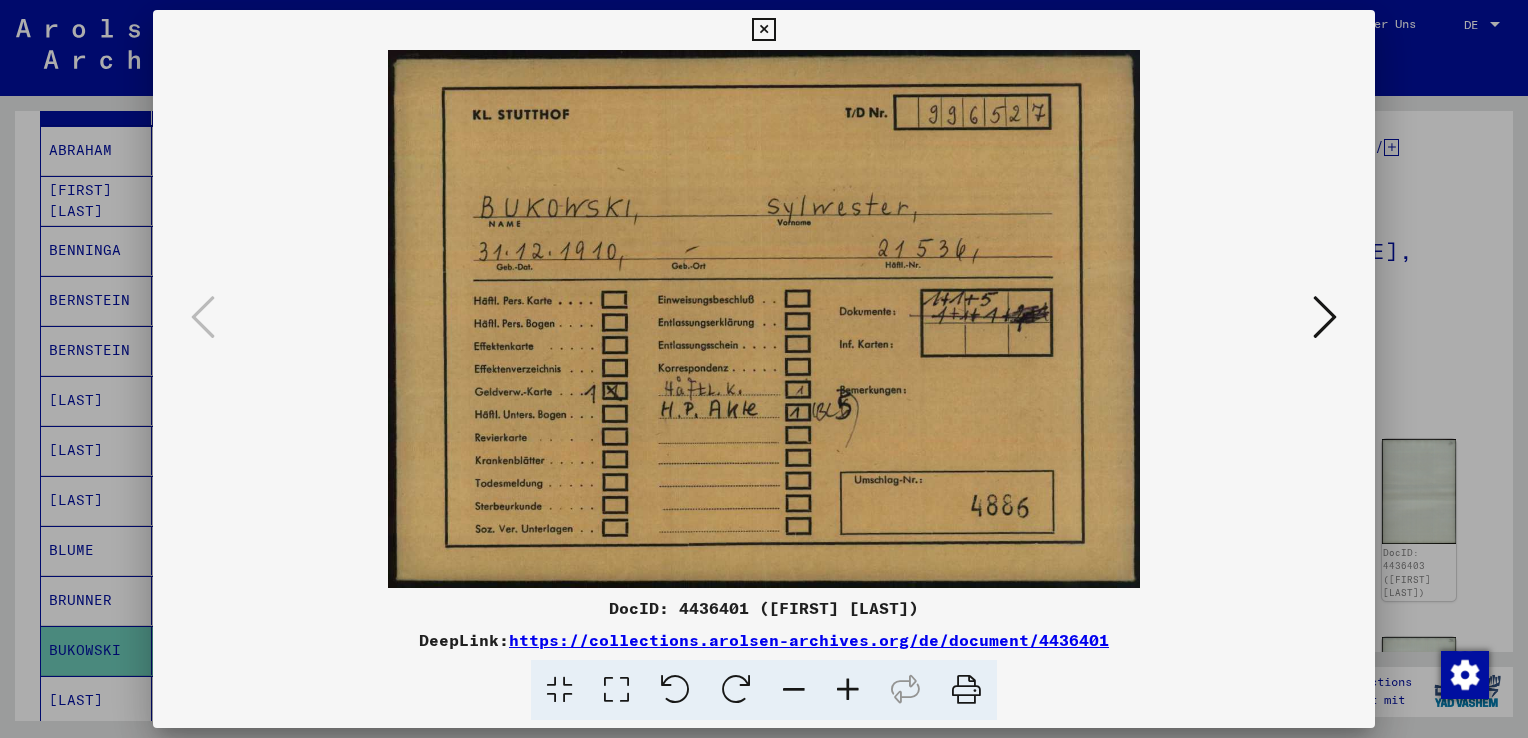 click at bounding box center [764, 319] 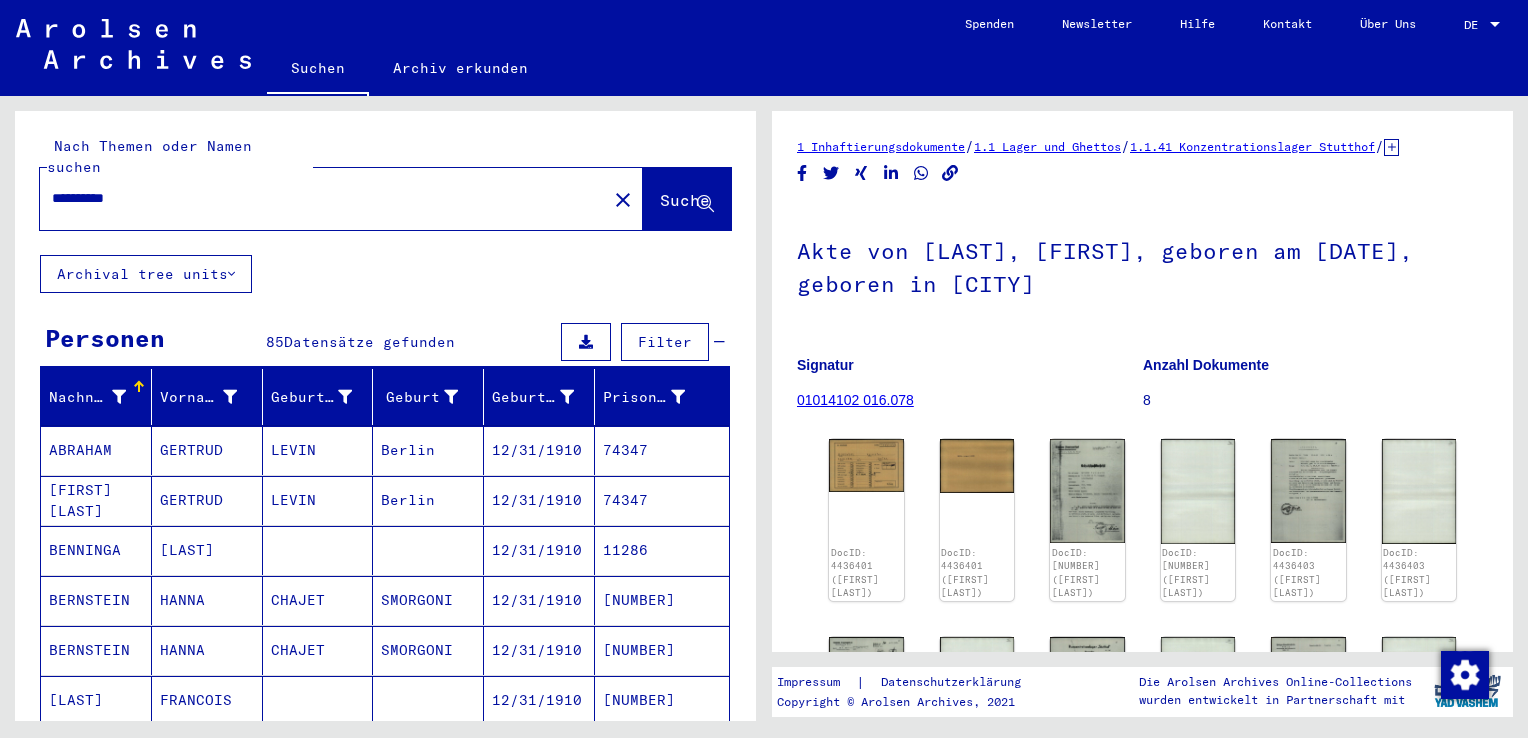 scroll, scrollTop: 0, scrollLeft: 0, axis: both 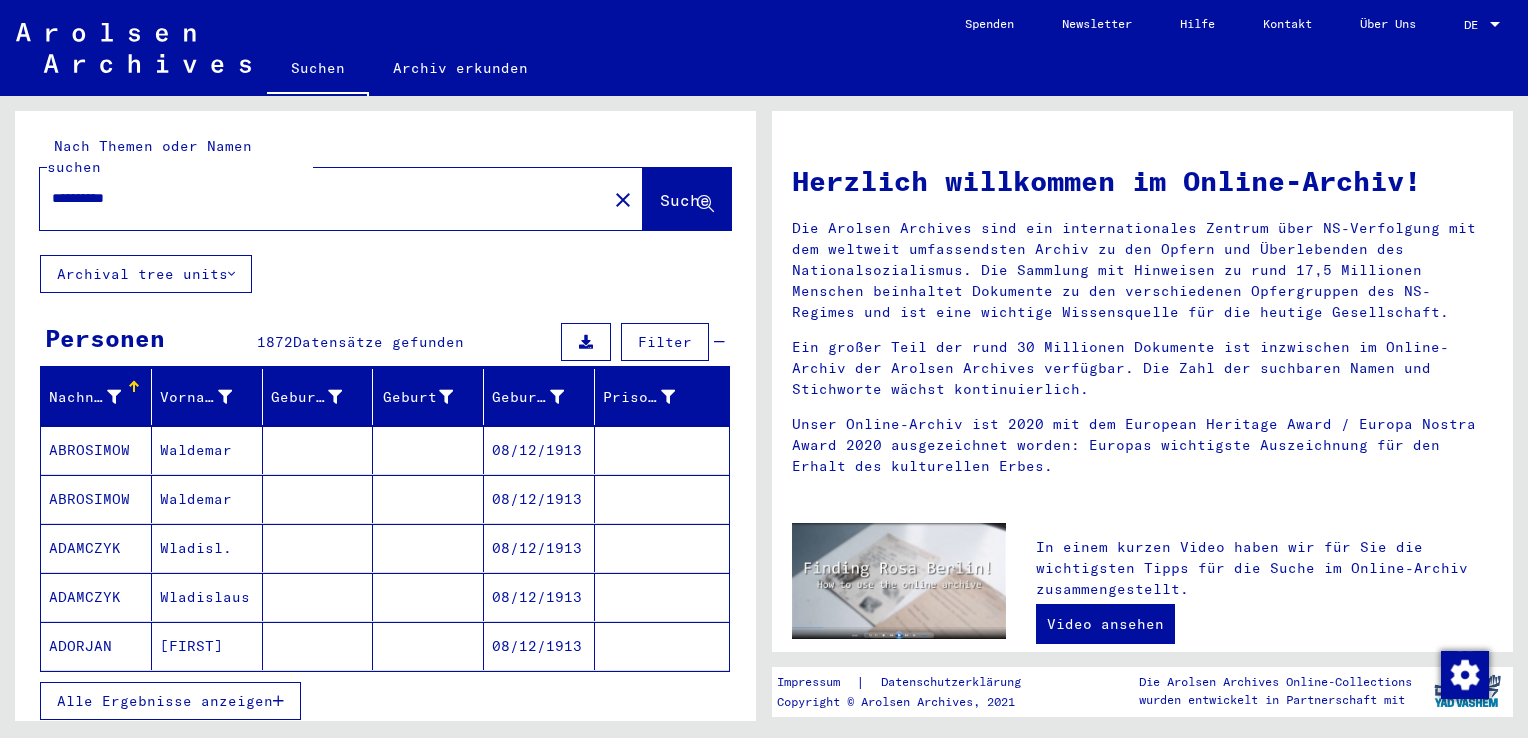 click on "Alle Ergebnisse anzeigen" at bounding box center [165, 701] 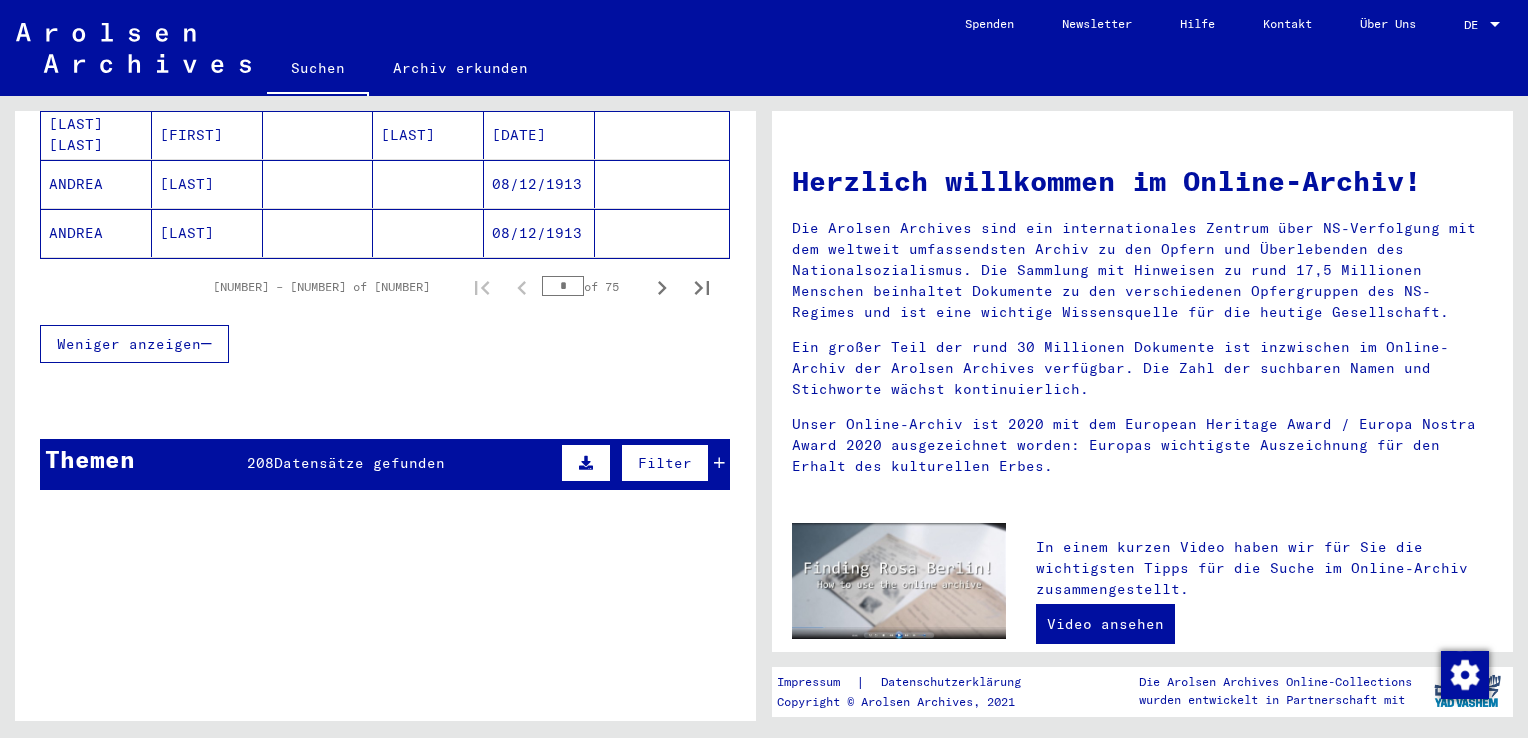 scroll, scrollTop: 1400, scrollLeft: 0, axis: vertical 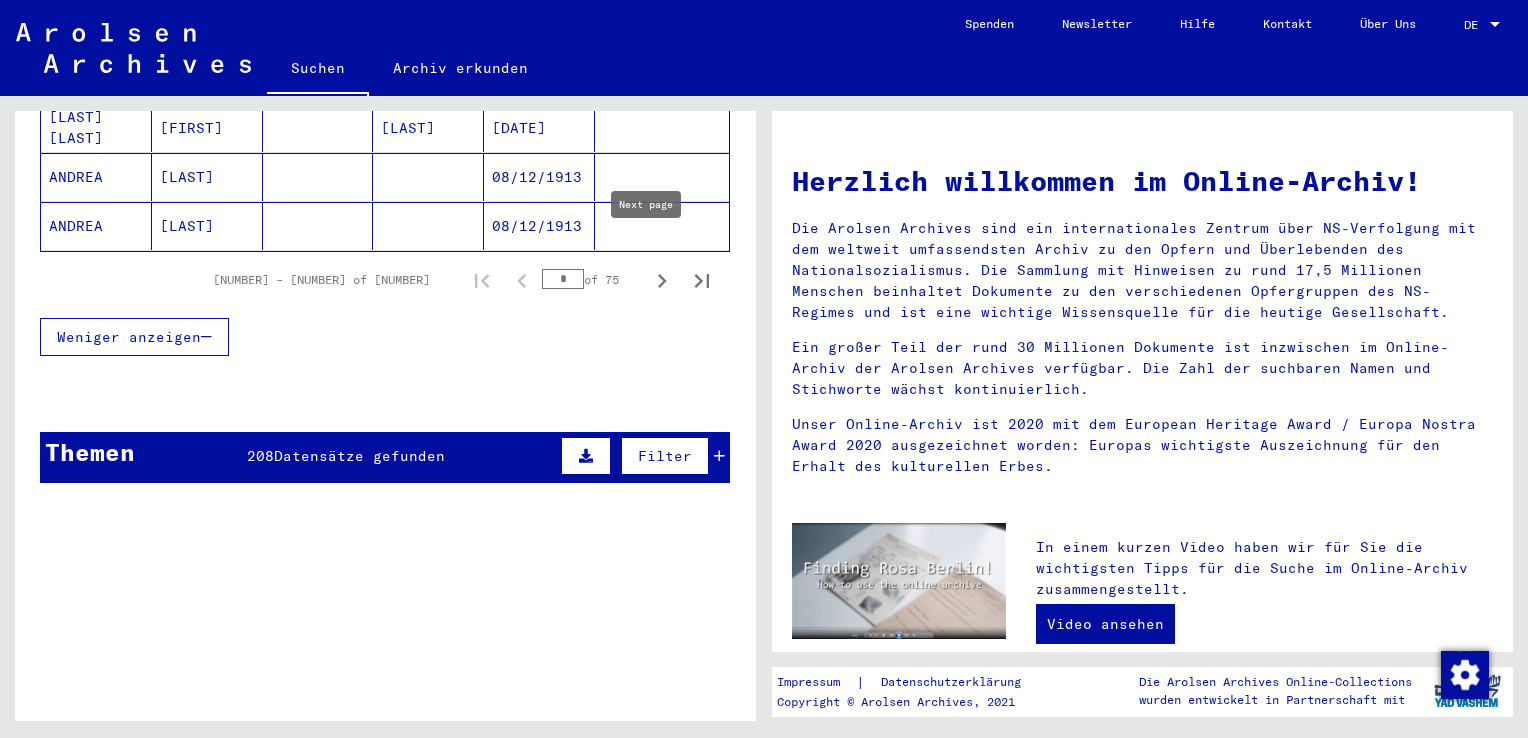 click 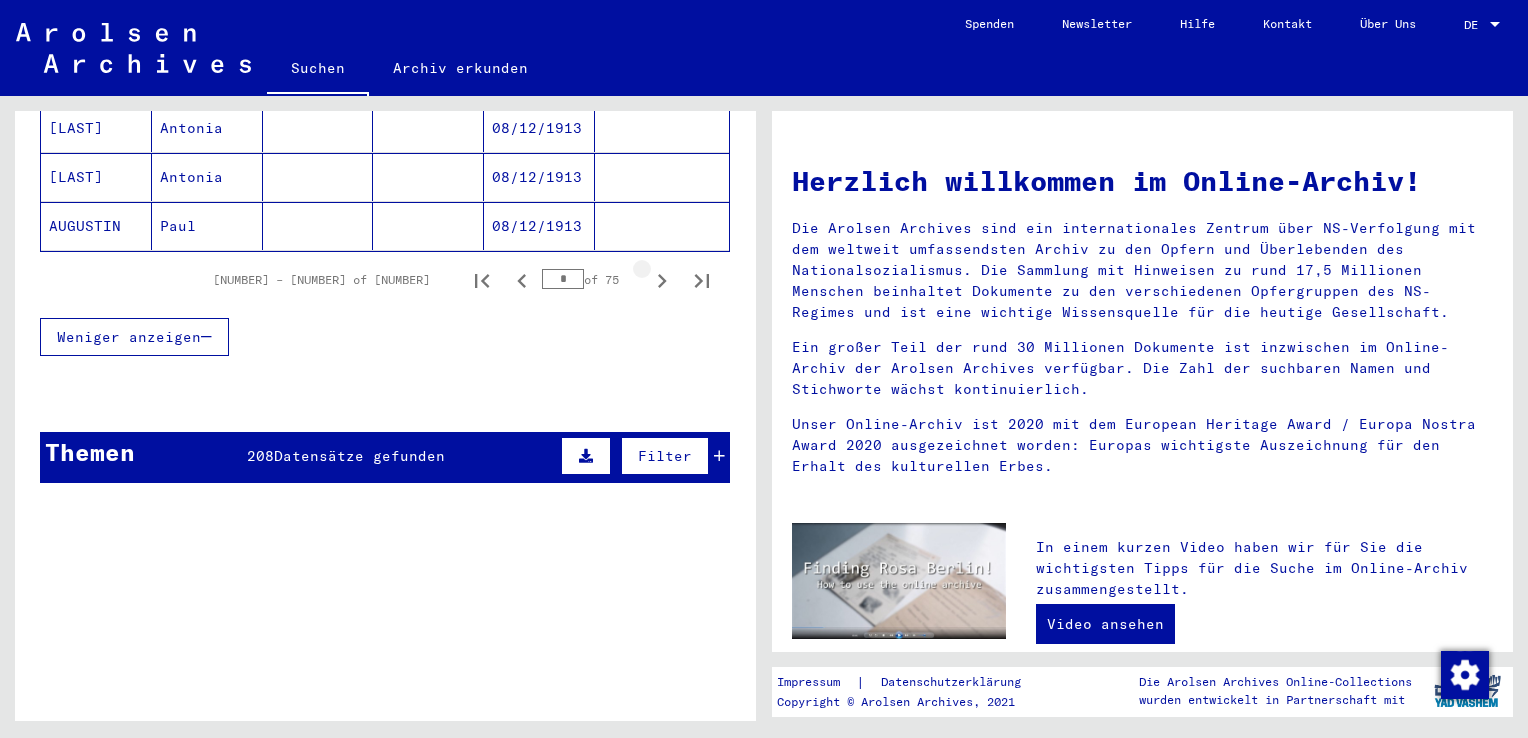 click 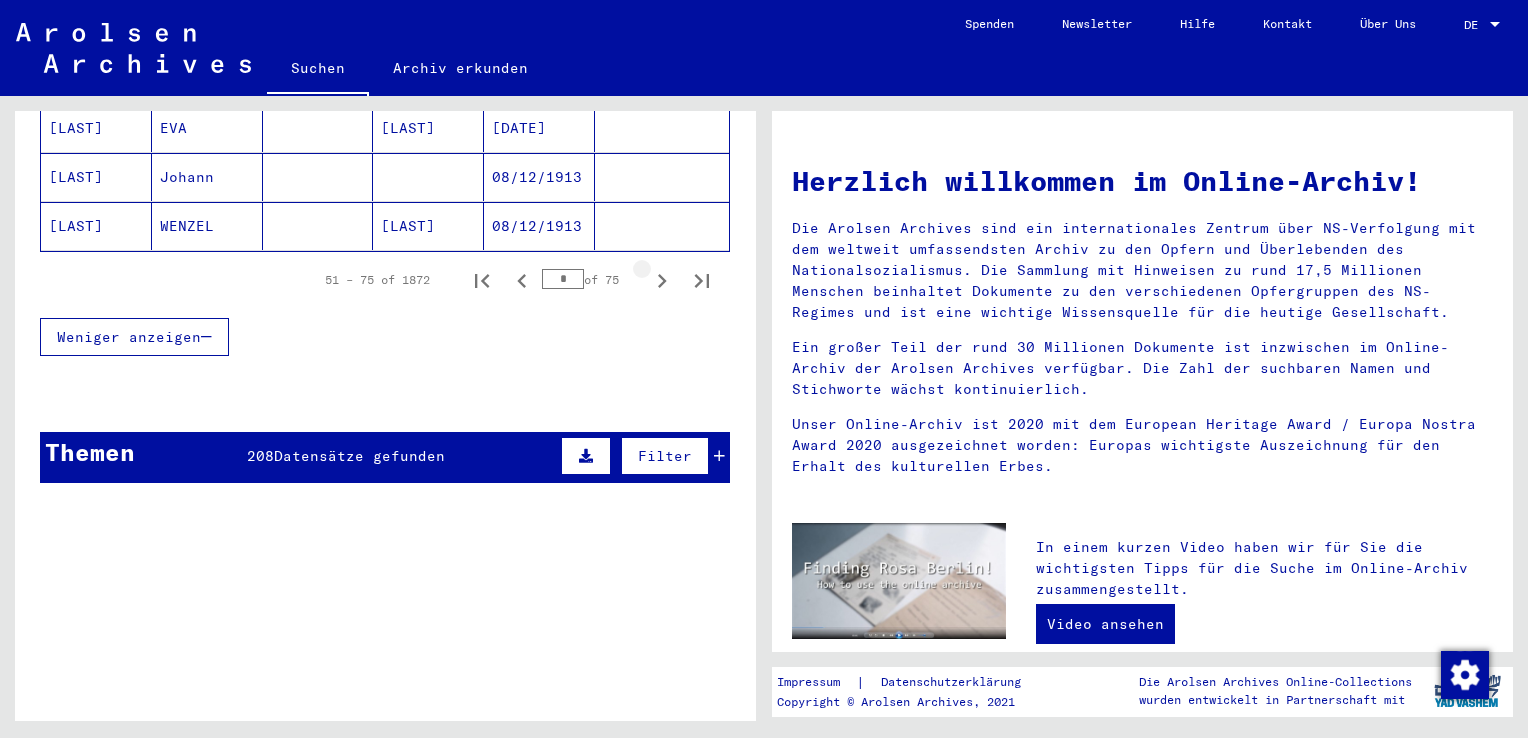 click 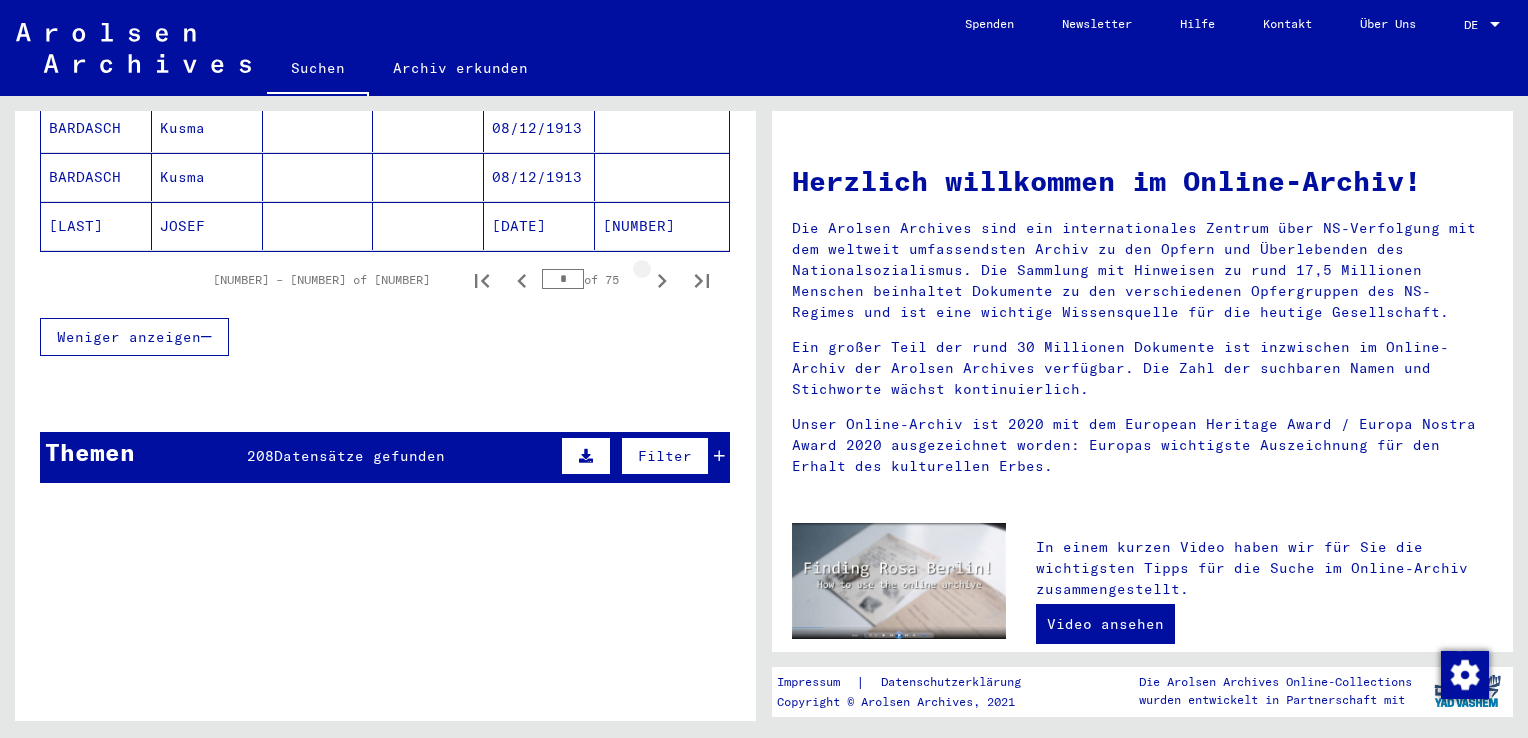 click 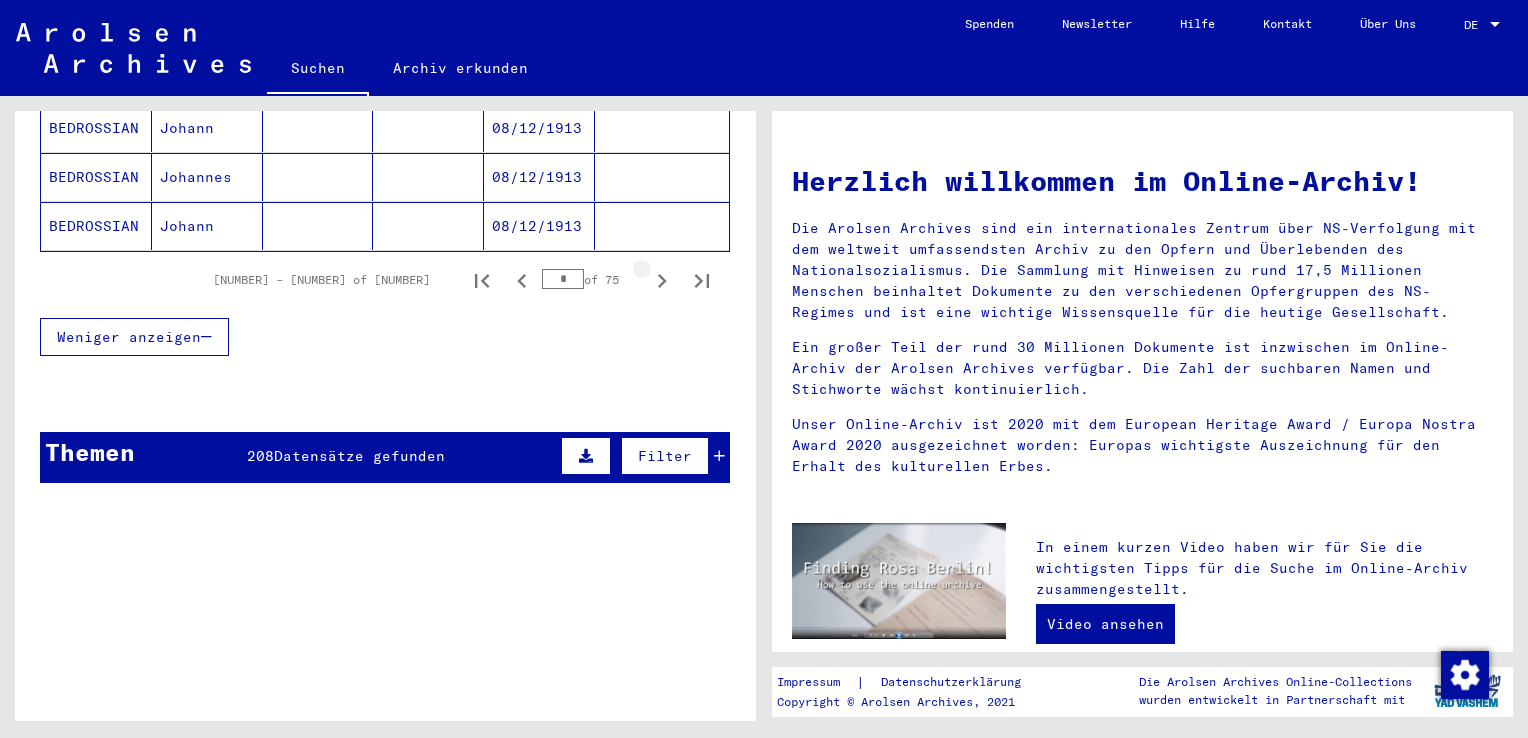 click 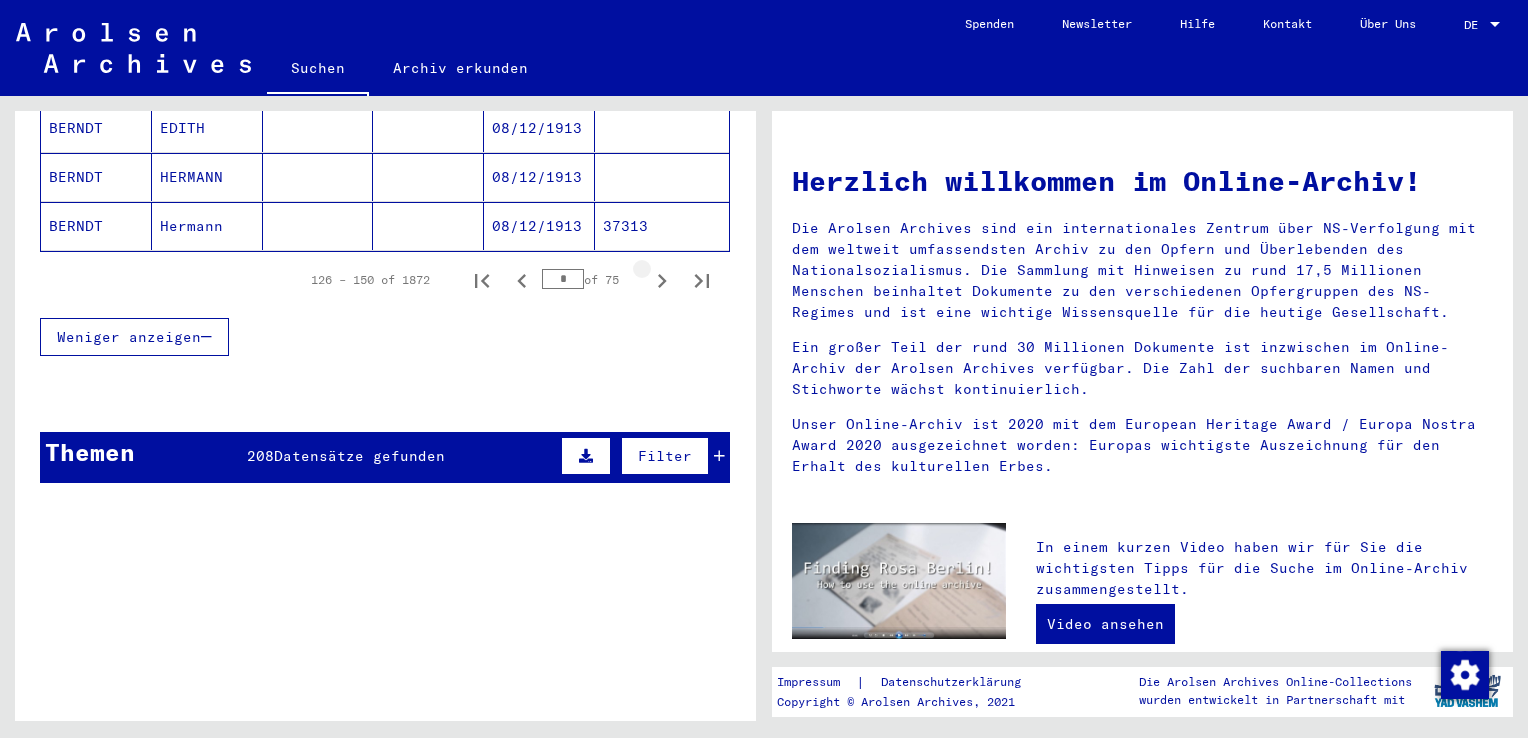 click 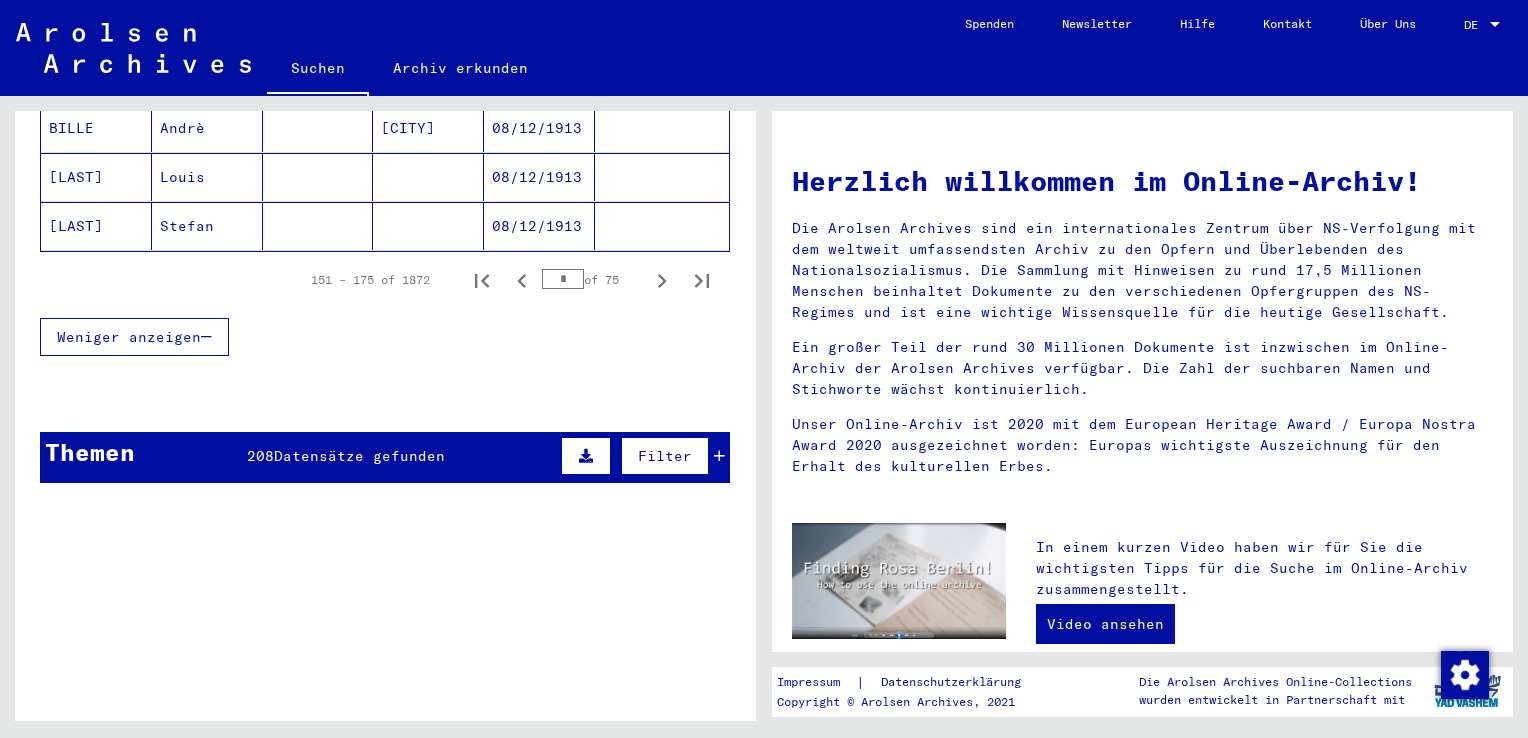 click 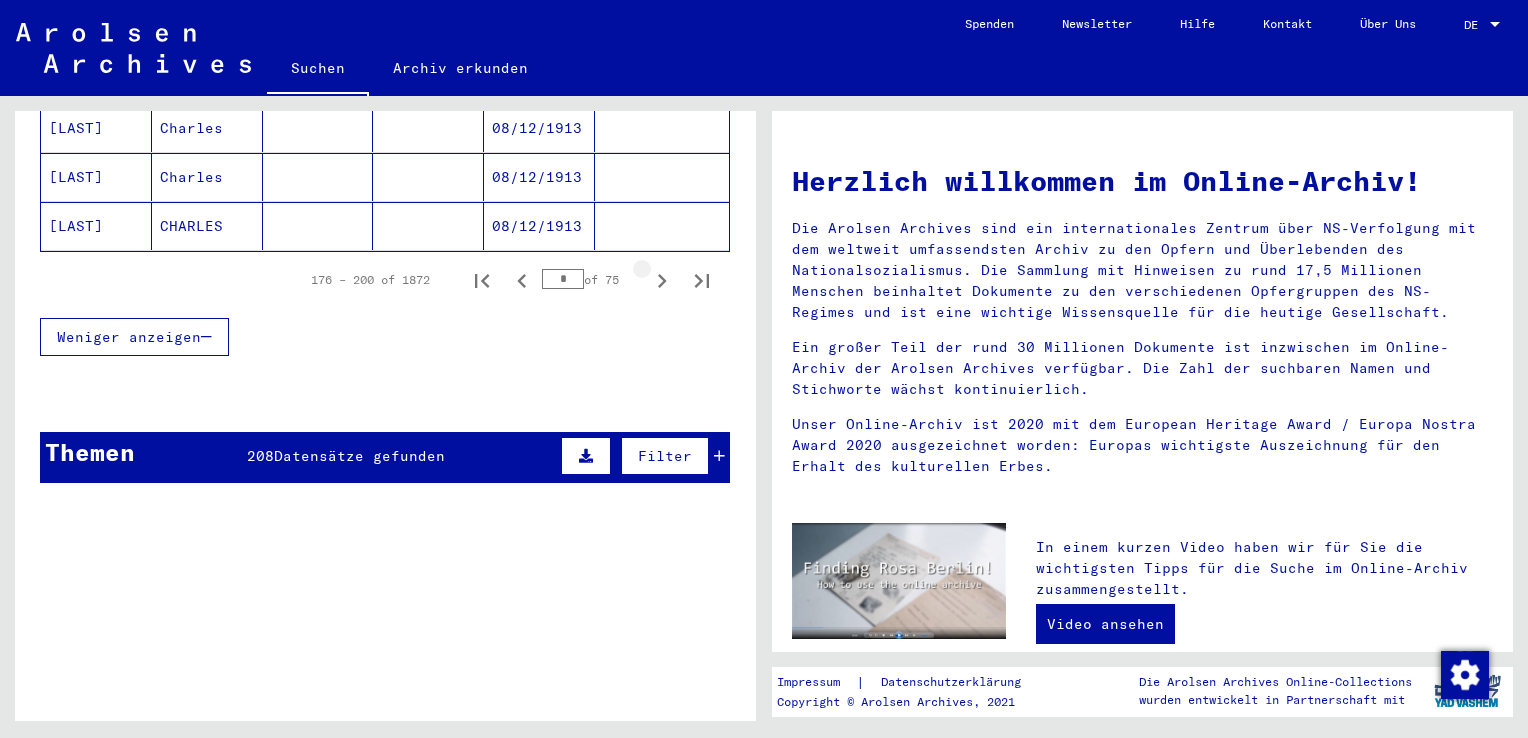 click 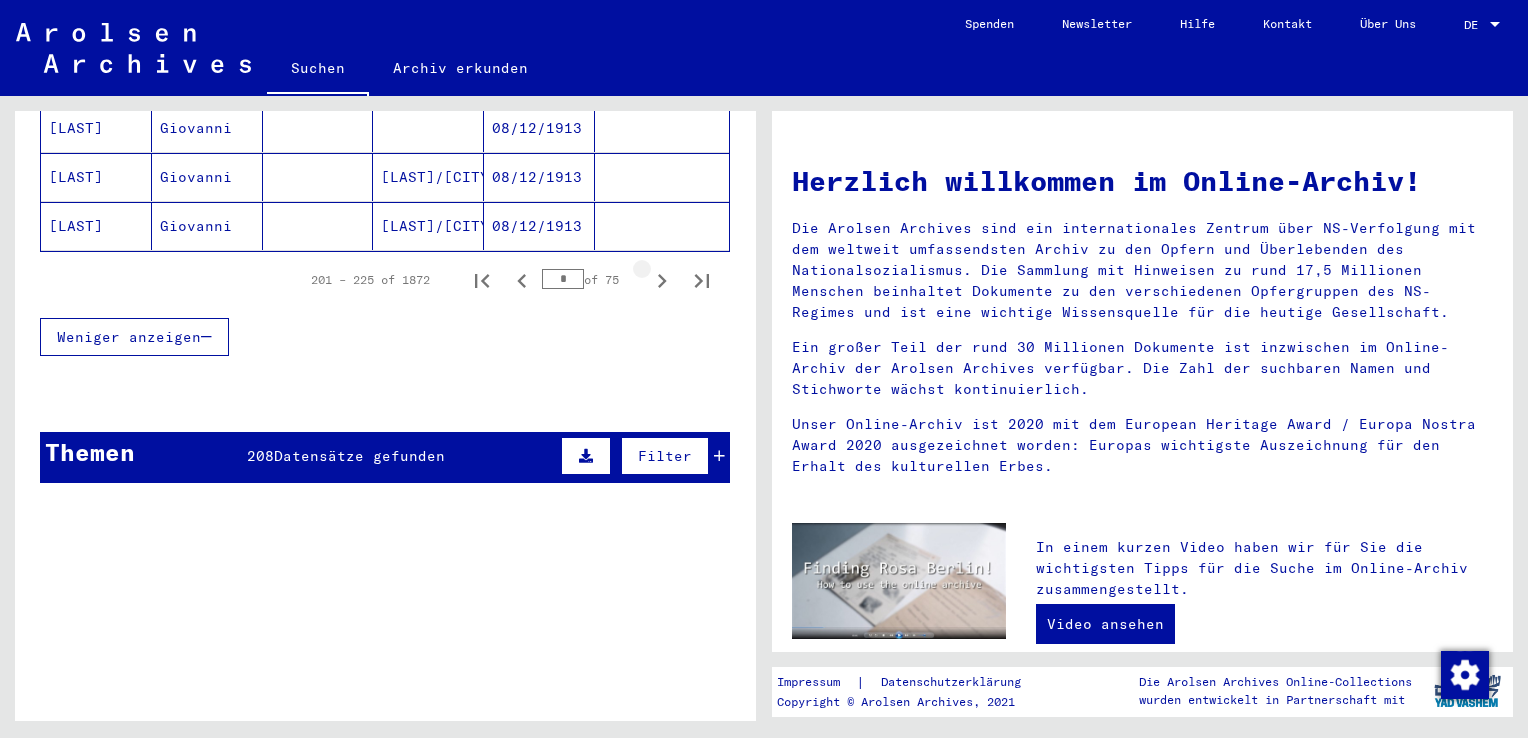 click 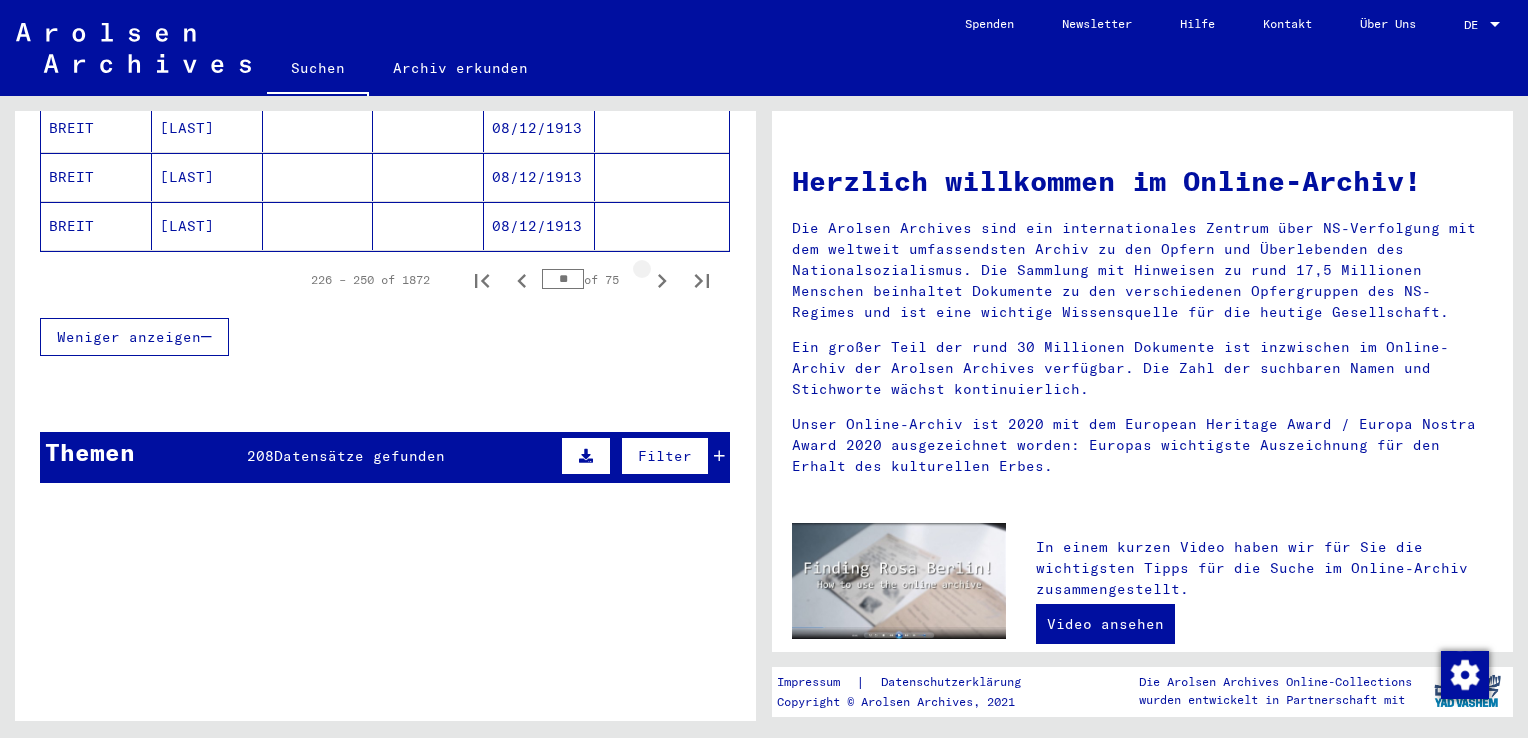 click 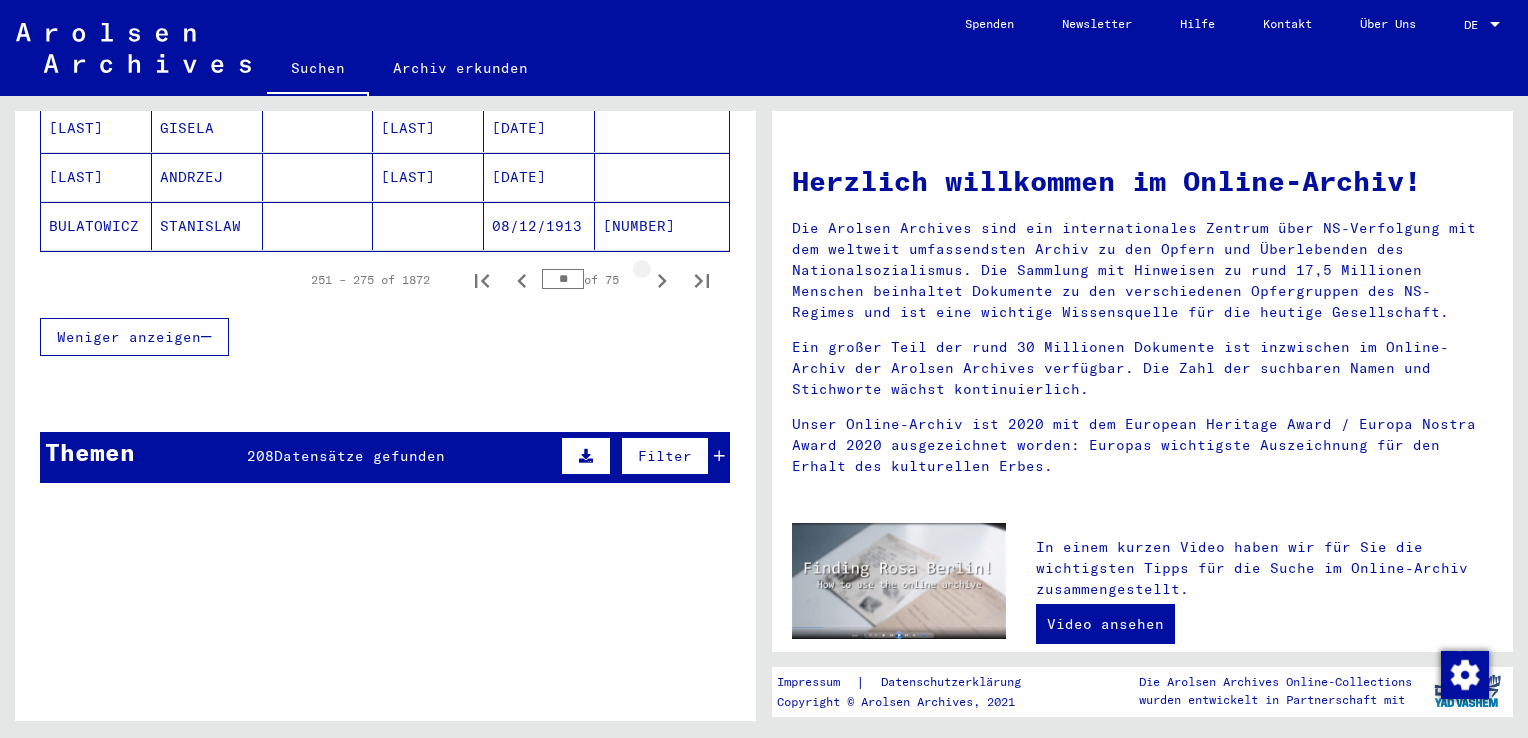 click 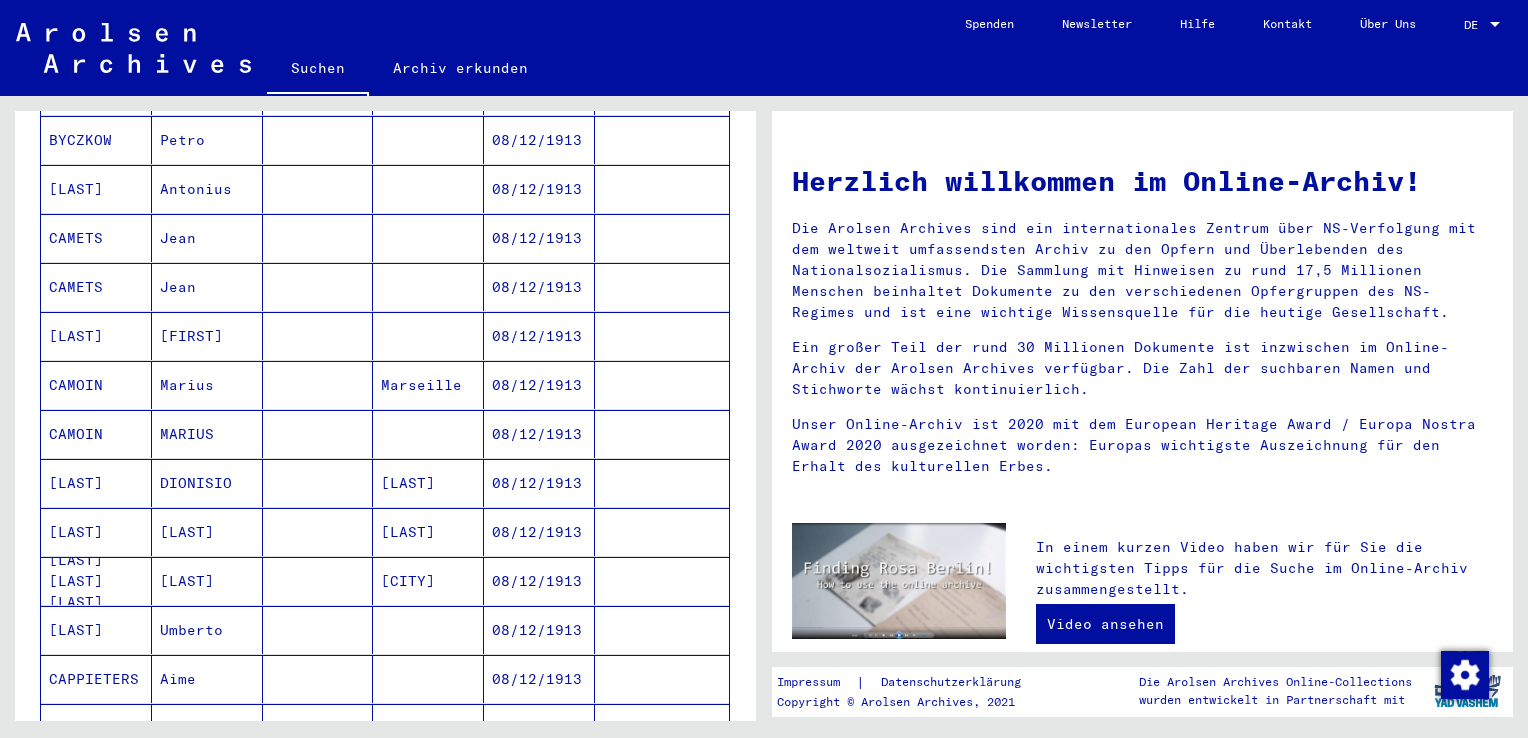 scroll, scrollTop: 1300, scrollLeft: 0, axis: vertical 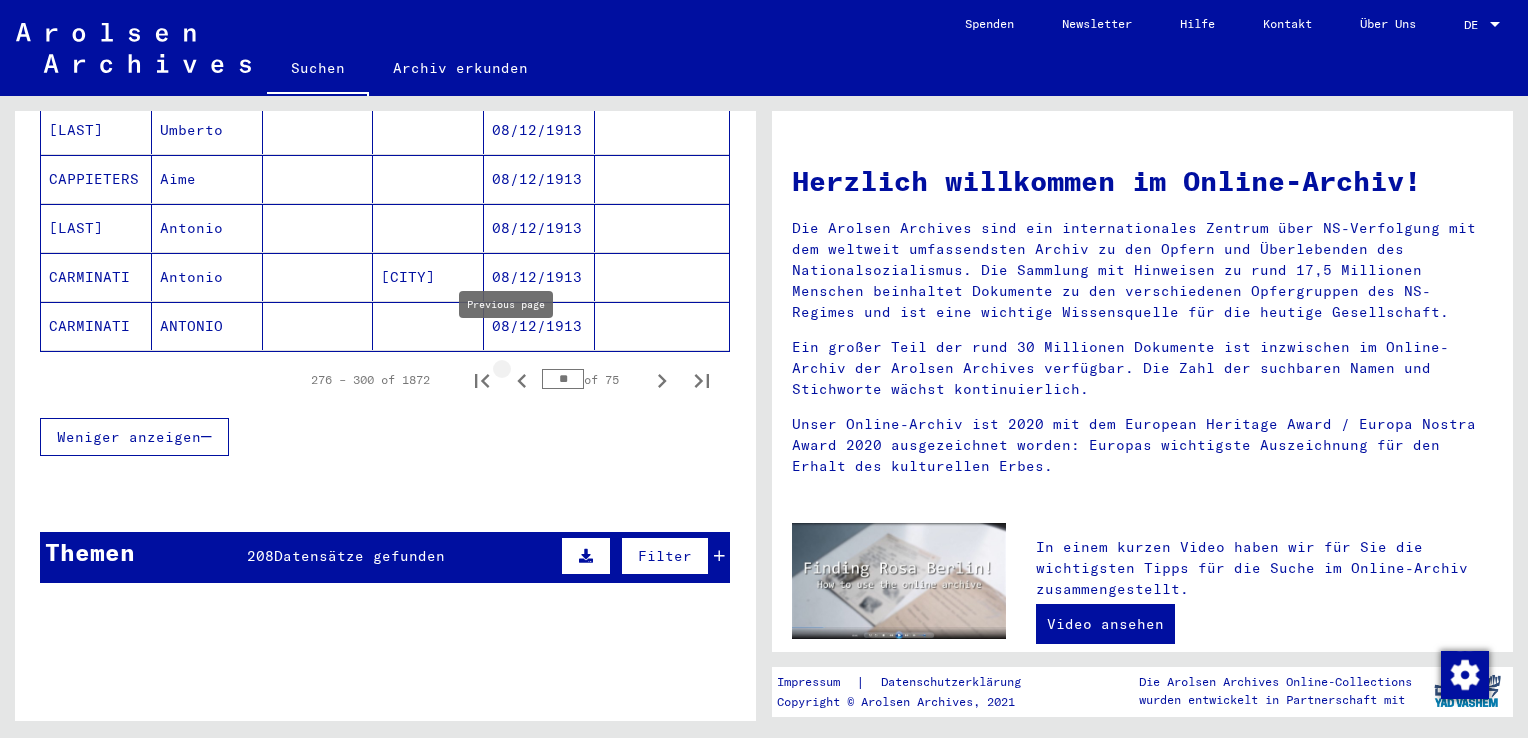 click 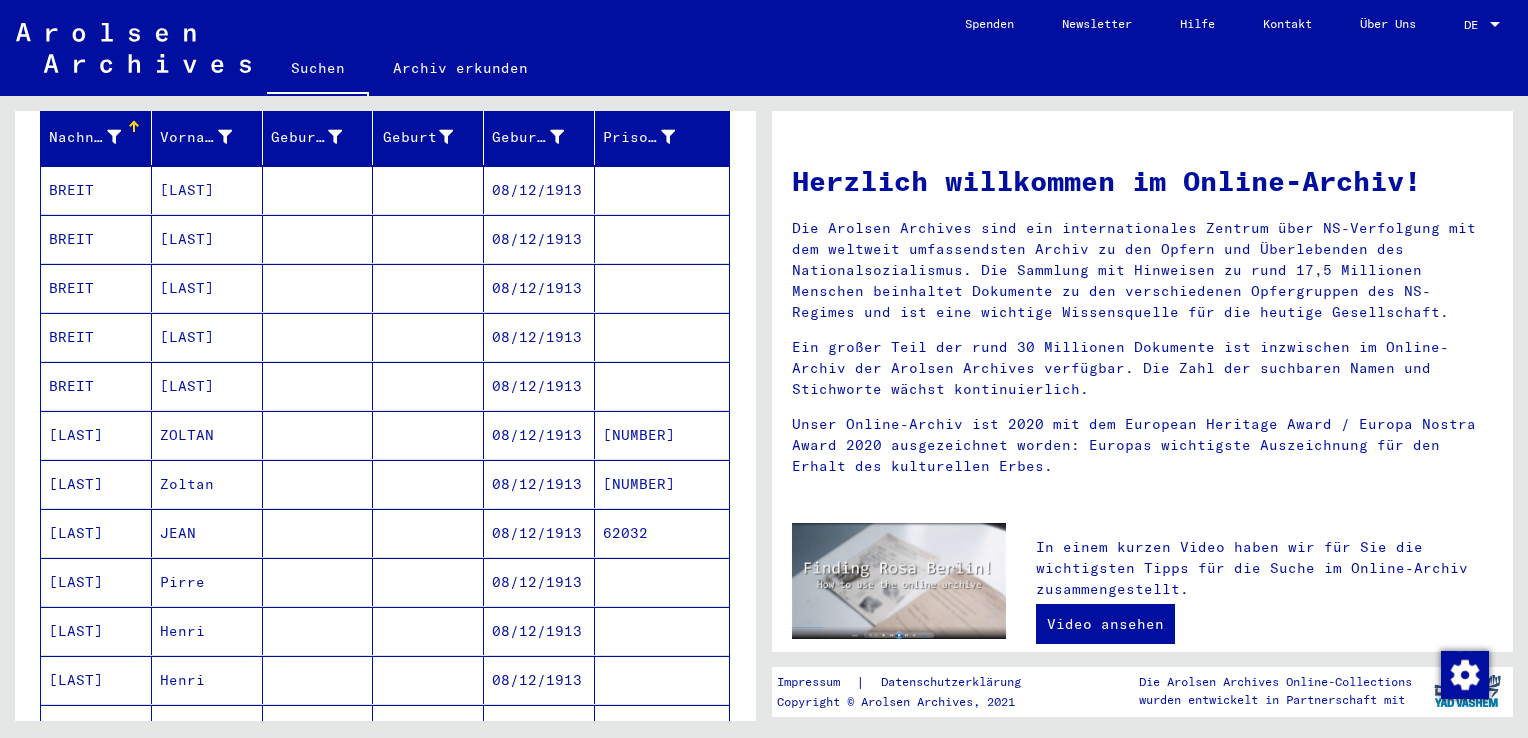 scroll, scrollTop: 0, scrollLeft: 0, axis: both 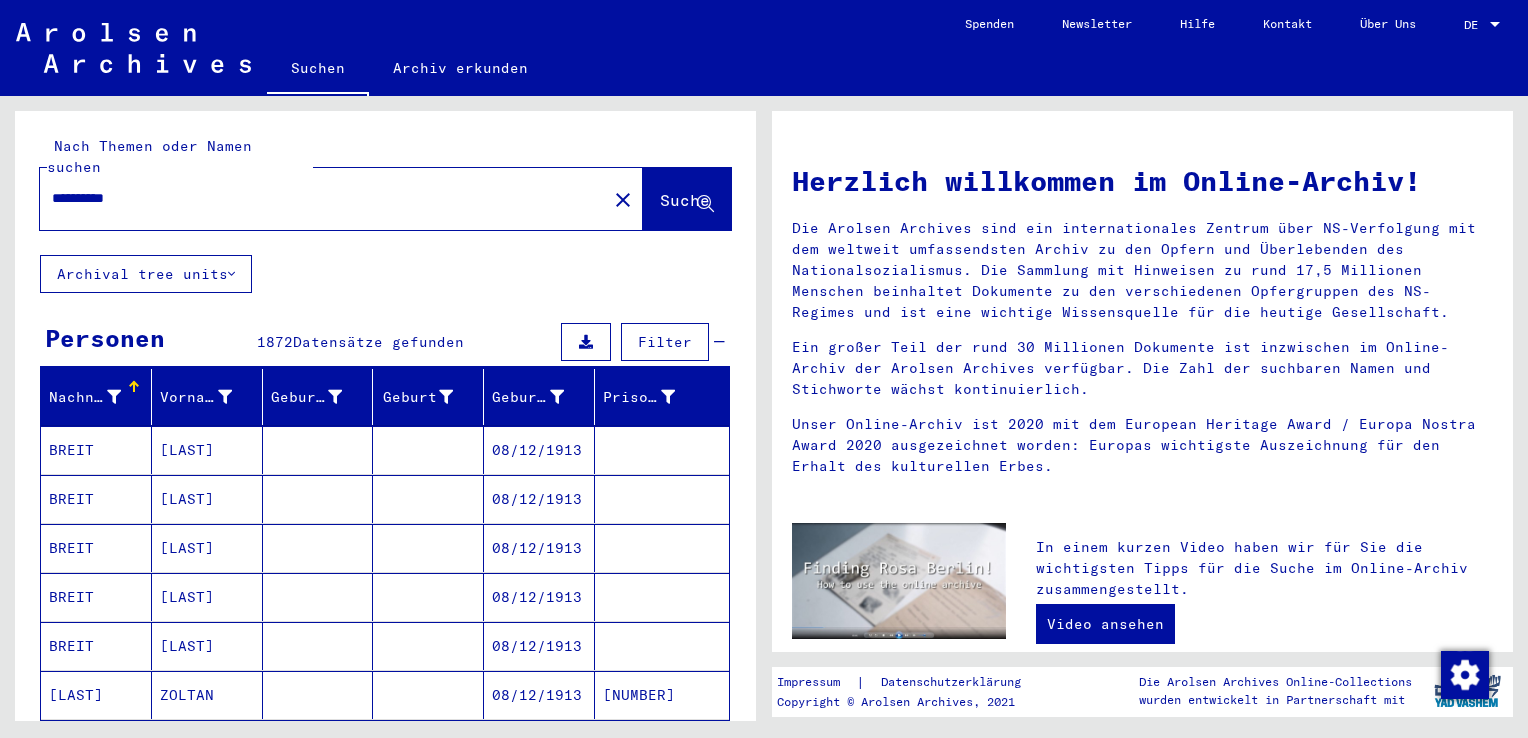 drag, startPoint x: 162, startPoint y: 167, endPoint x: -4, endPoint y: 183, distance: 166.7693 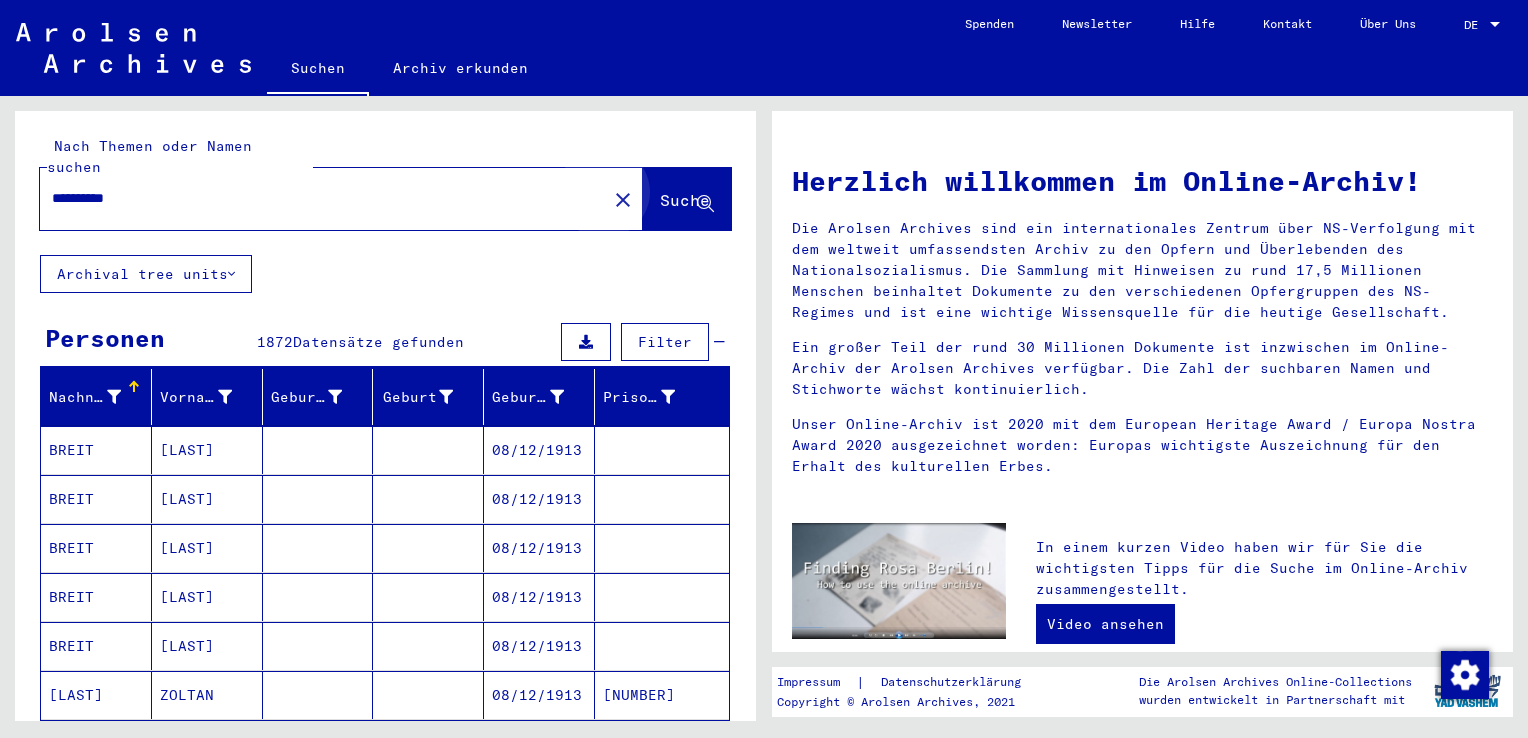 click on "Suche" 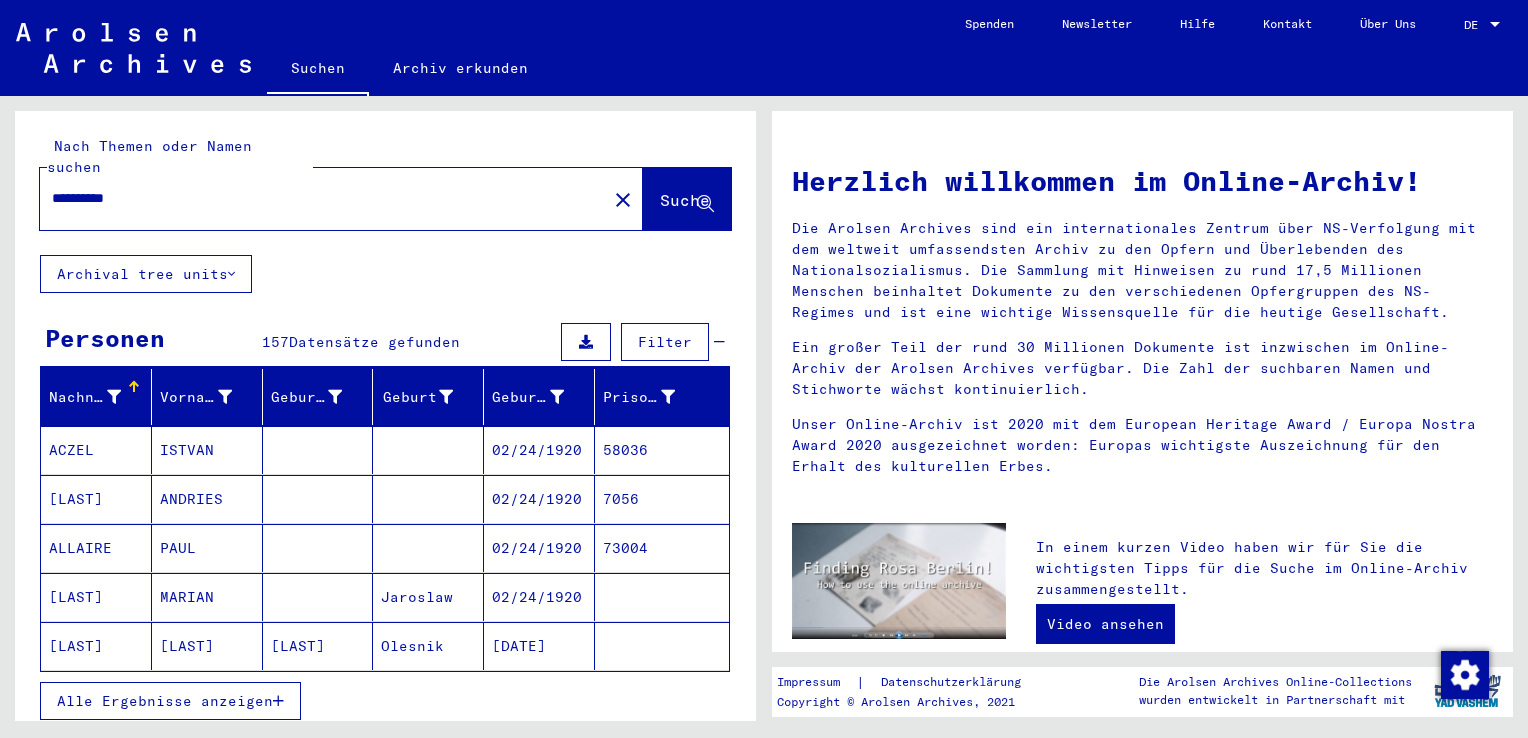 click on "Alle Ergebnisse anzeigen" at bounding box center [165, 701] 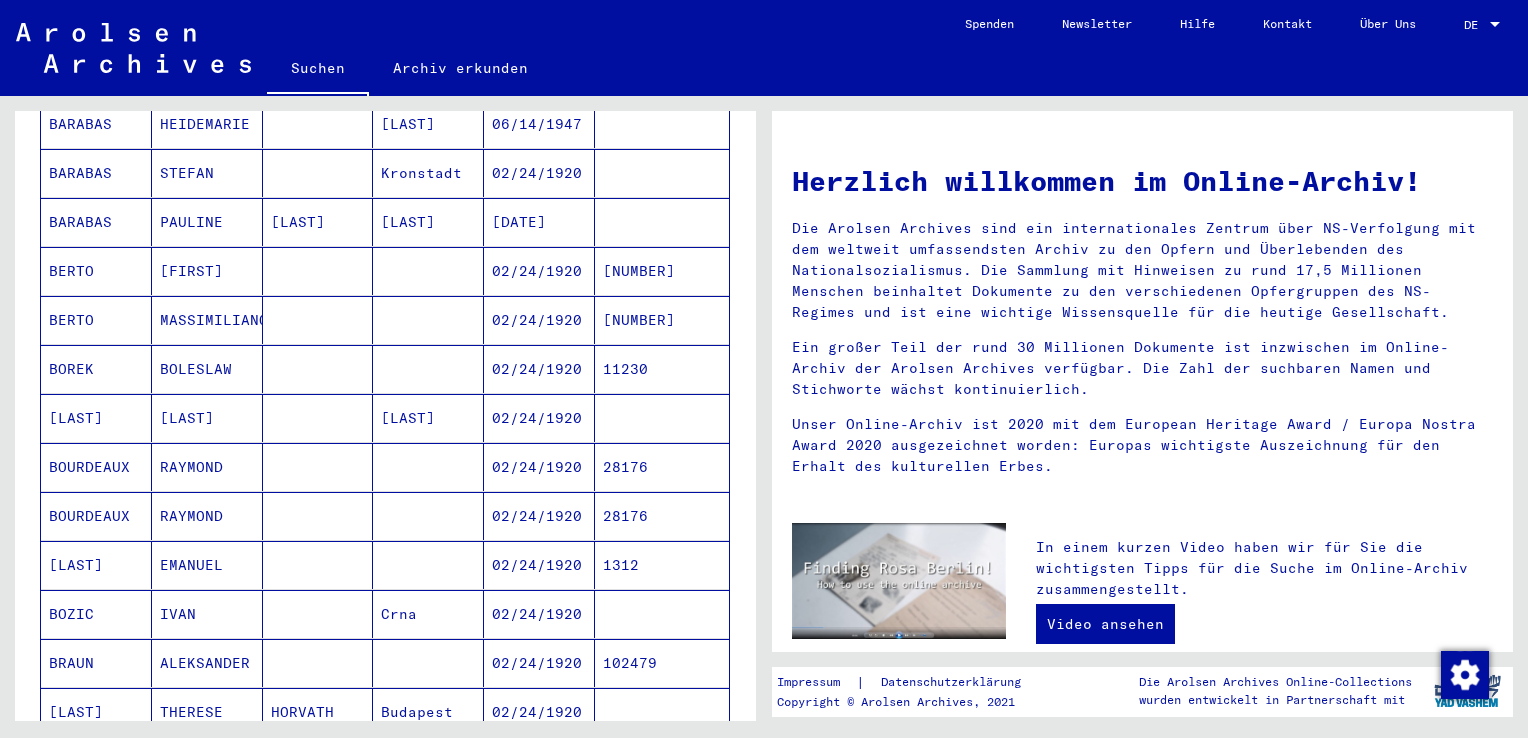 scroll, scrollTop: 800, scrollLeft: 0, axis: vertical 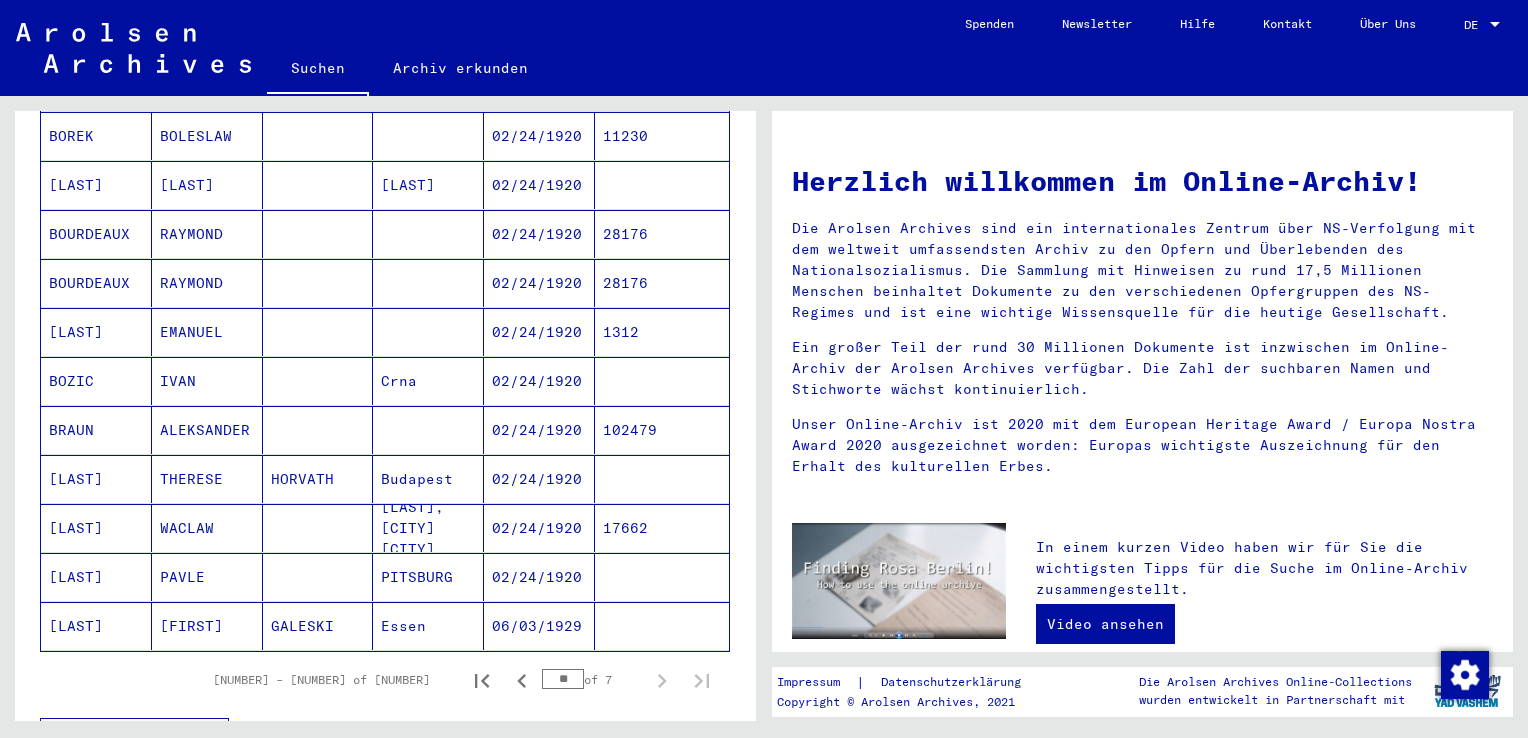 click on "WACLAW" at bounding box center [207, 577] 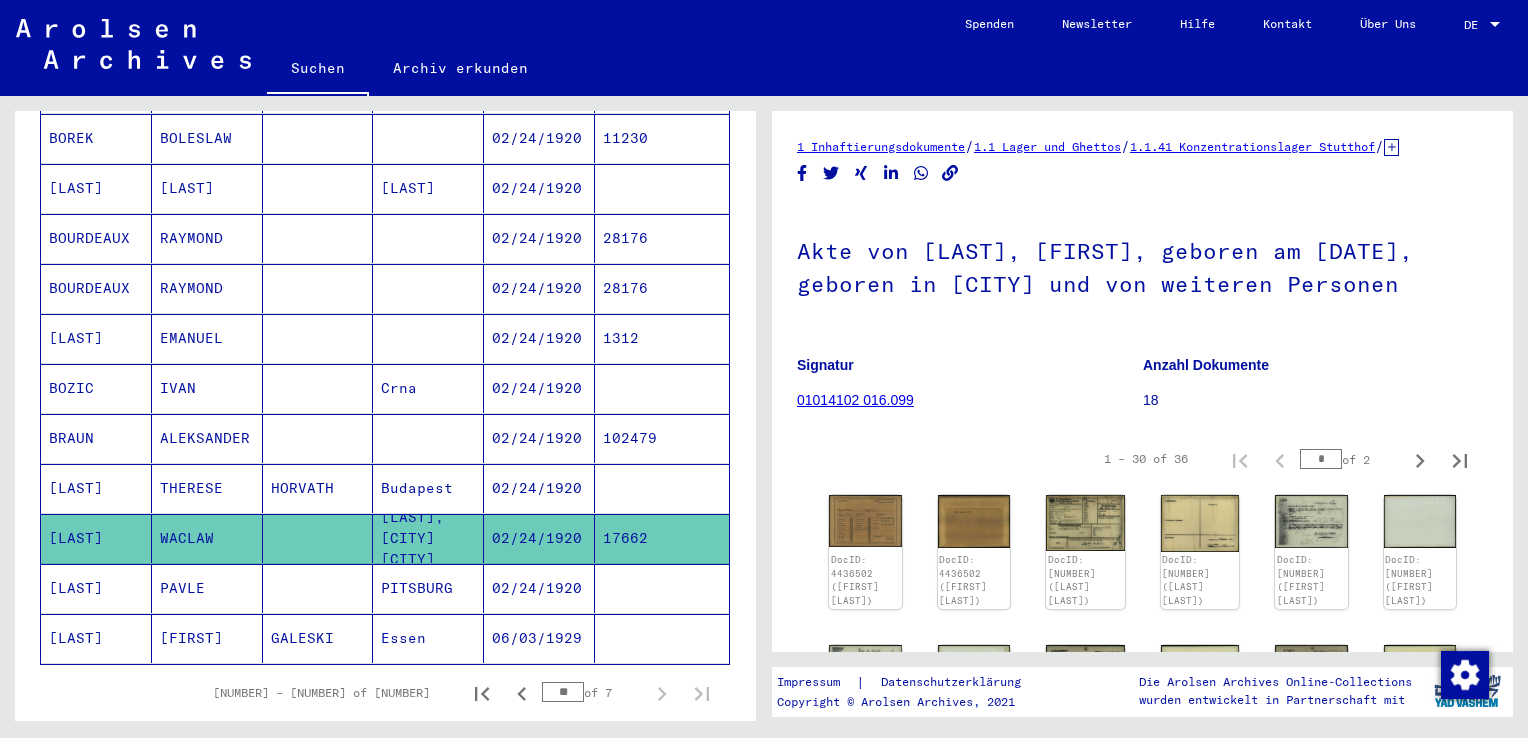 scroll, scrollTop: 0, scrollLeft: 0, axis: both 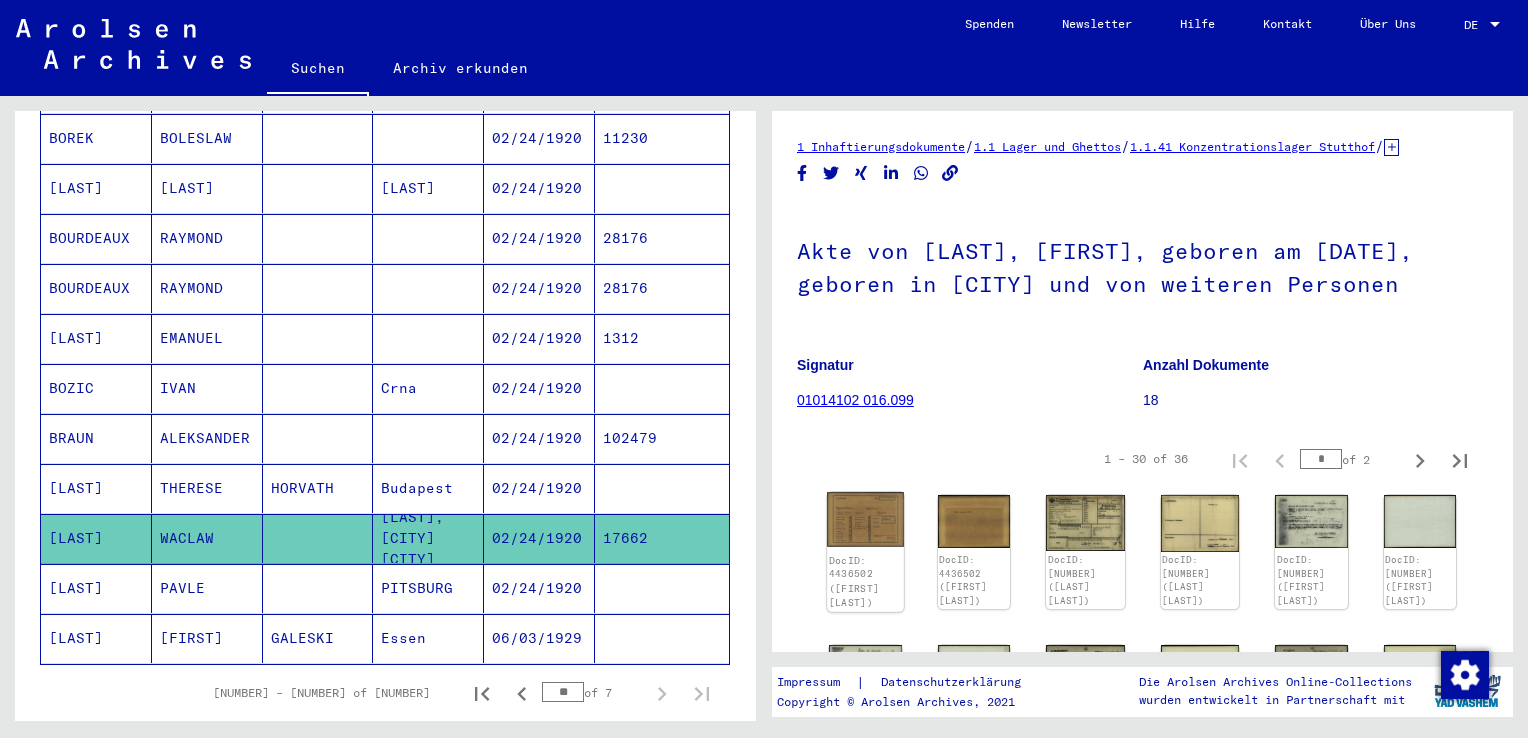 click 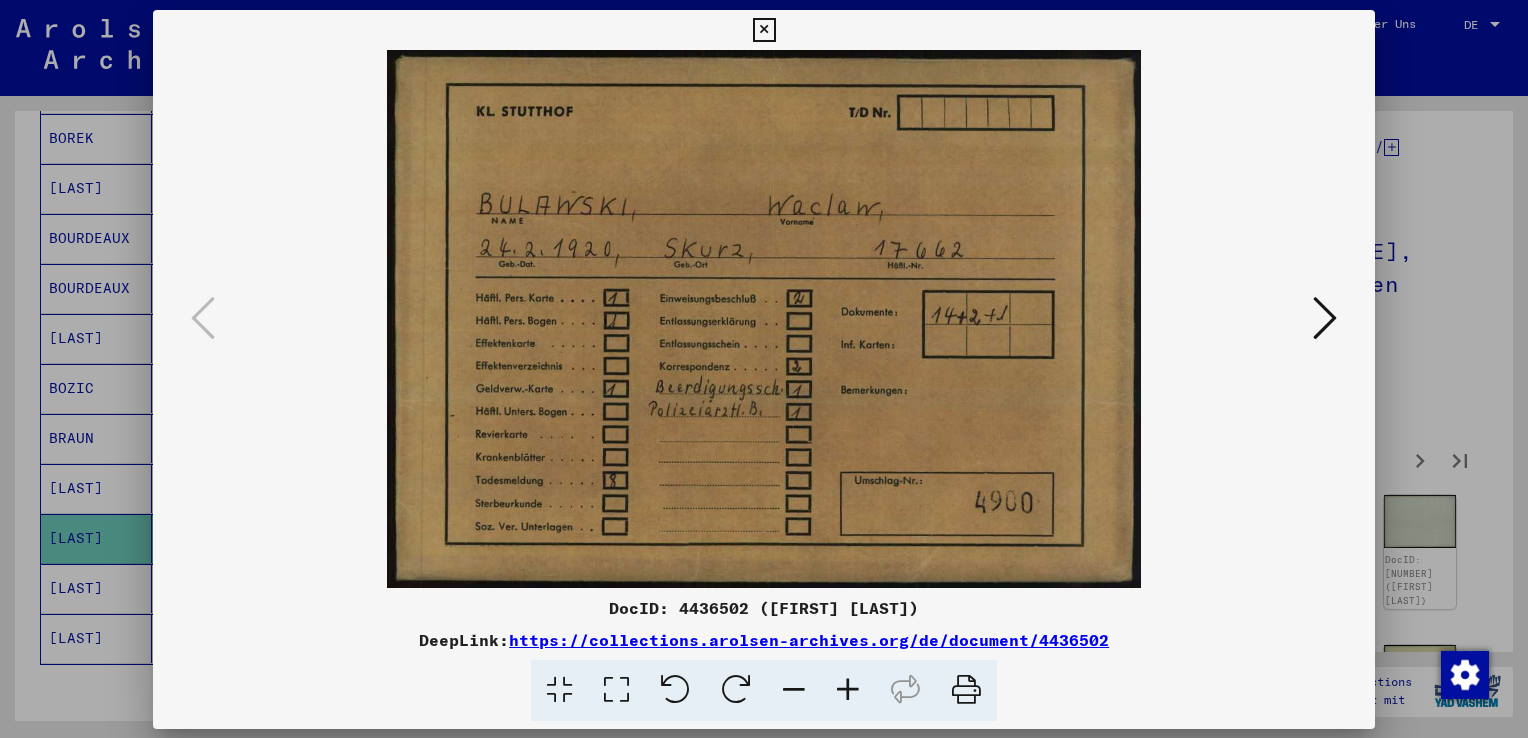 click at bounding box center [764, 319] 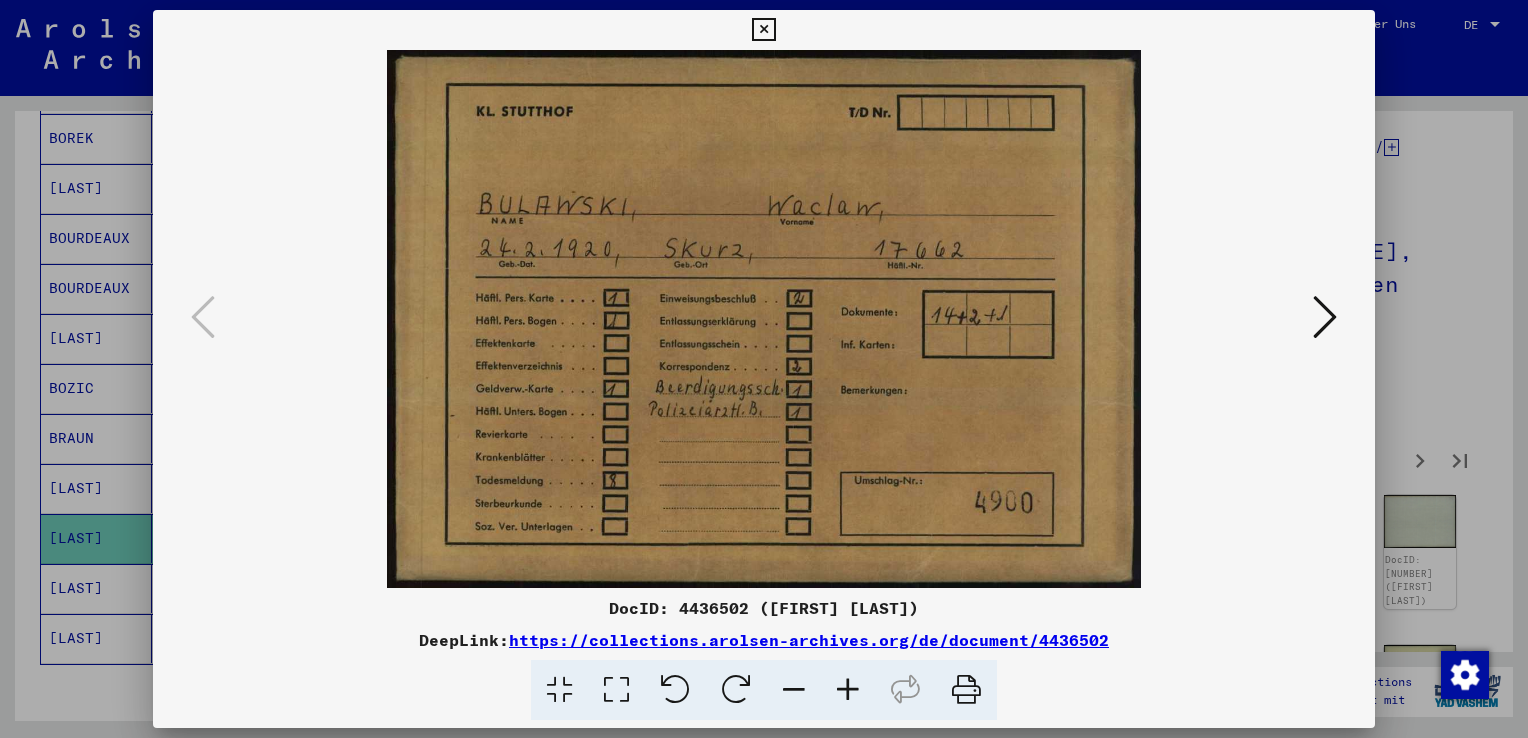 click at bounding box center (1325, 317) 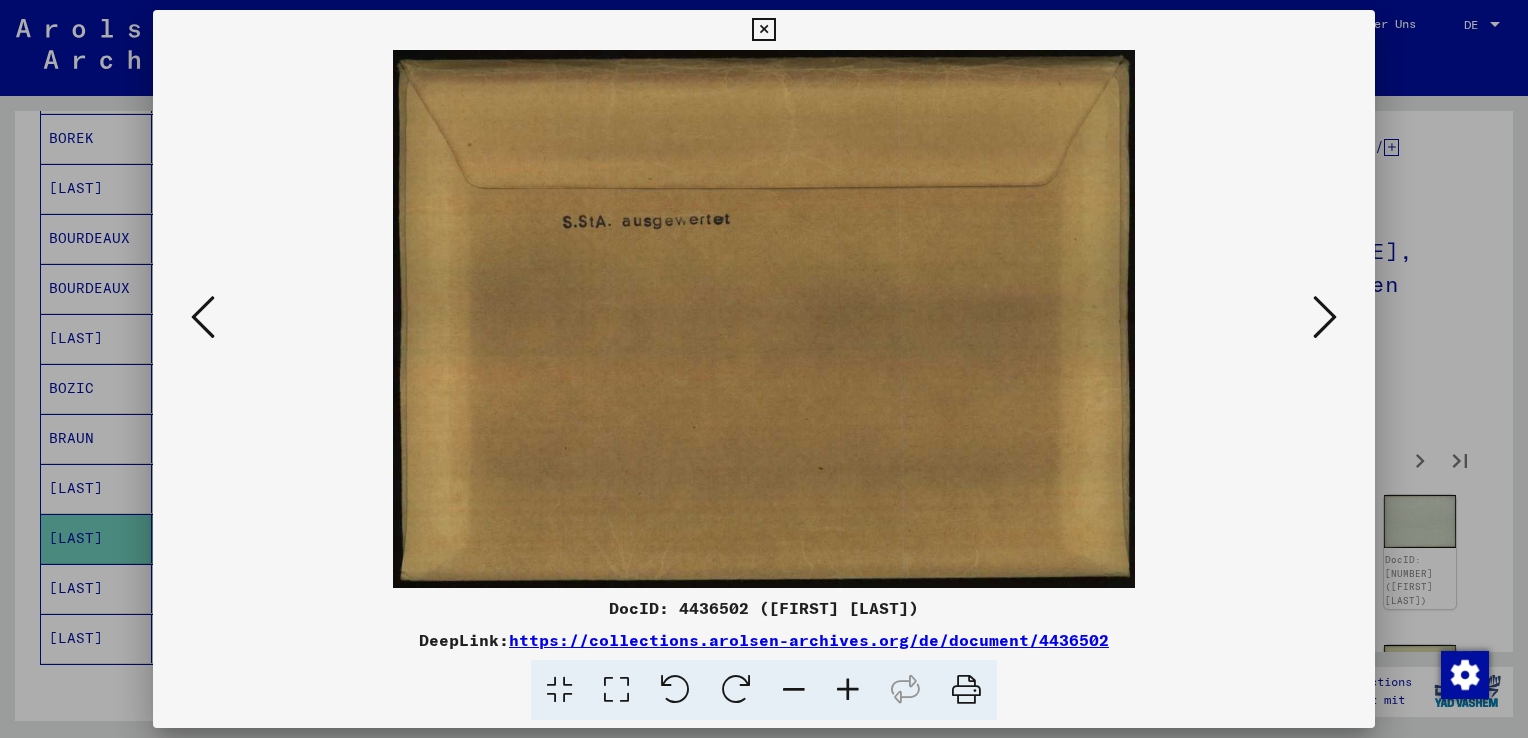 click at bounding box center (1325, 317) 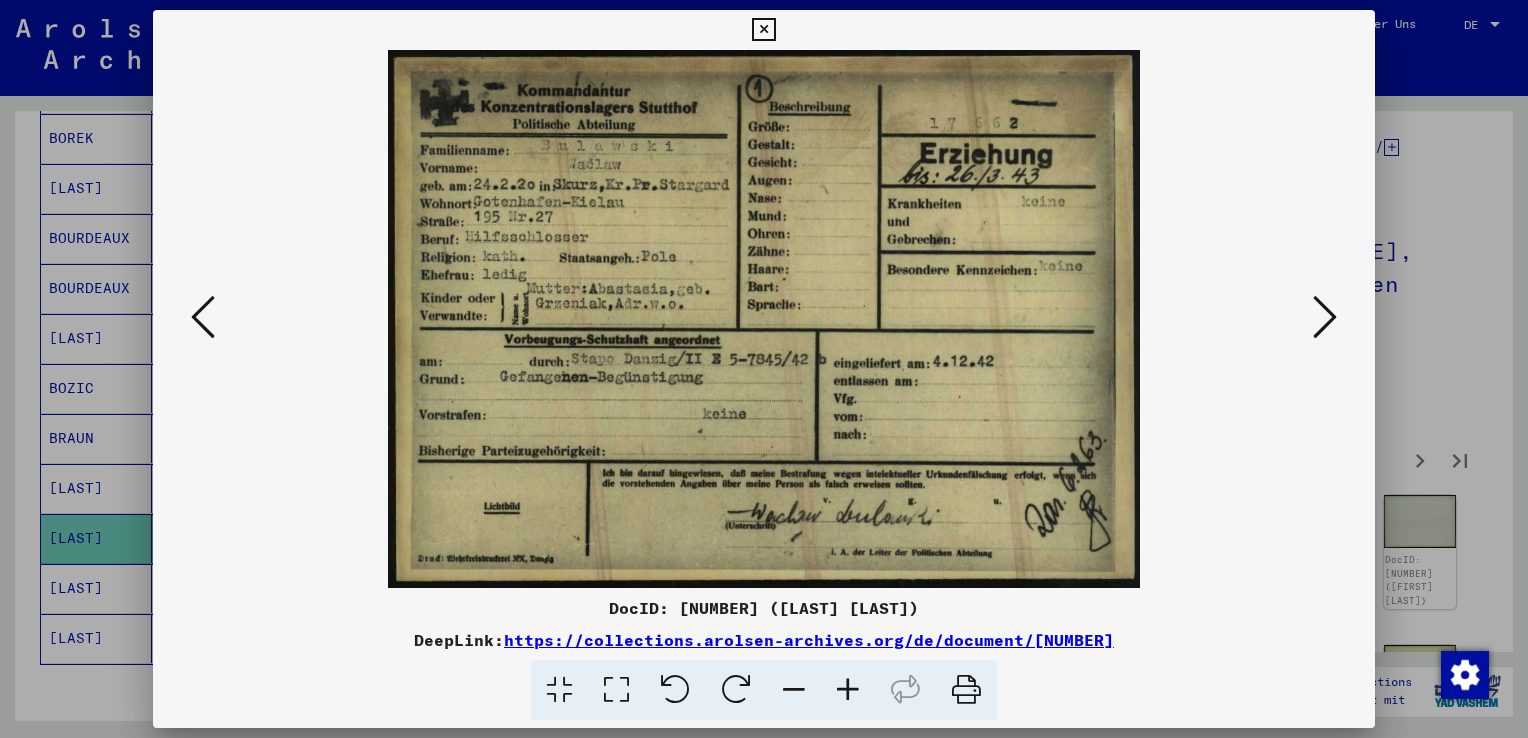 click at bounding box center (764, 319) 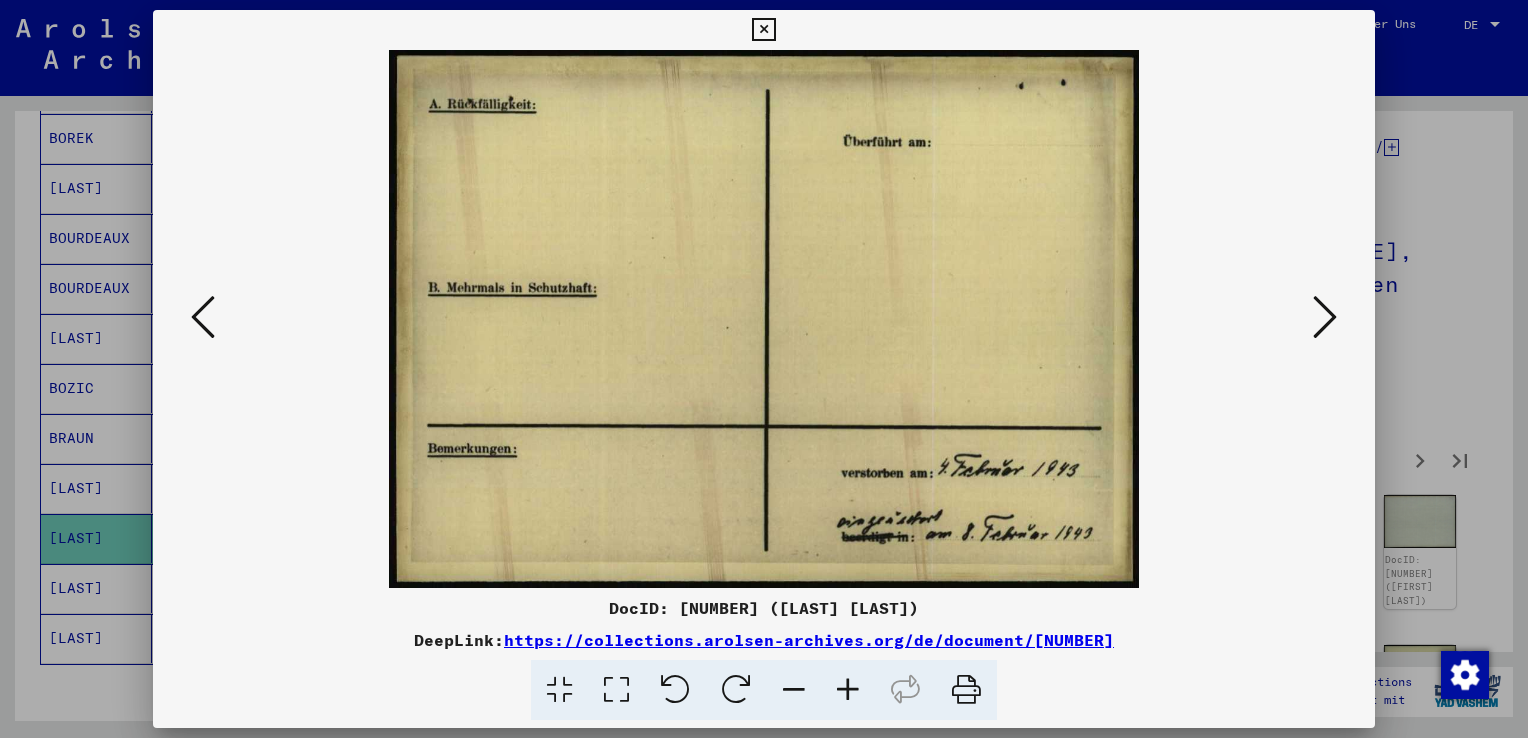 click at bounding box center [1325, 317] 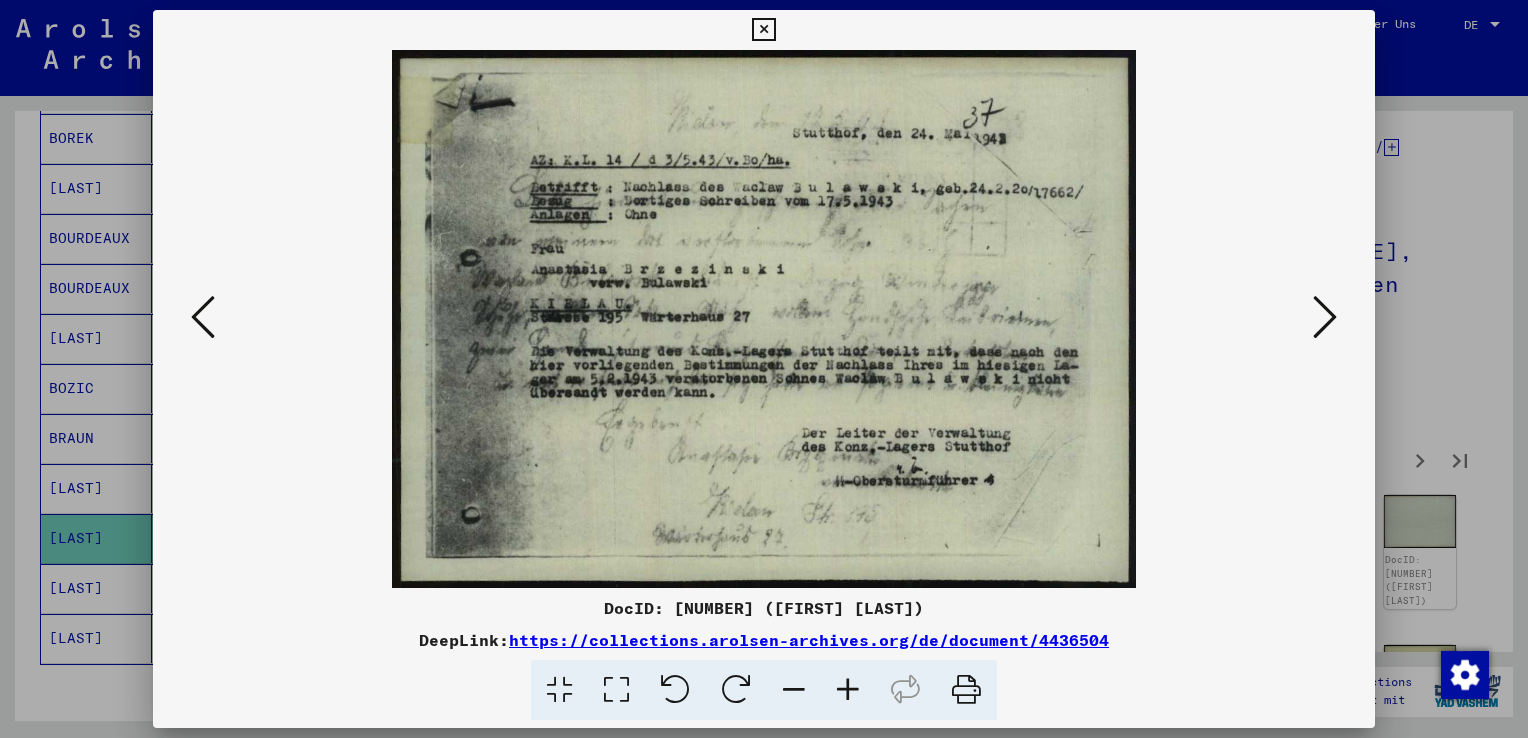 click at bounding box center [1325, 317] 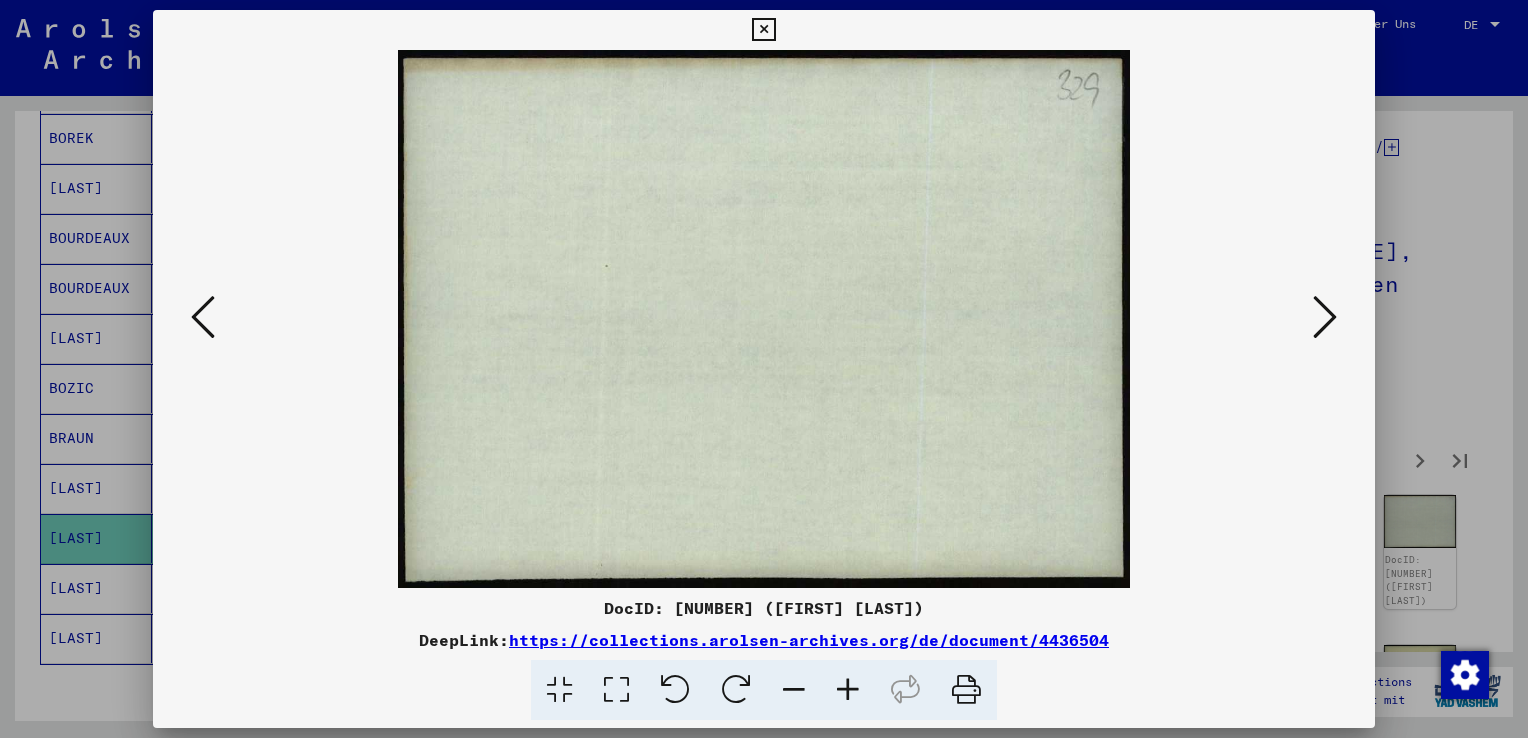 click at bounding box center [1325, 317] 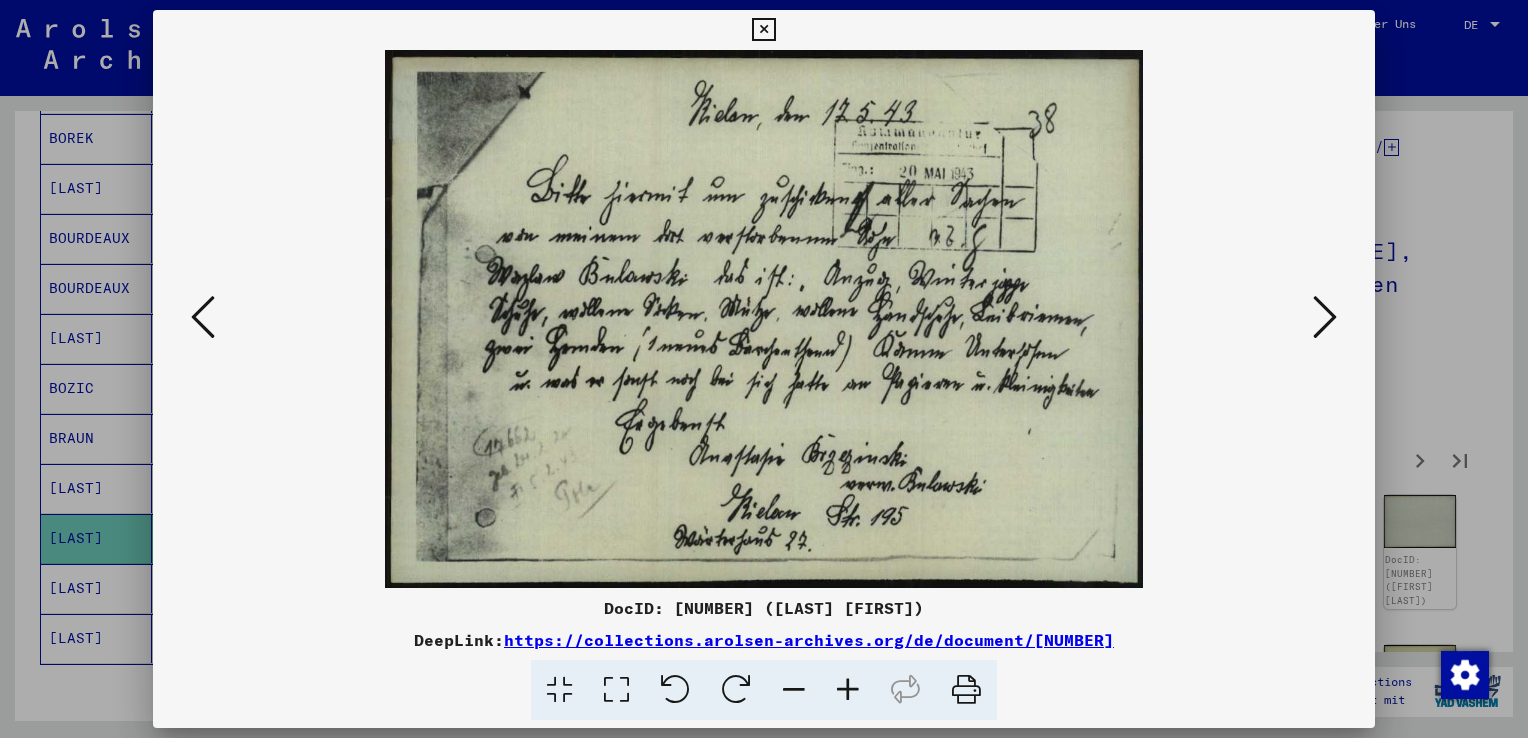 click at bounding box center (1325, 317) 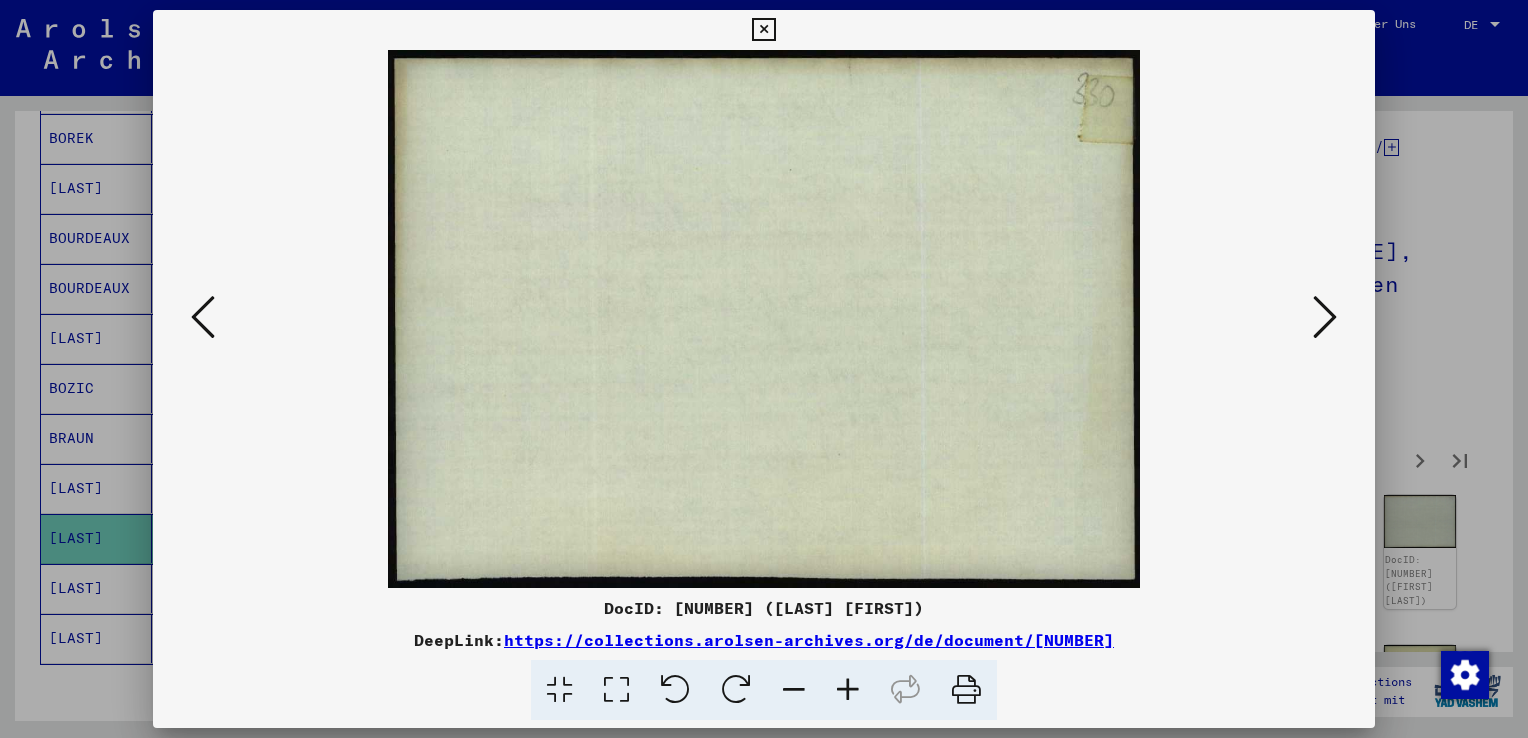 click at bounding box center [1325, 317] 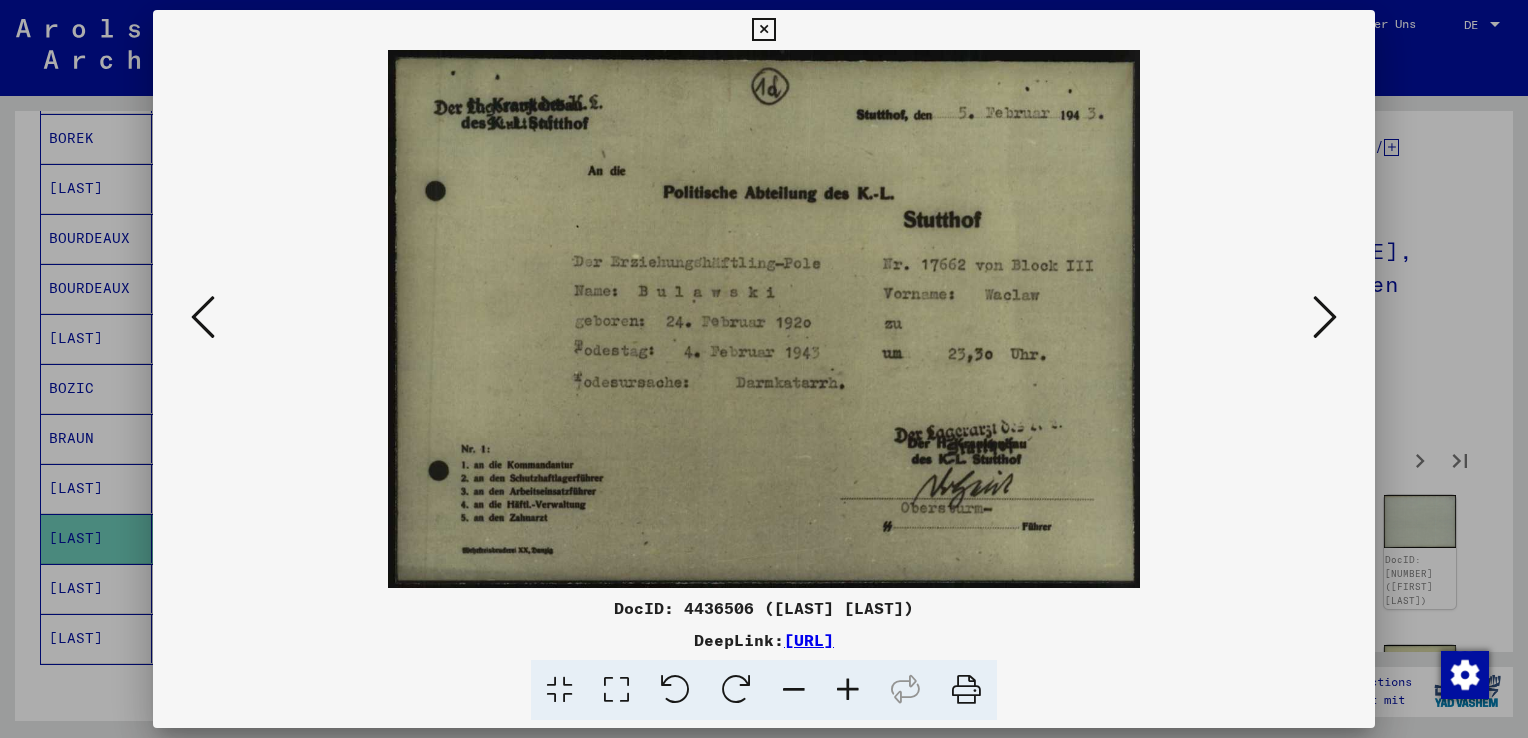 click at bounding box center [763, 30] 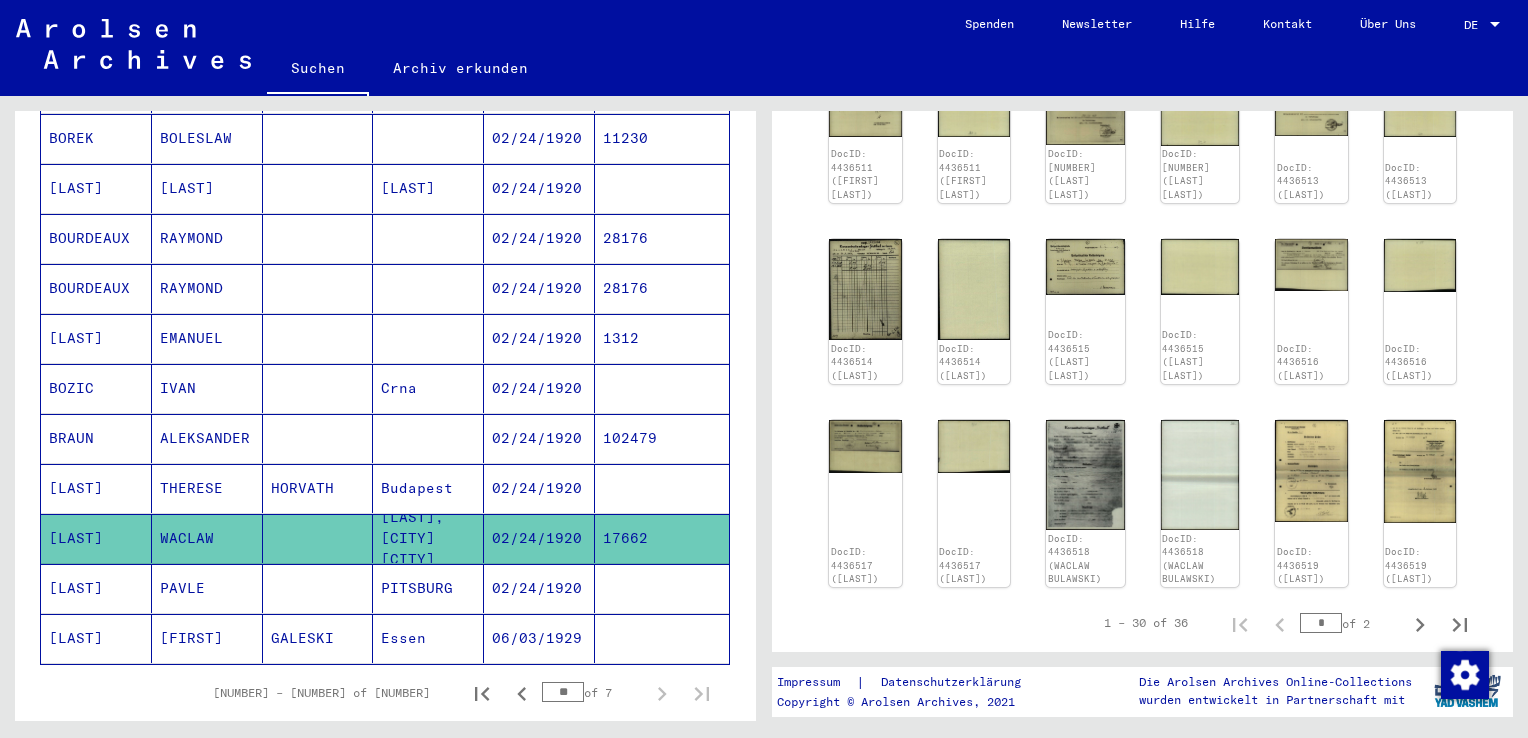 scroll, scrollTop: 1000, scrollLeft: 0, axis: vertical 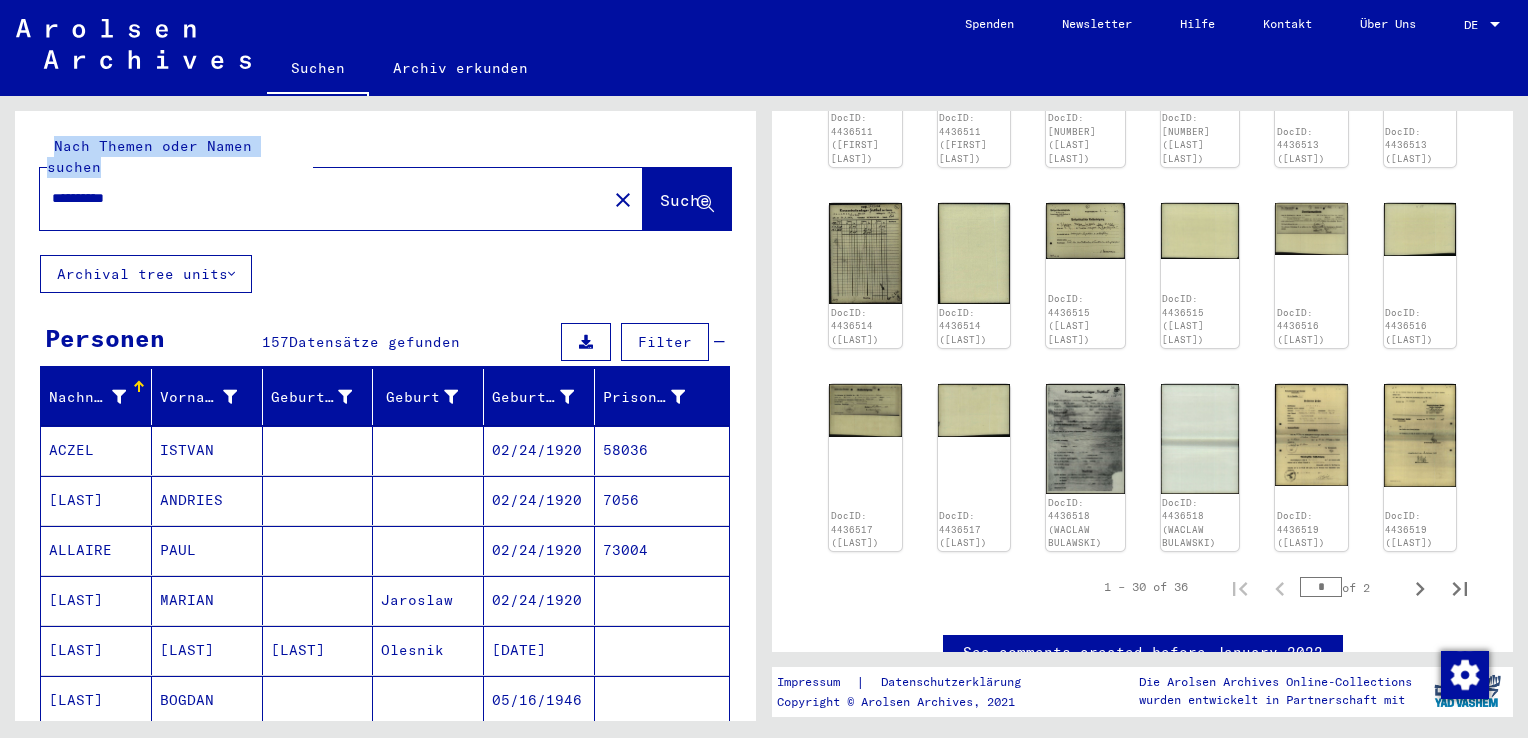 drag, startPoint x: 208, startPoint y: 190, endPoint x: -4, endPoint y: 186, distance: 212.03773 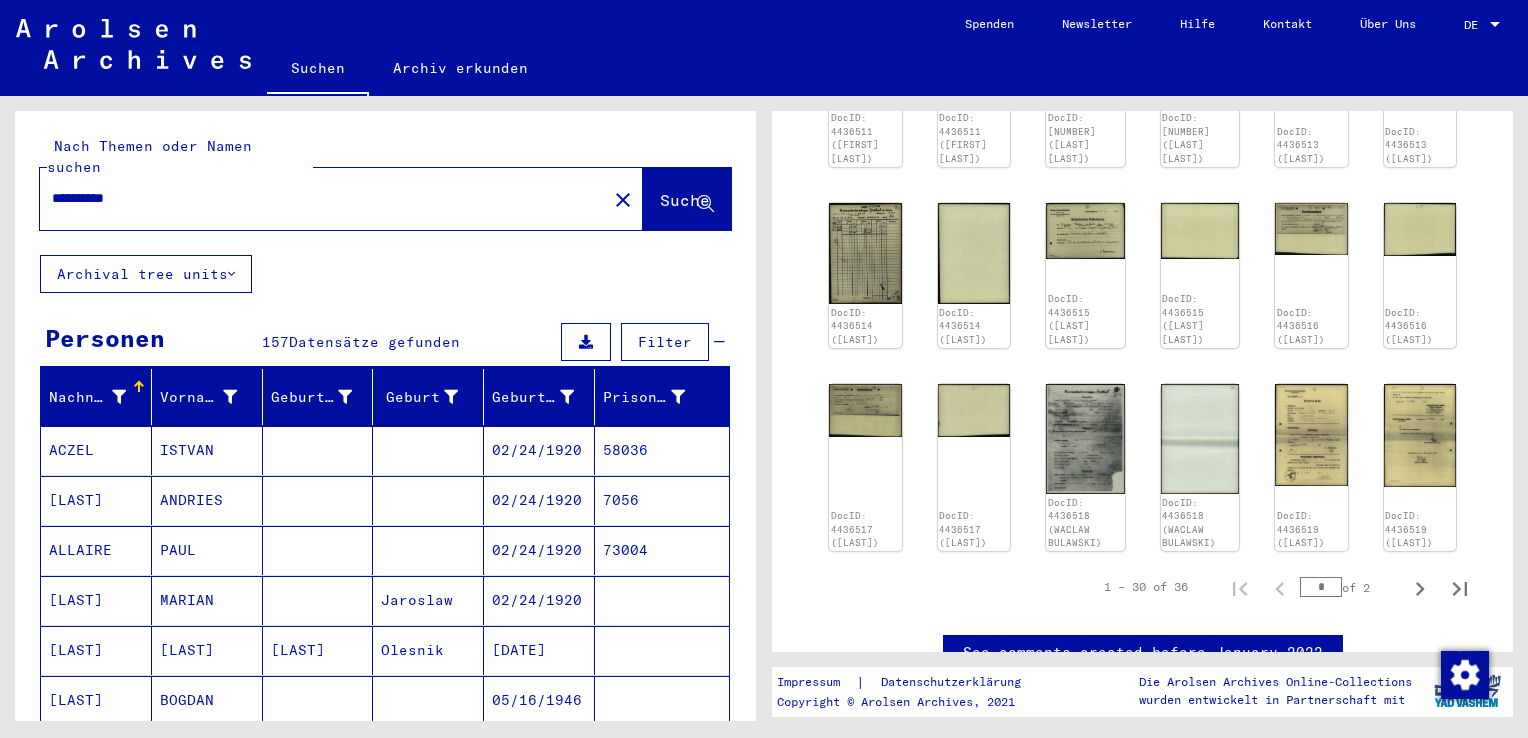 drag, startPoint x: 185, startPoint y: 170, endPoint x: -4, endPoint y: 187, distance: 189.76302 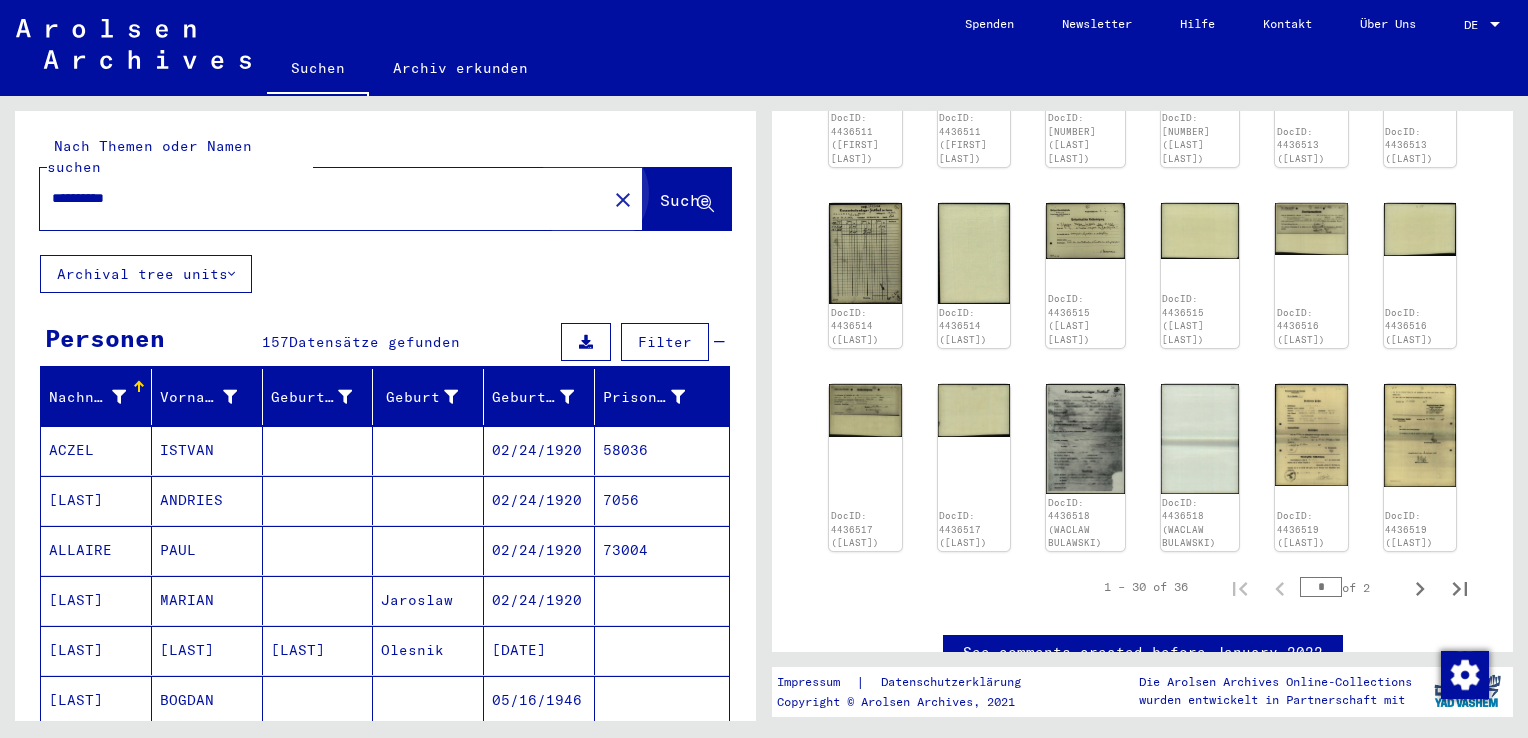 click on "Suche" 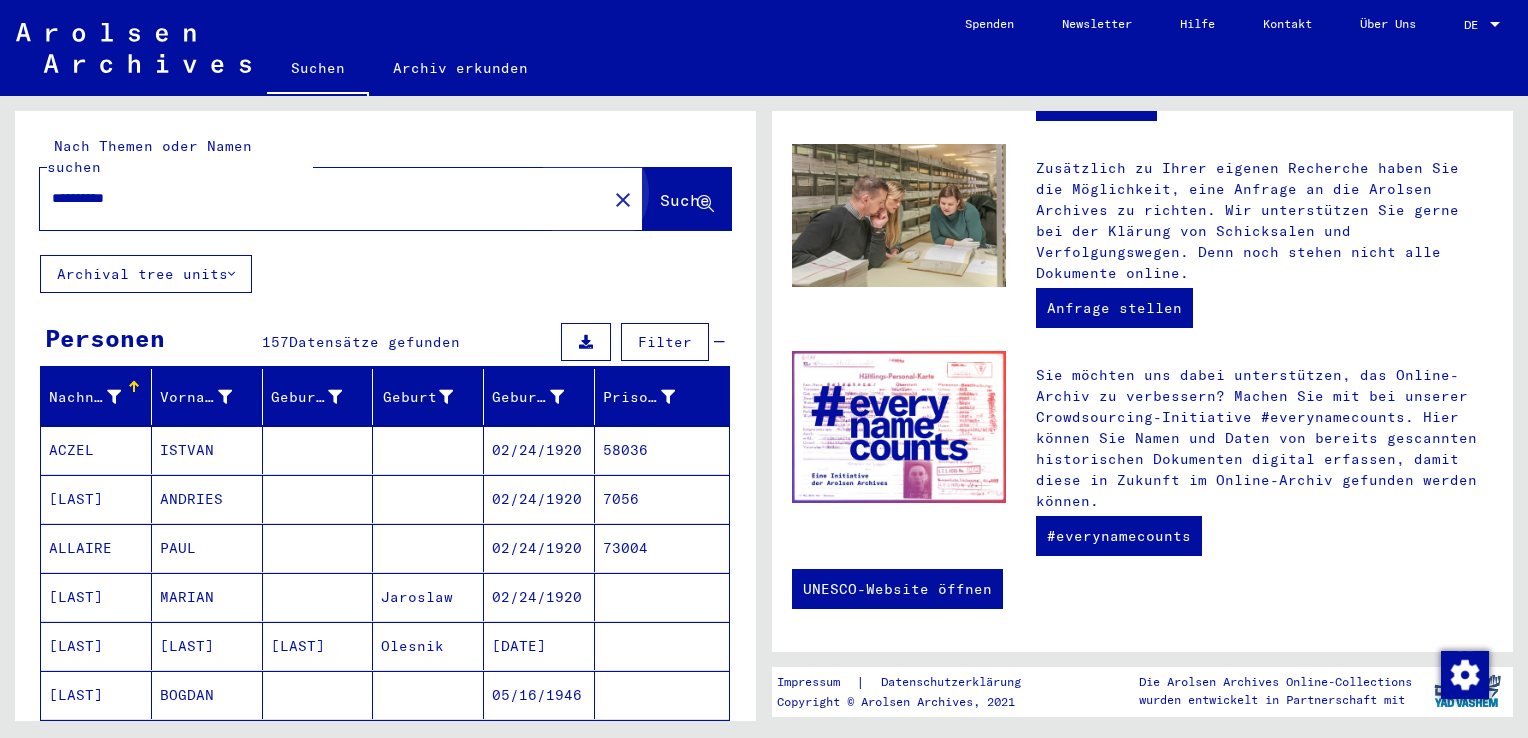 scroll, scrollTop: 0, scrollLeft: 0, axis: both 